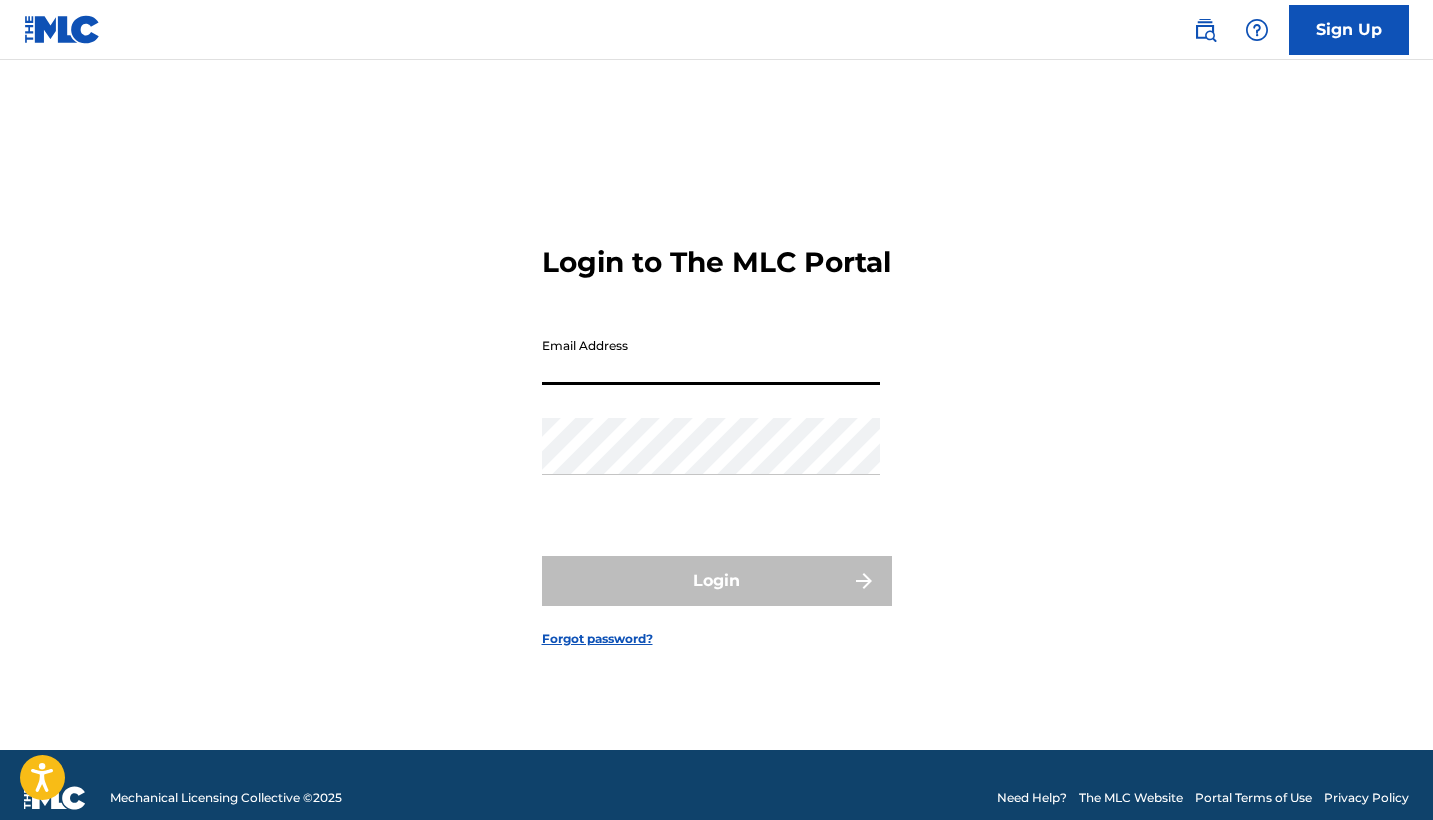 scroll, scrollTop: 0, scrollLeft: 0, axis: both 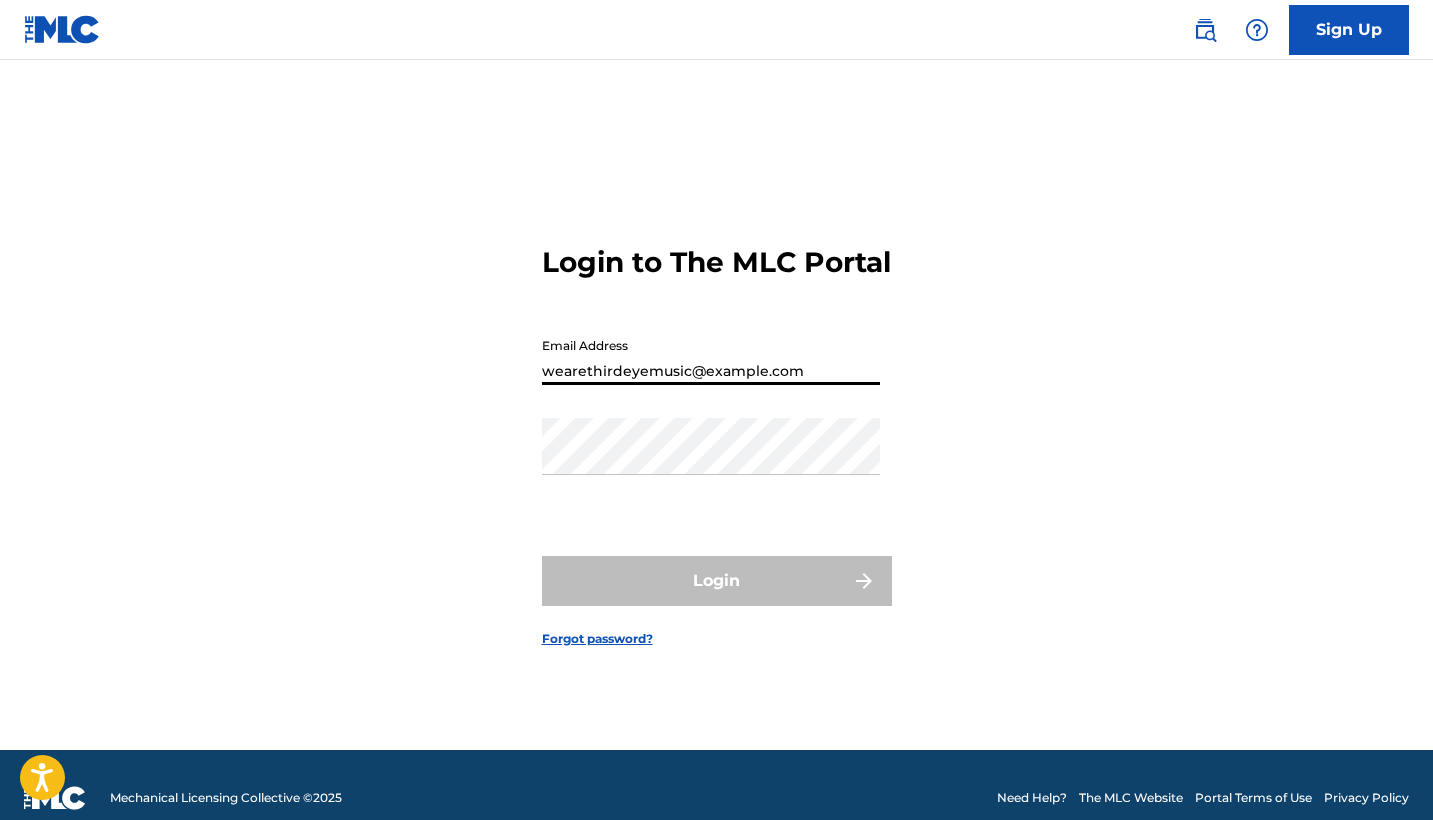 click on "Login" at bounding box center (717, 581) 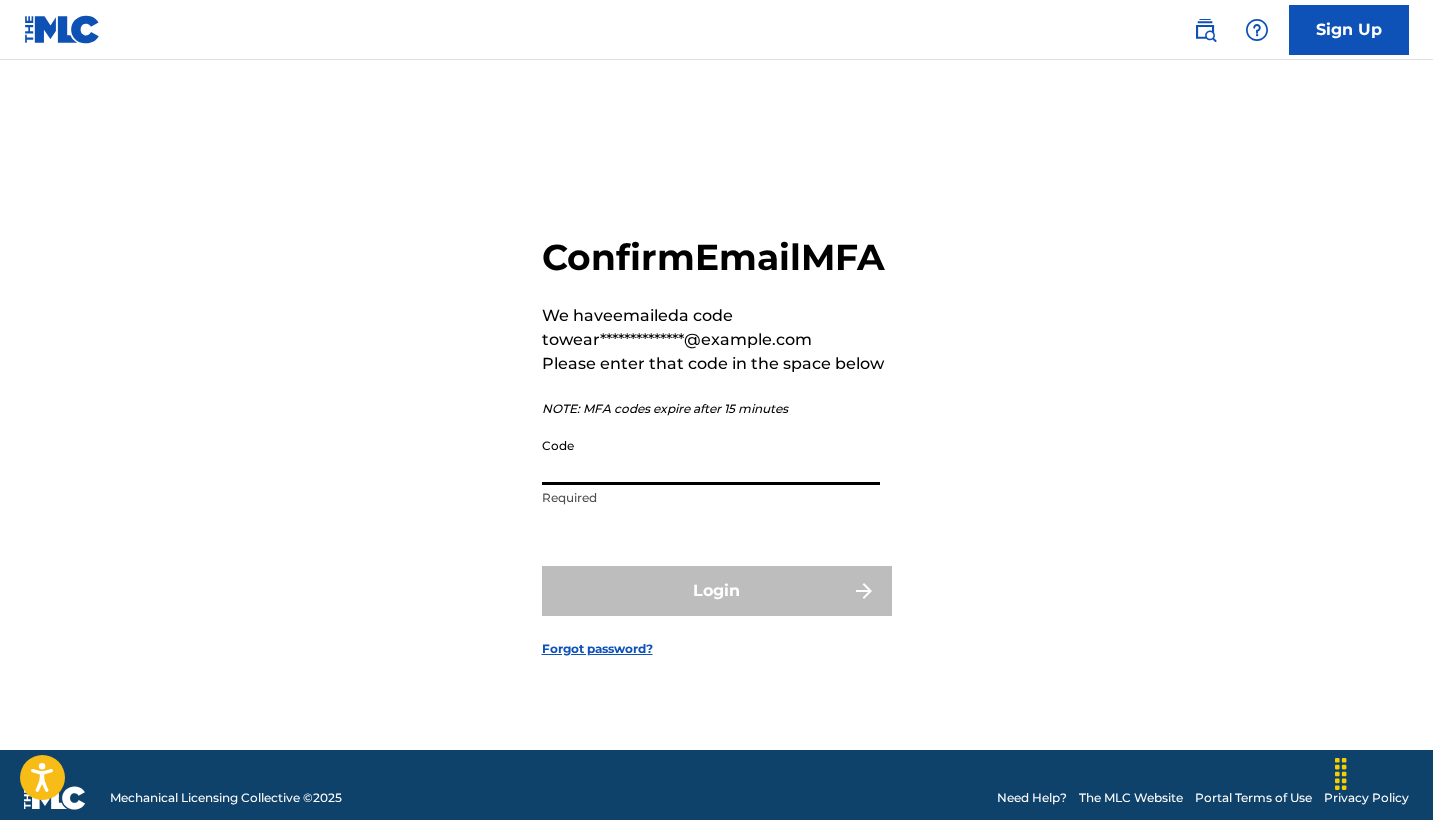 click on "Code" at bounding box center [711, 456] 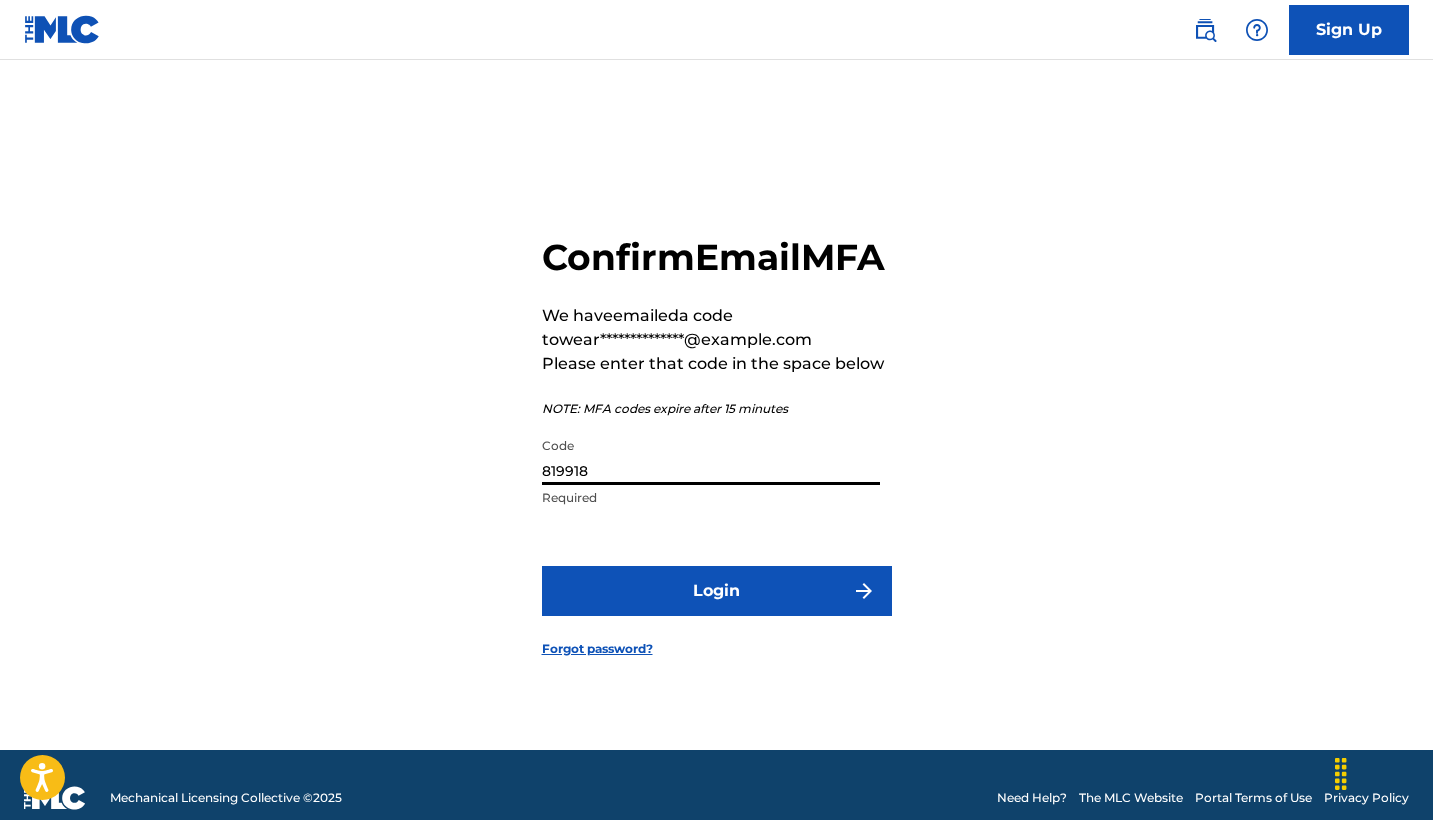 type on "819918" 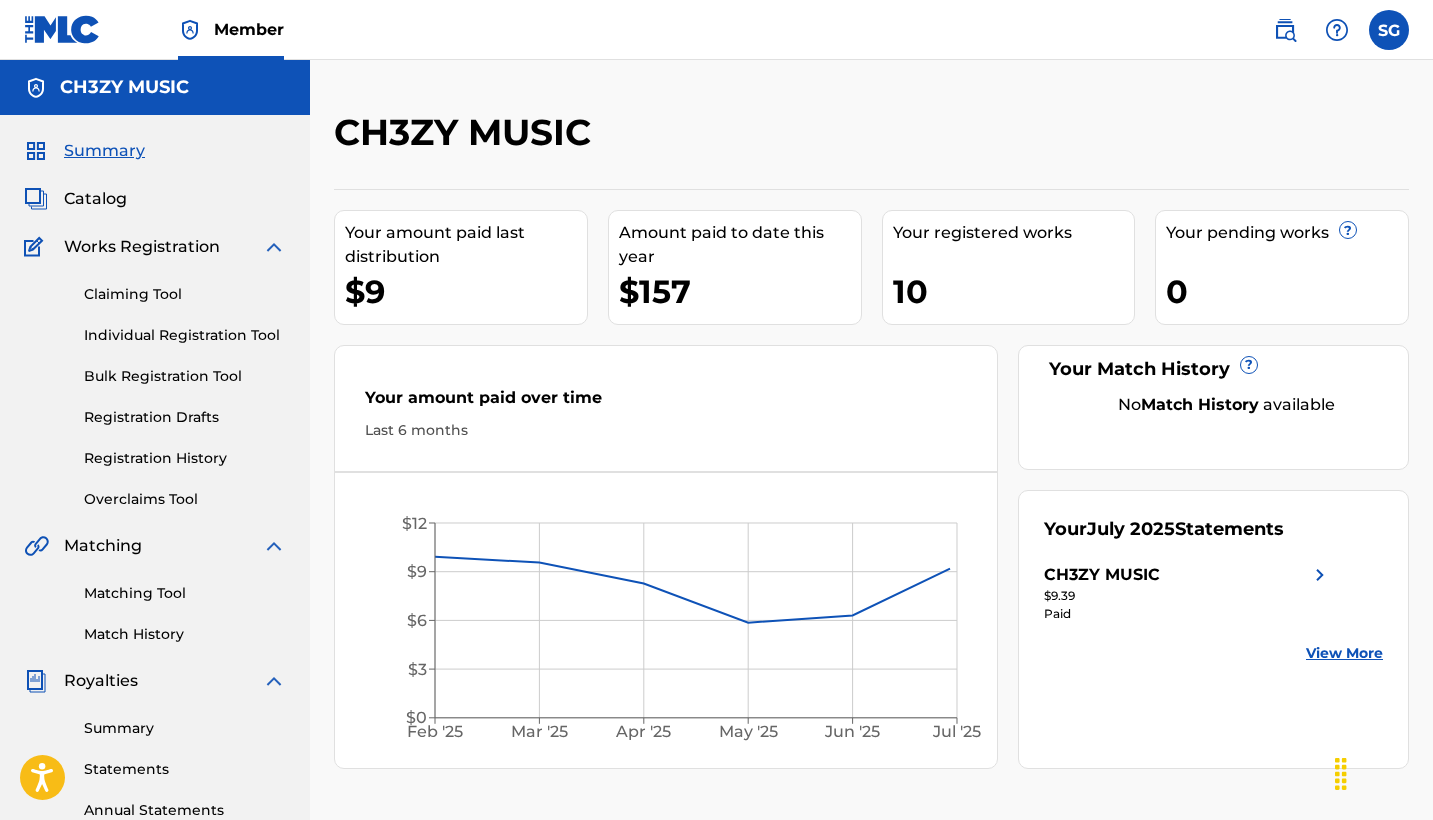 scroll, scrollTop: 13, scrollLeft: 0, axis: vertical 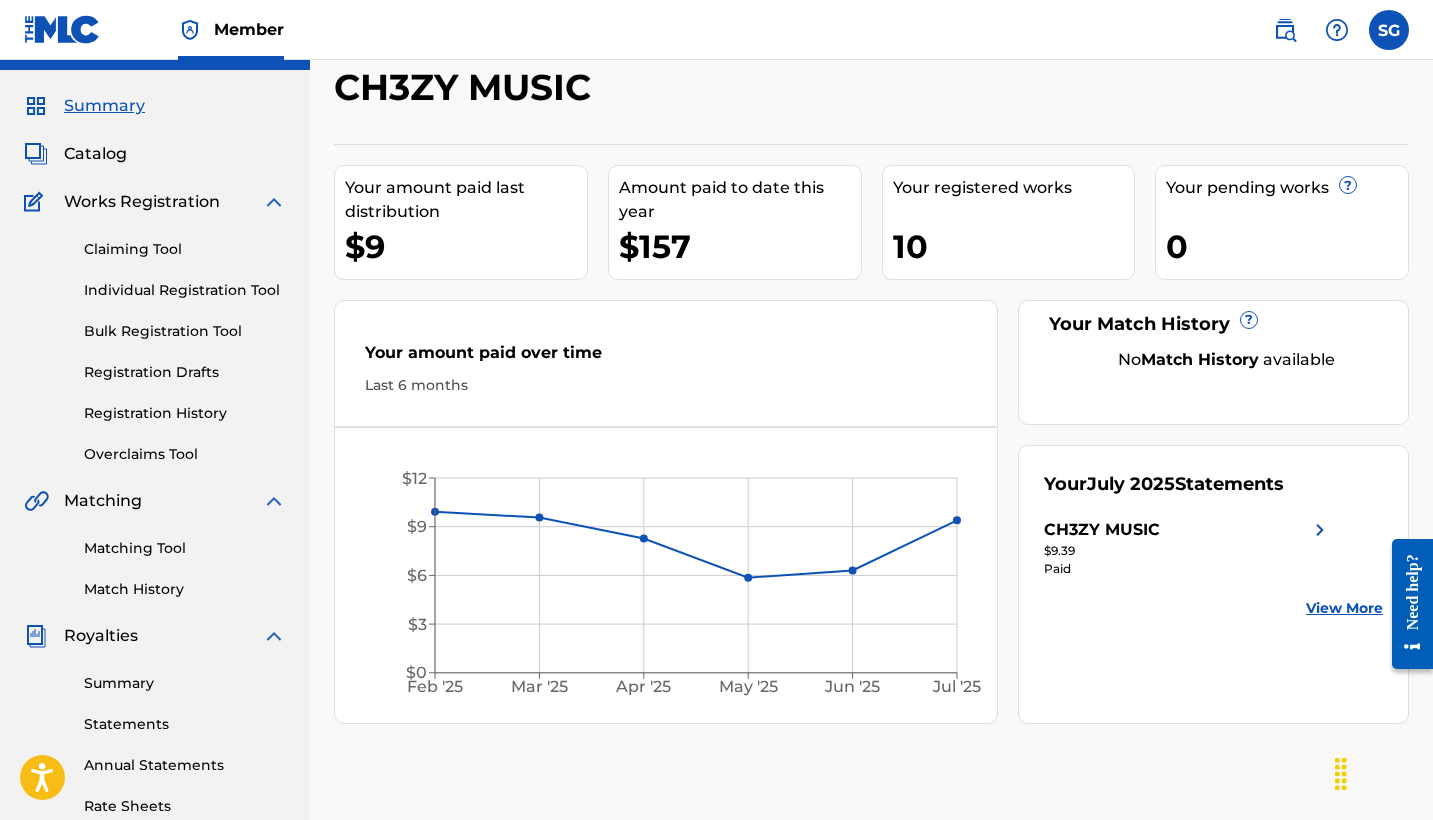 click on "Catalog" at bounding box center (95, 154) 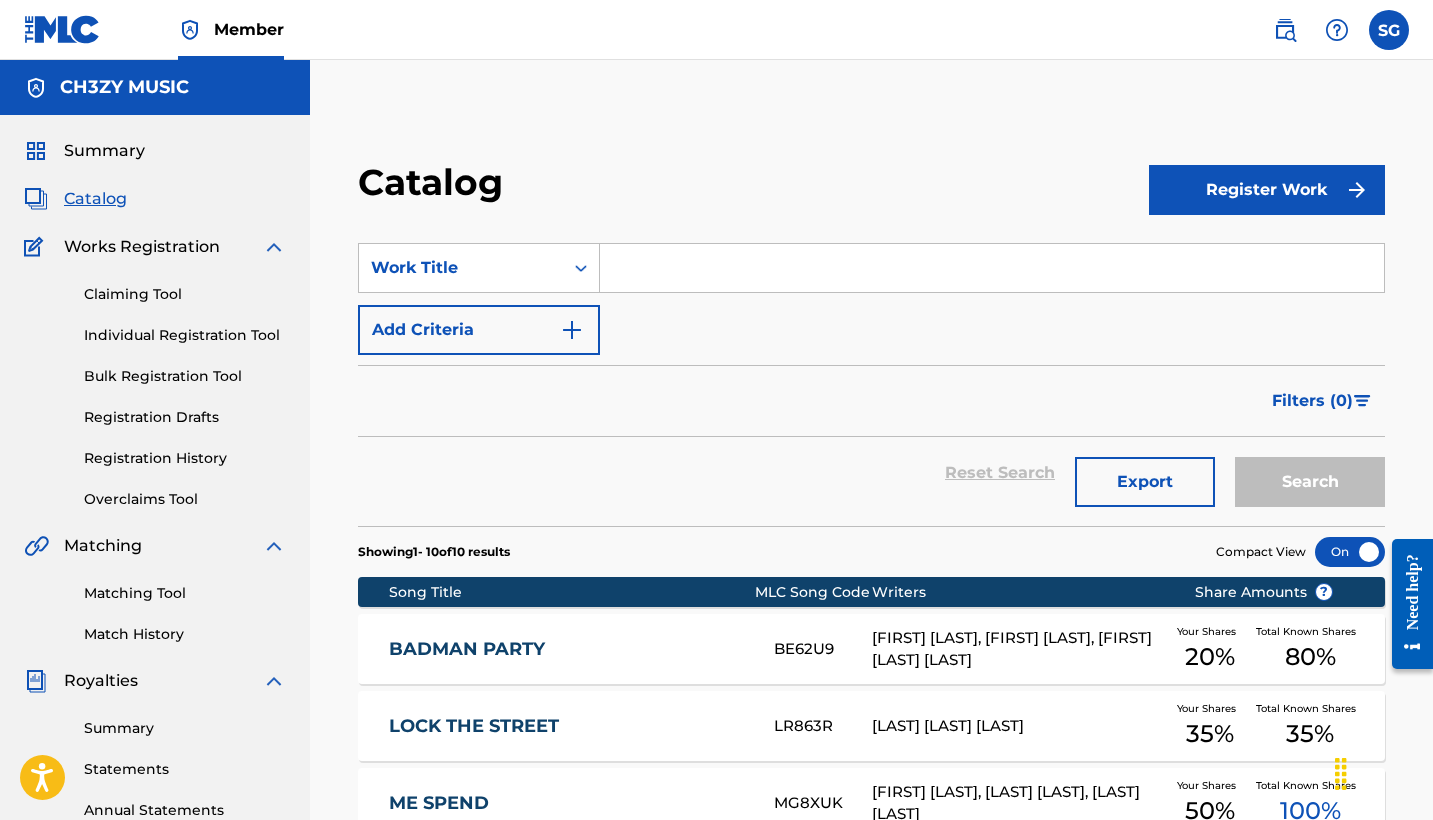 click on "Register Work" at bounding box center [1267, 190] 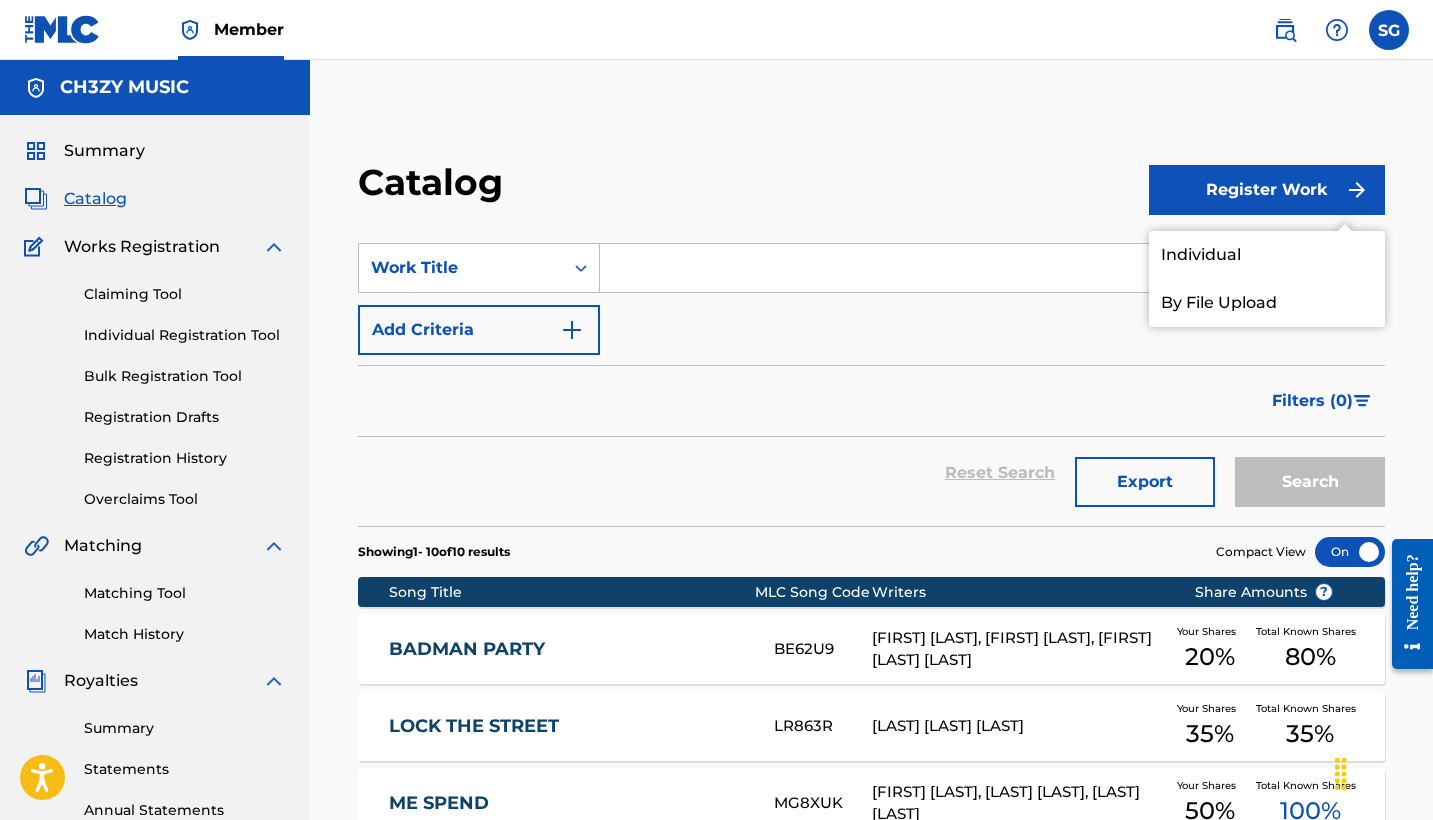 click on "Individual" at bounding box center (1267, 255) 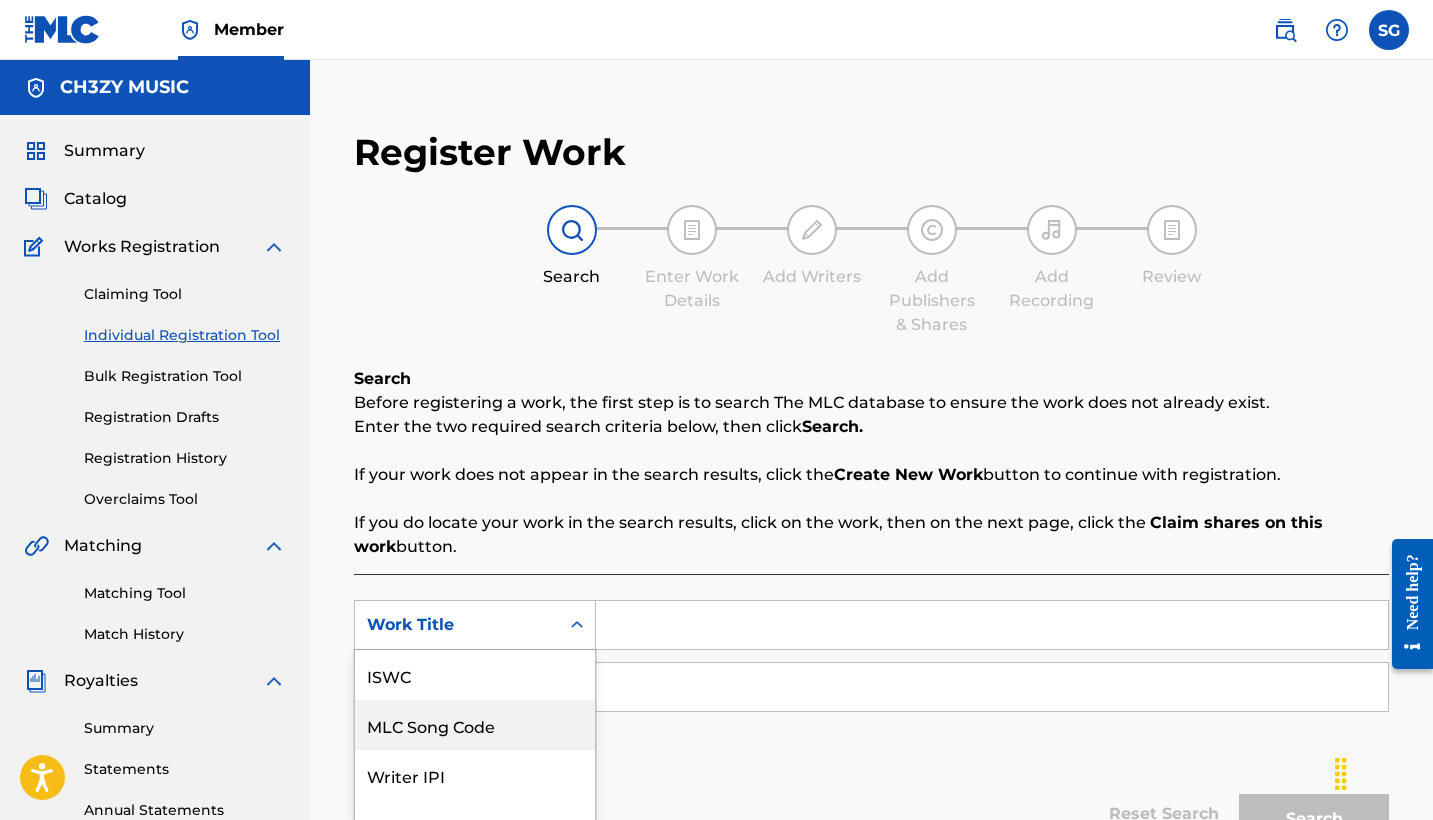 click on "MLC Song Code, 2 of 7. 7 results available. Use Up and Down to choose options, press Enter to select the currently focused option, press Escape to exit the menu, press Tab to select the option and exit the menu. Work Title ISWC MLC Song Code Writer IPI Publisher Name Publisher IPI MLC Publisher Number Work Title" at bounding box center [475, 625] 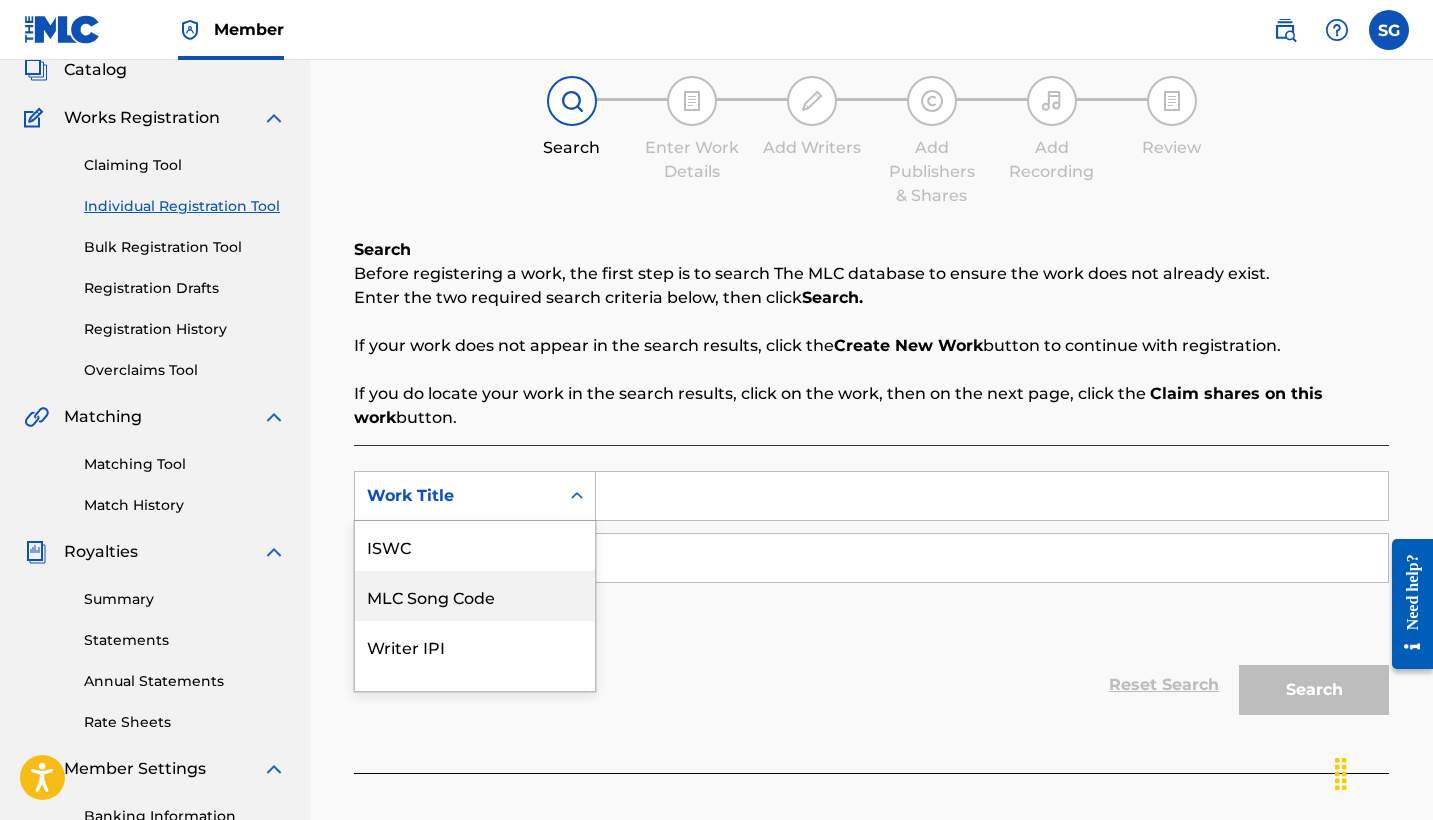 scroll, scrollTop: 50, scrollLeft: 0, axis: vertical 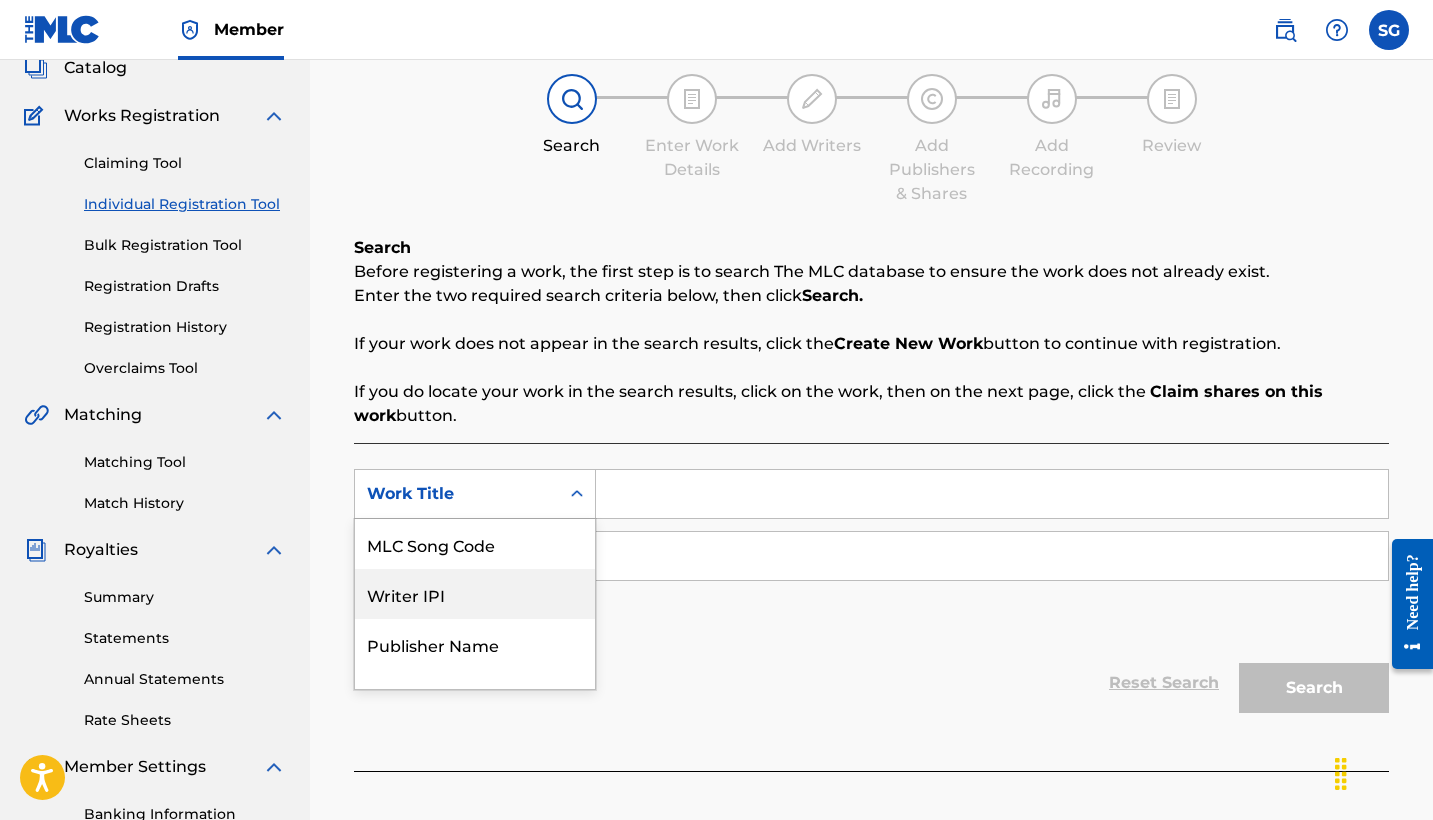 click on "Writer IPI" at bounding box center [475, 594] 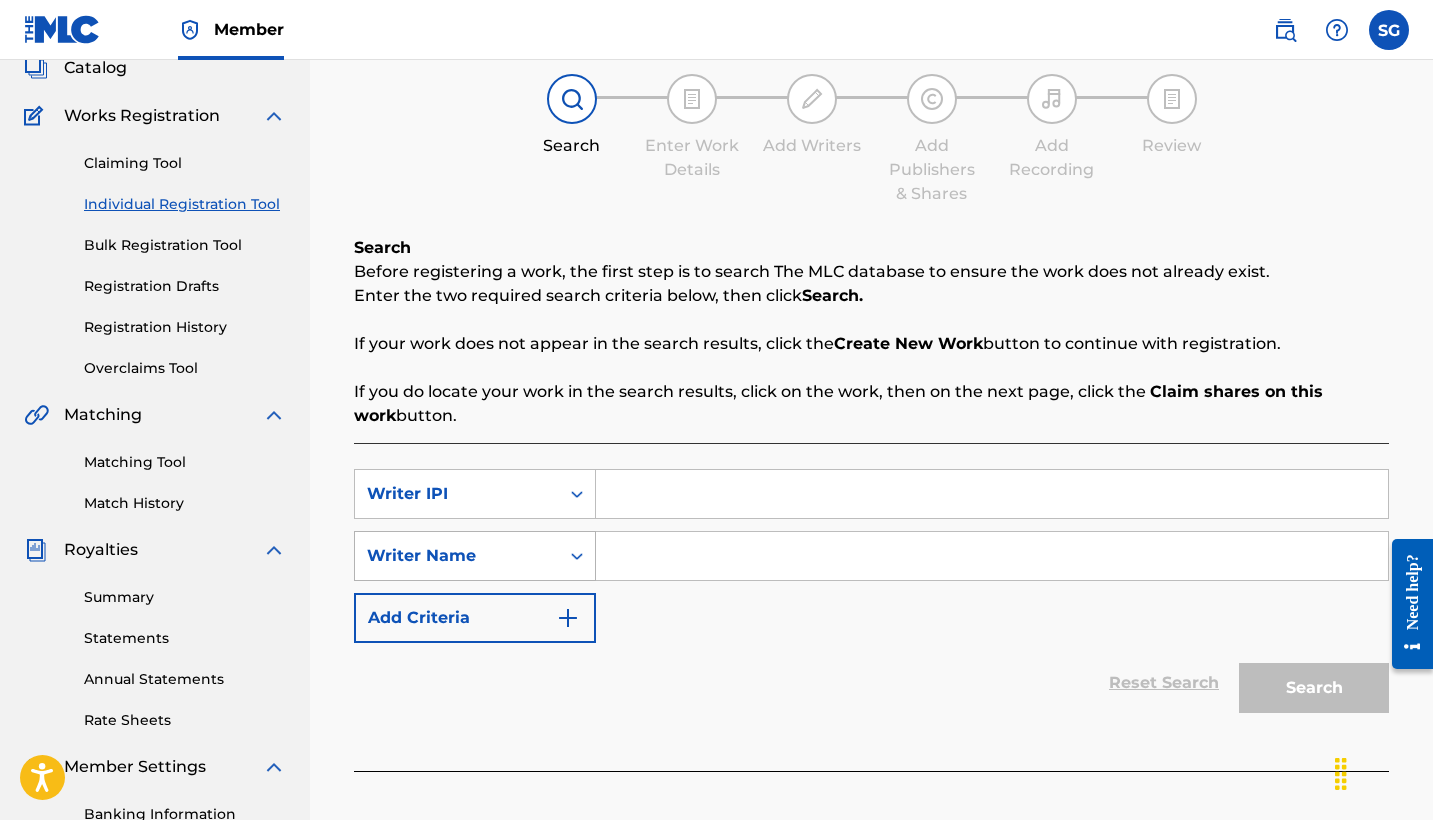 click 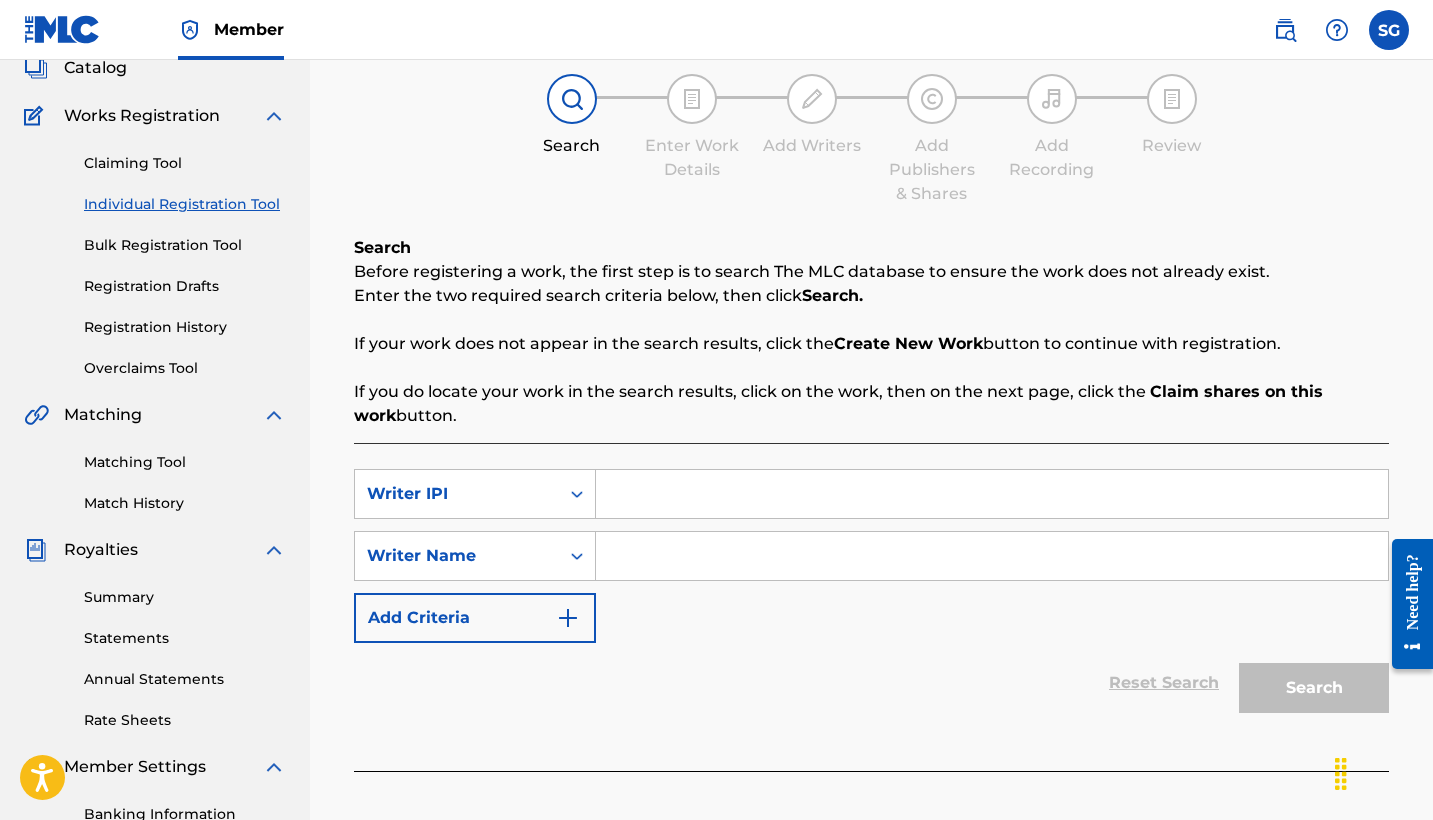 click on "Writer IPI Writer Name Add Criteria" at bounding box center (871, 556) 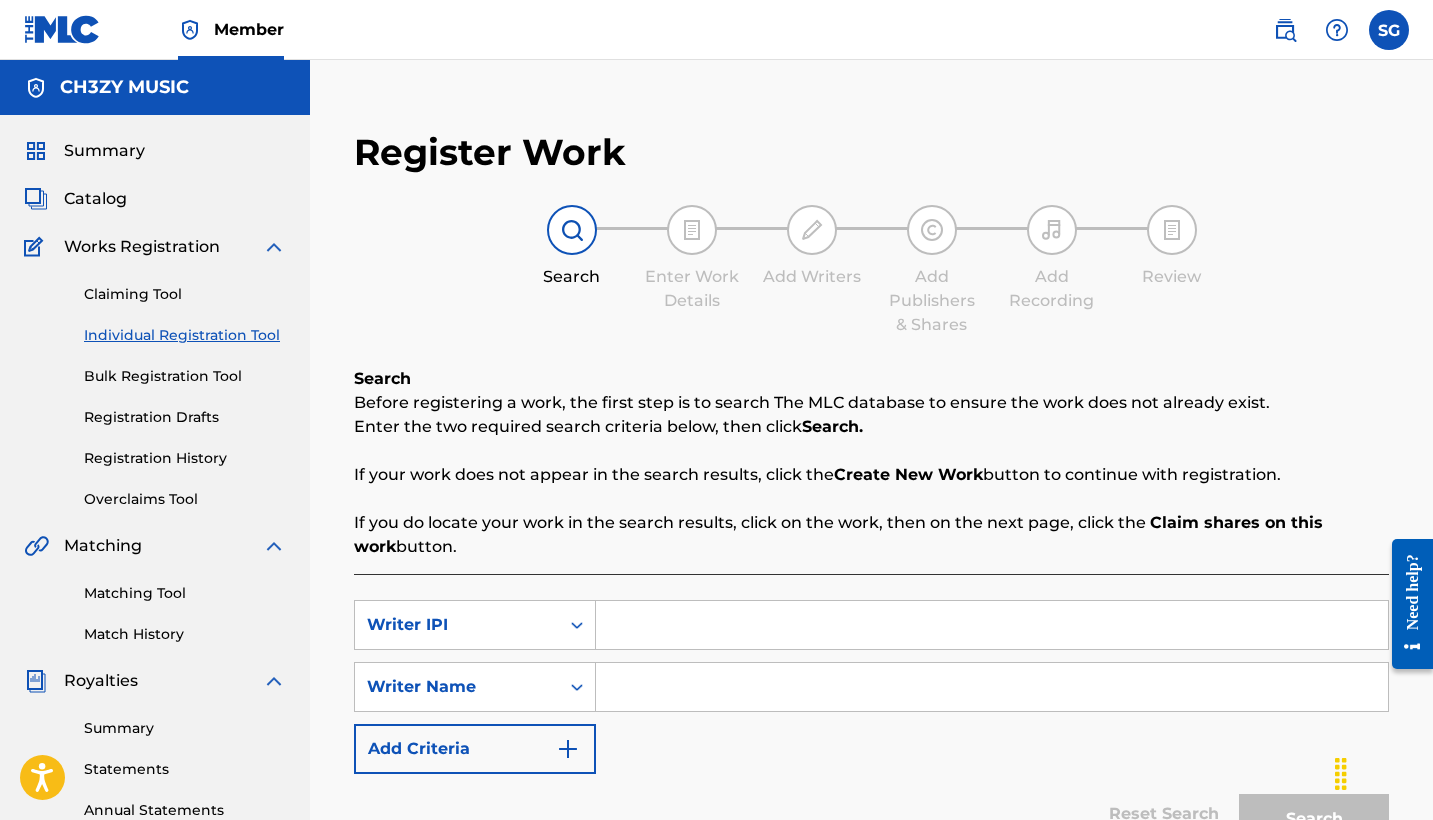 scroll, scrollTop: 0, scrollLeft: 0, axis: both 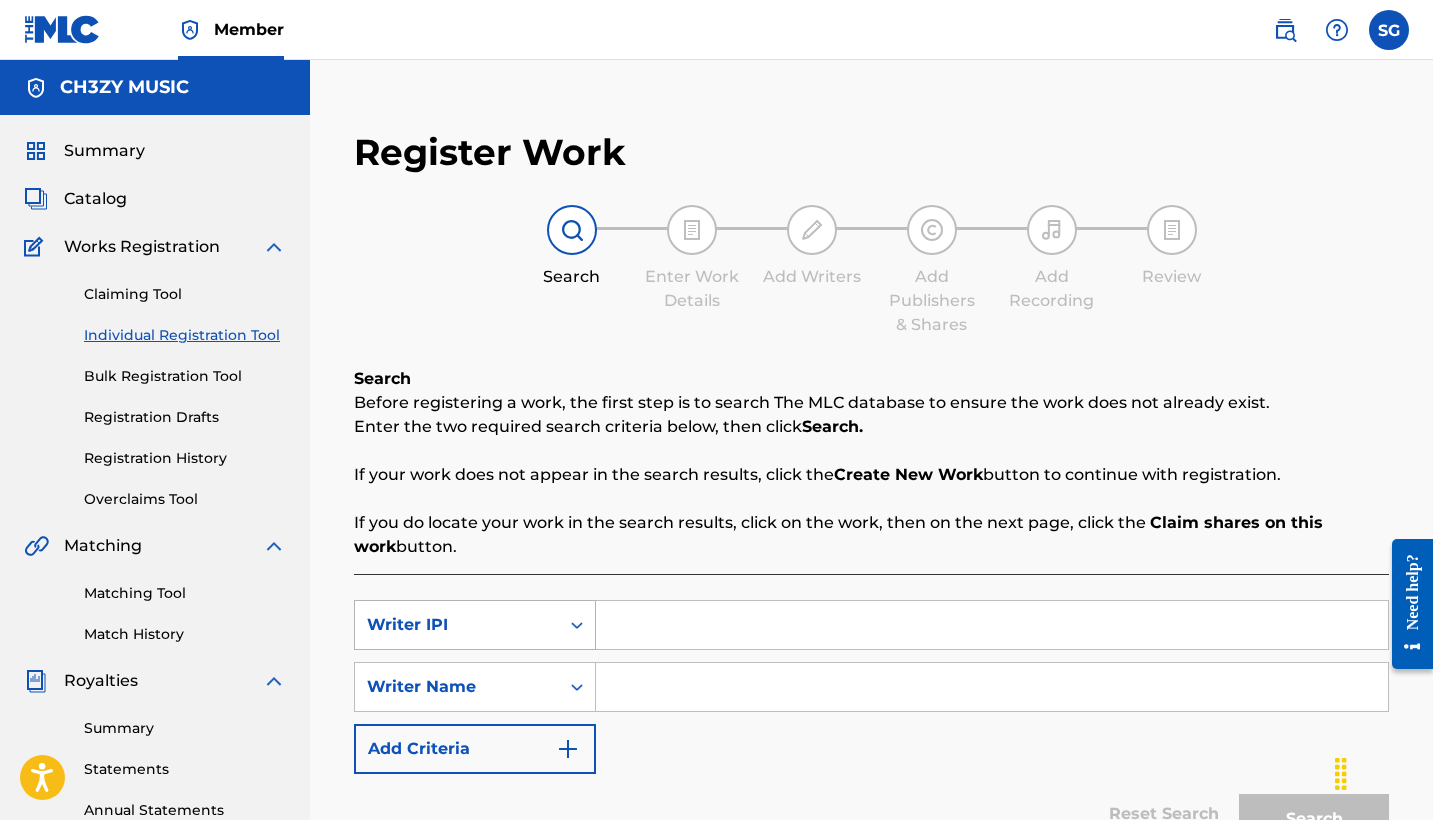 click on "Writer IPI" at bounding box center (475, 625) 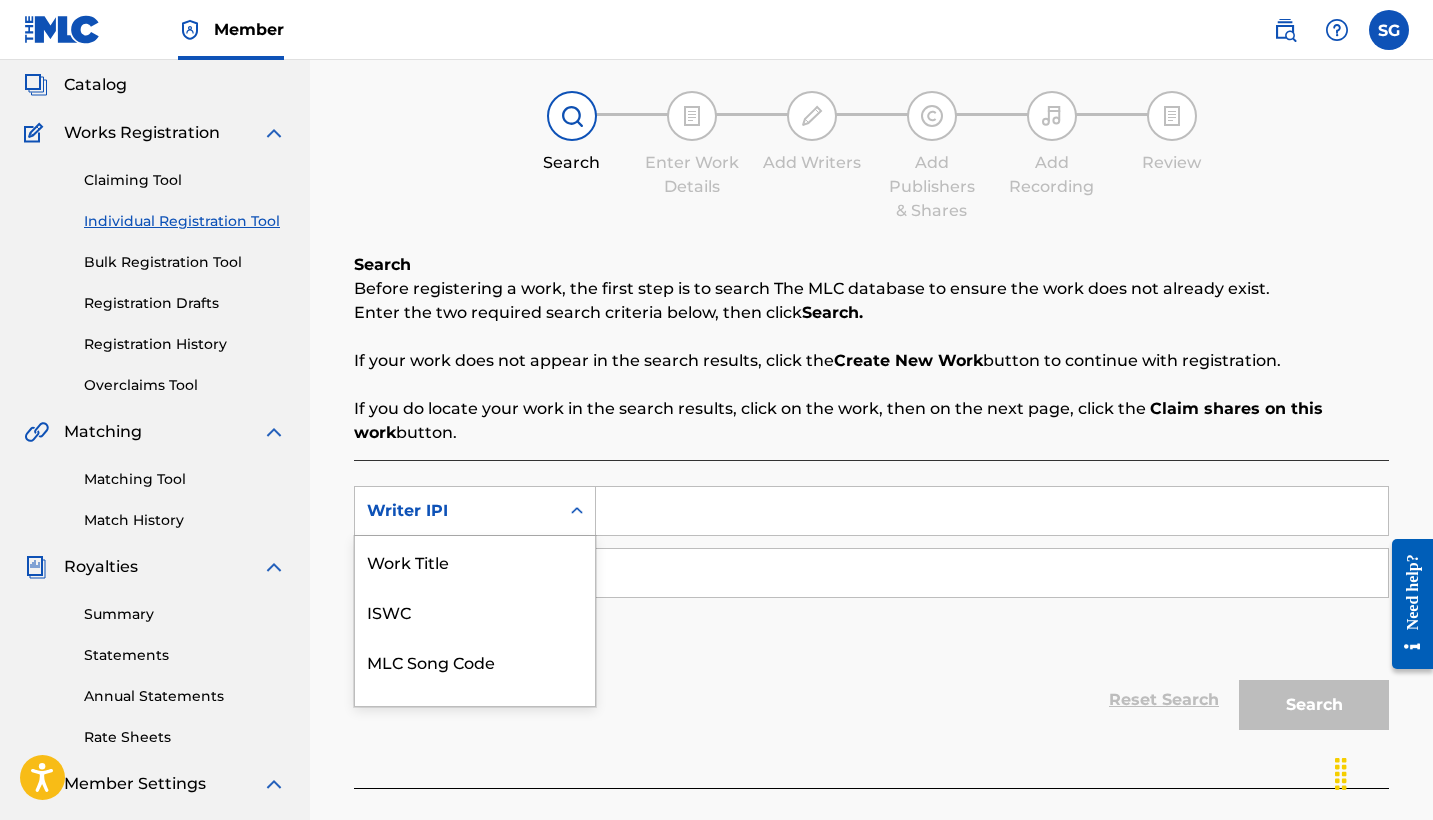 scroll, scrollTop: 128, scrollLeft: 0, axis: vertical 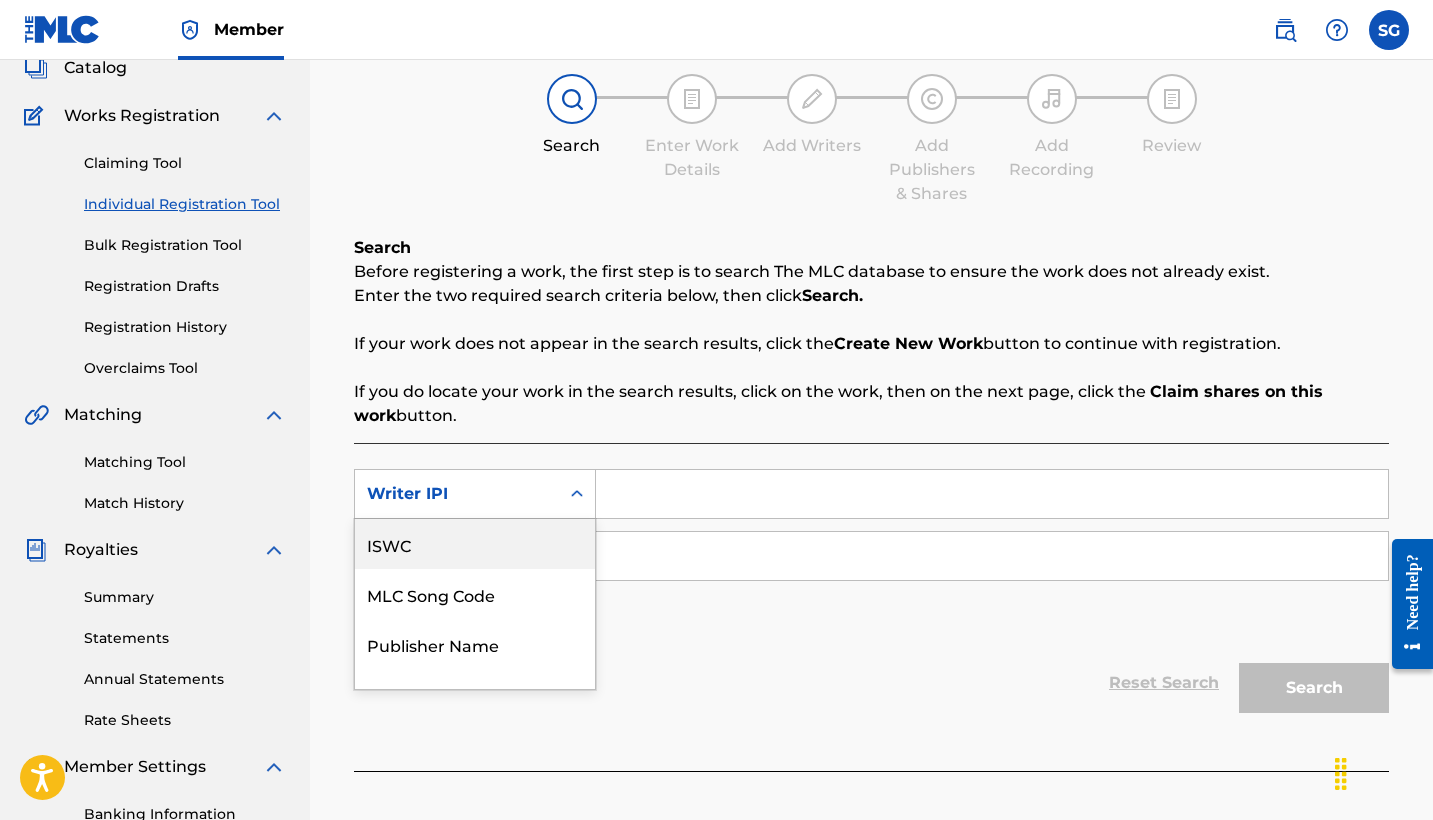 click on "ISWC" at bounding box center [475, 544] 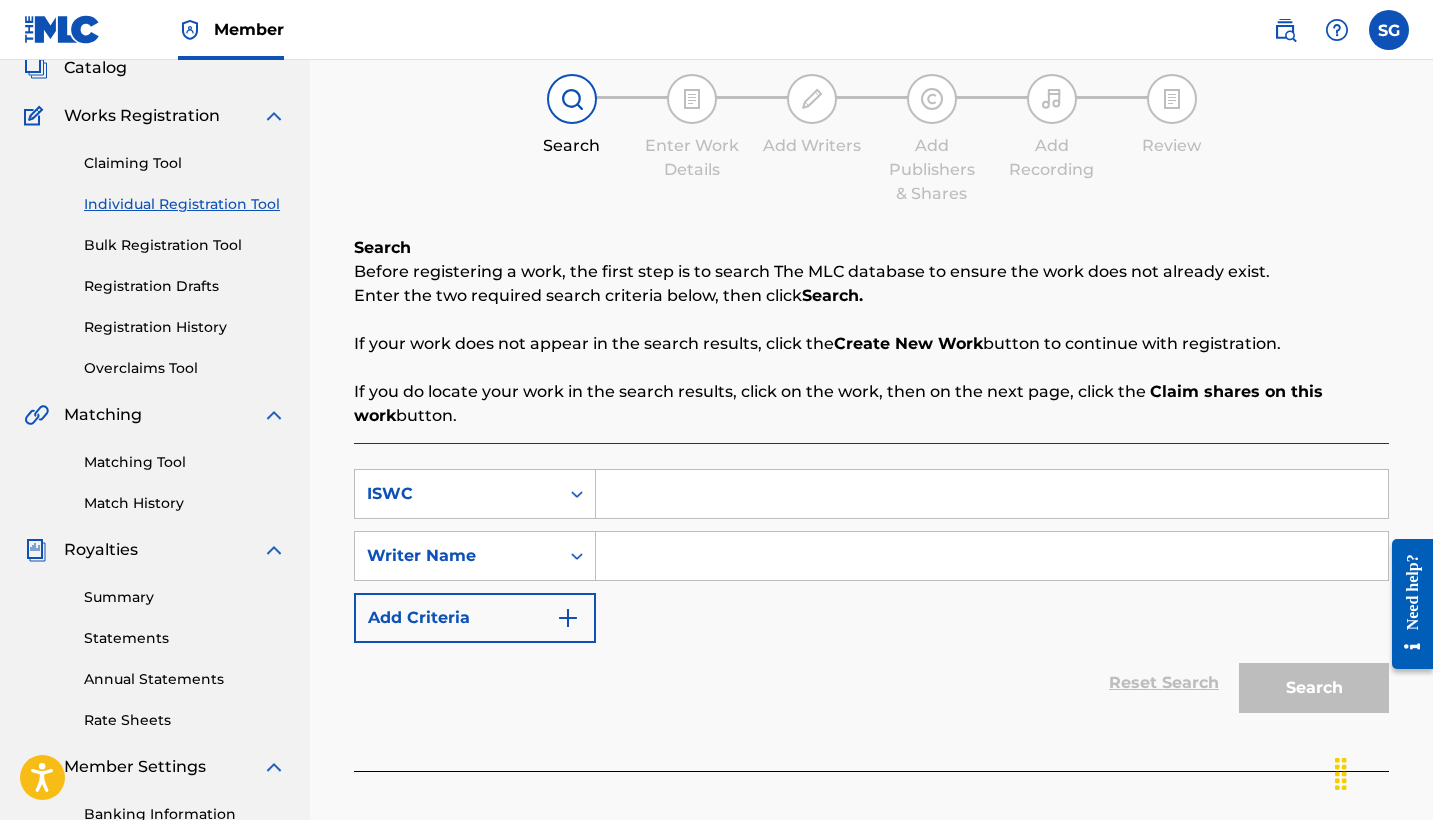 click at bounding box center [992, 494] 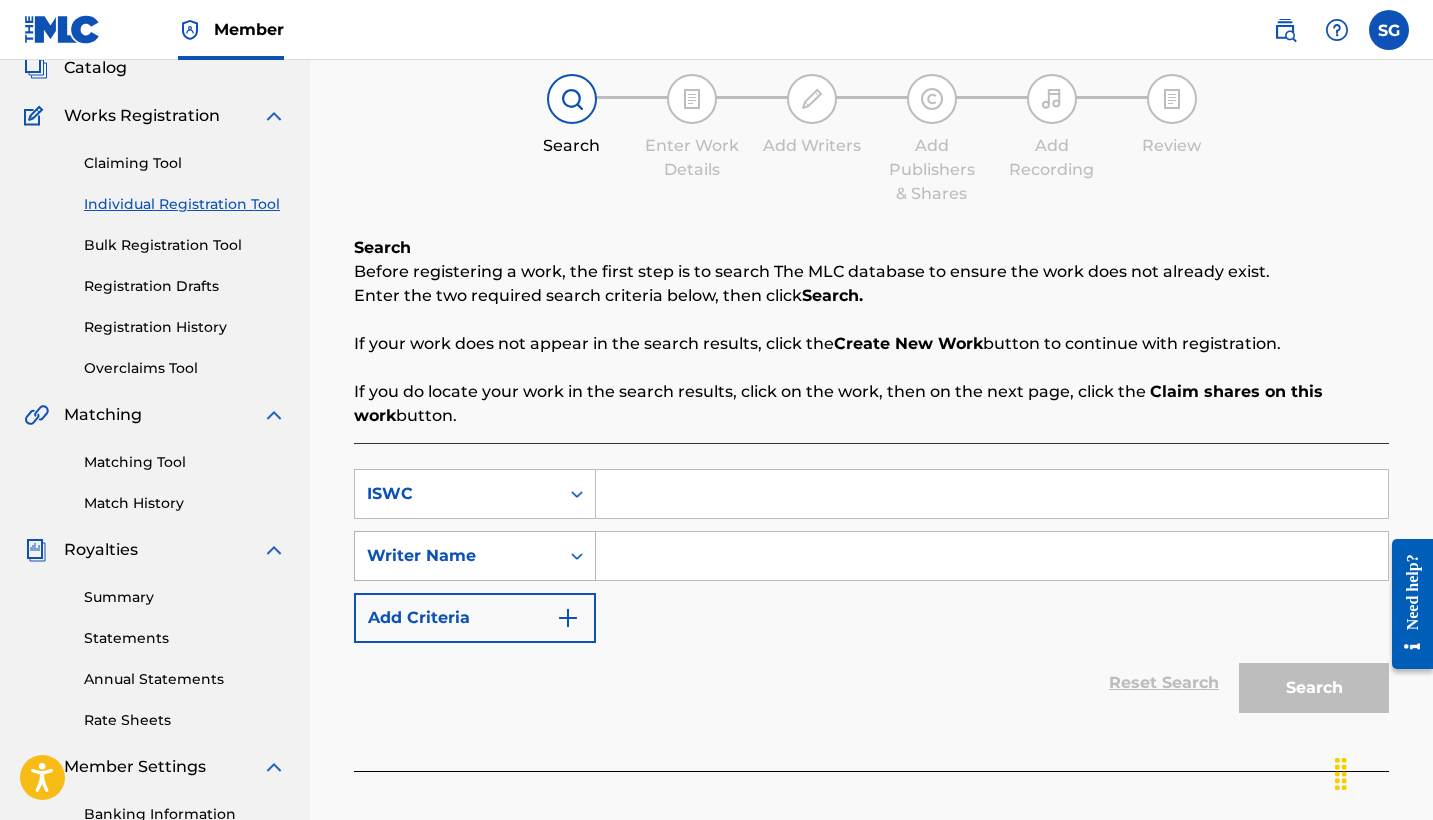 click 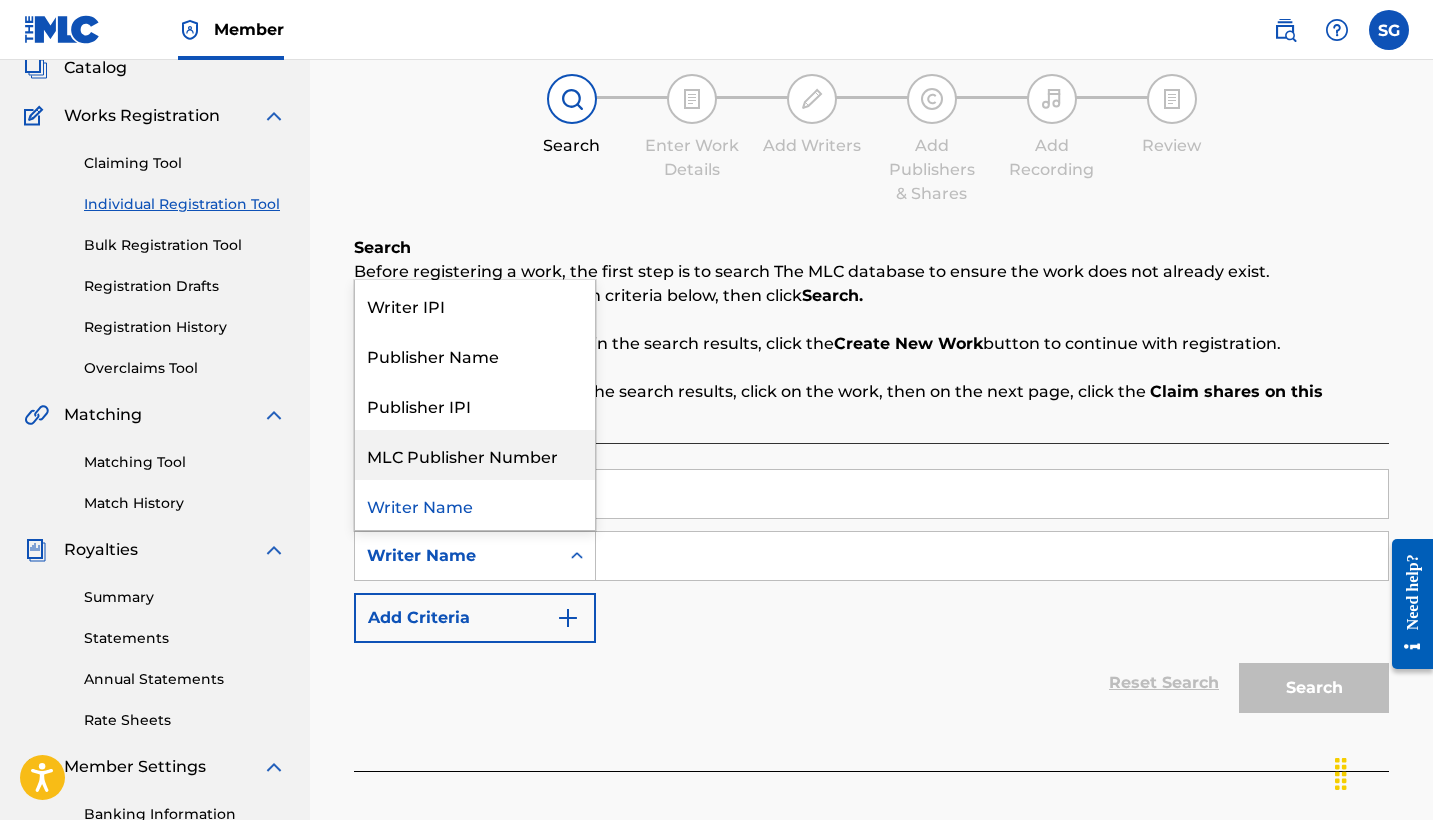 click on "Search Enter Work Details Add Writers Add Publishers & Shares Add Recording Review" at bounding box center [871, 140] 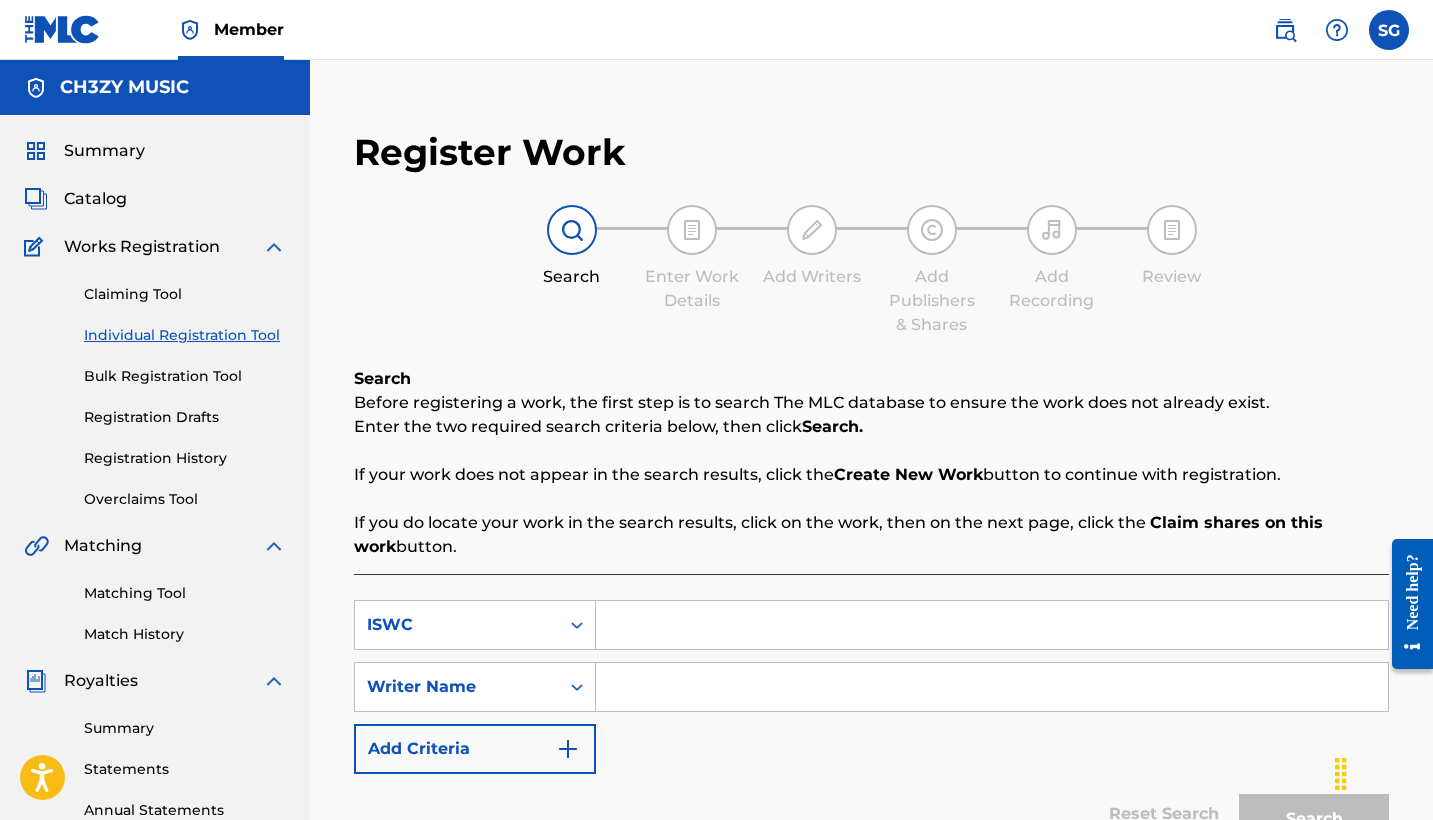 scroll, scrollTop: 0, scrollLeft: 0, axis: both 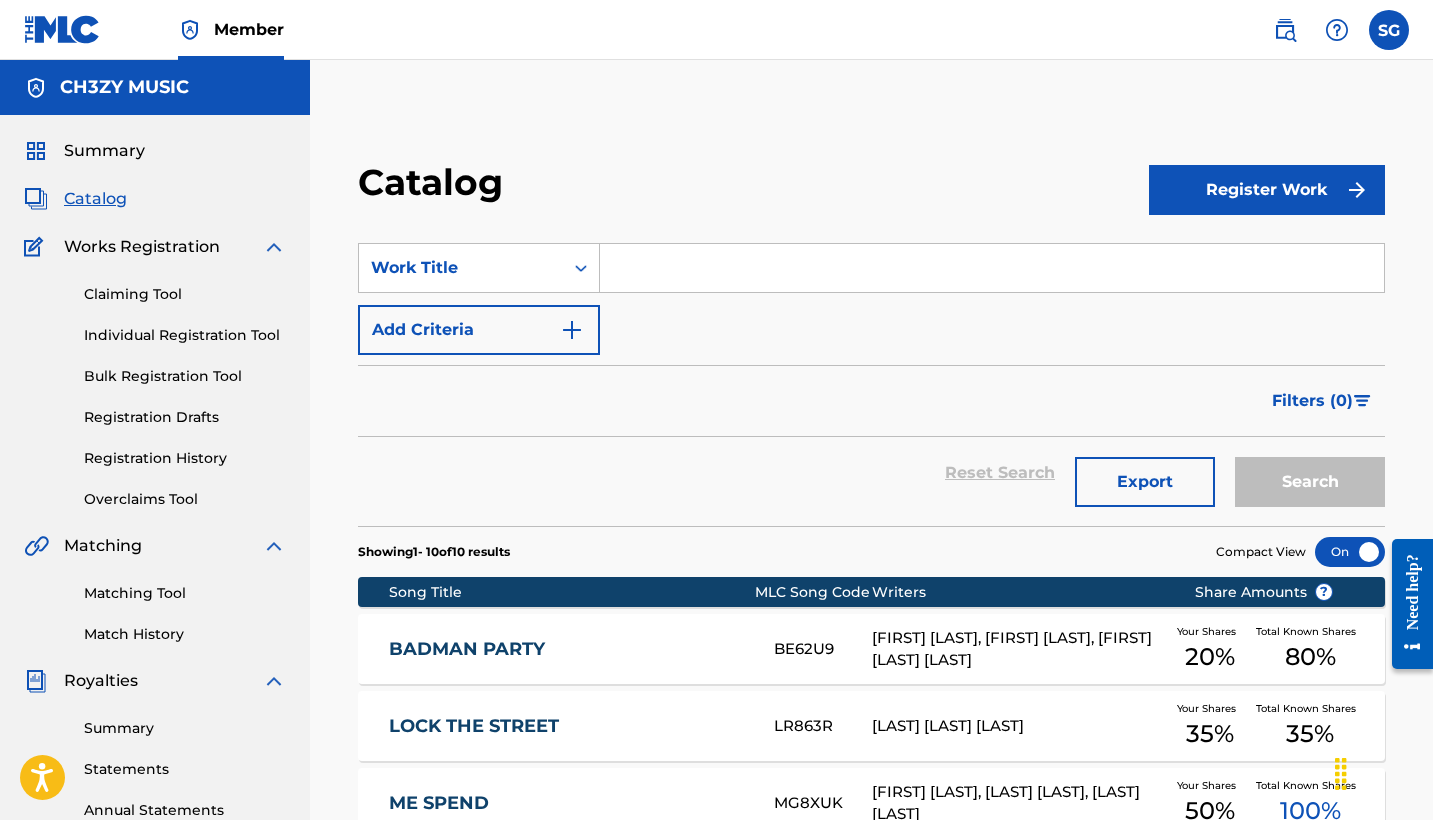 click on "Register Work" at bounding box center [1267, 190] 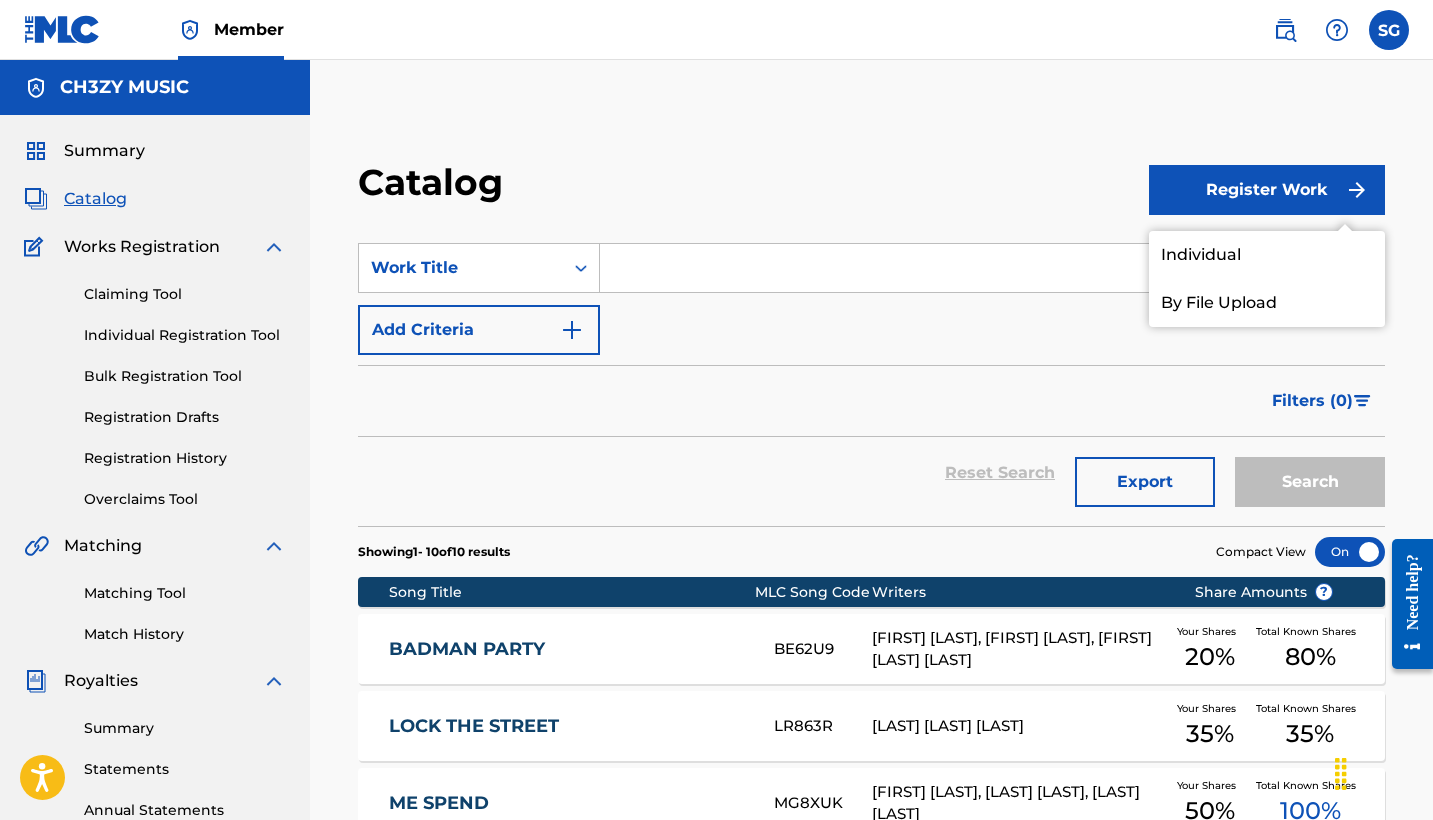 scroll, scrollTop: 0, scrollLeft: 0, axis: both 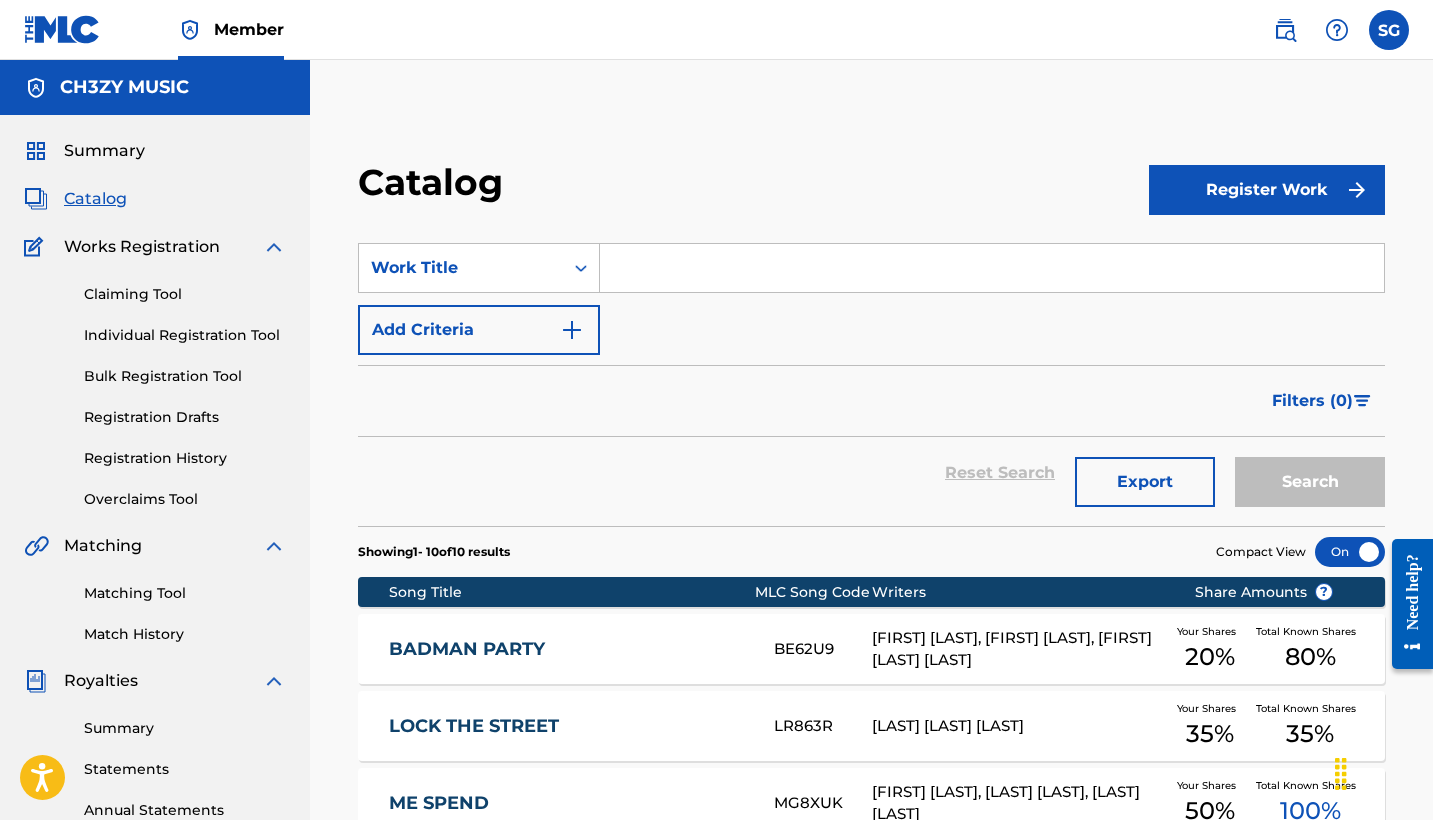 click on "Register Work" at bounding box center [1267, 190] 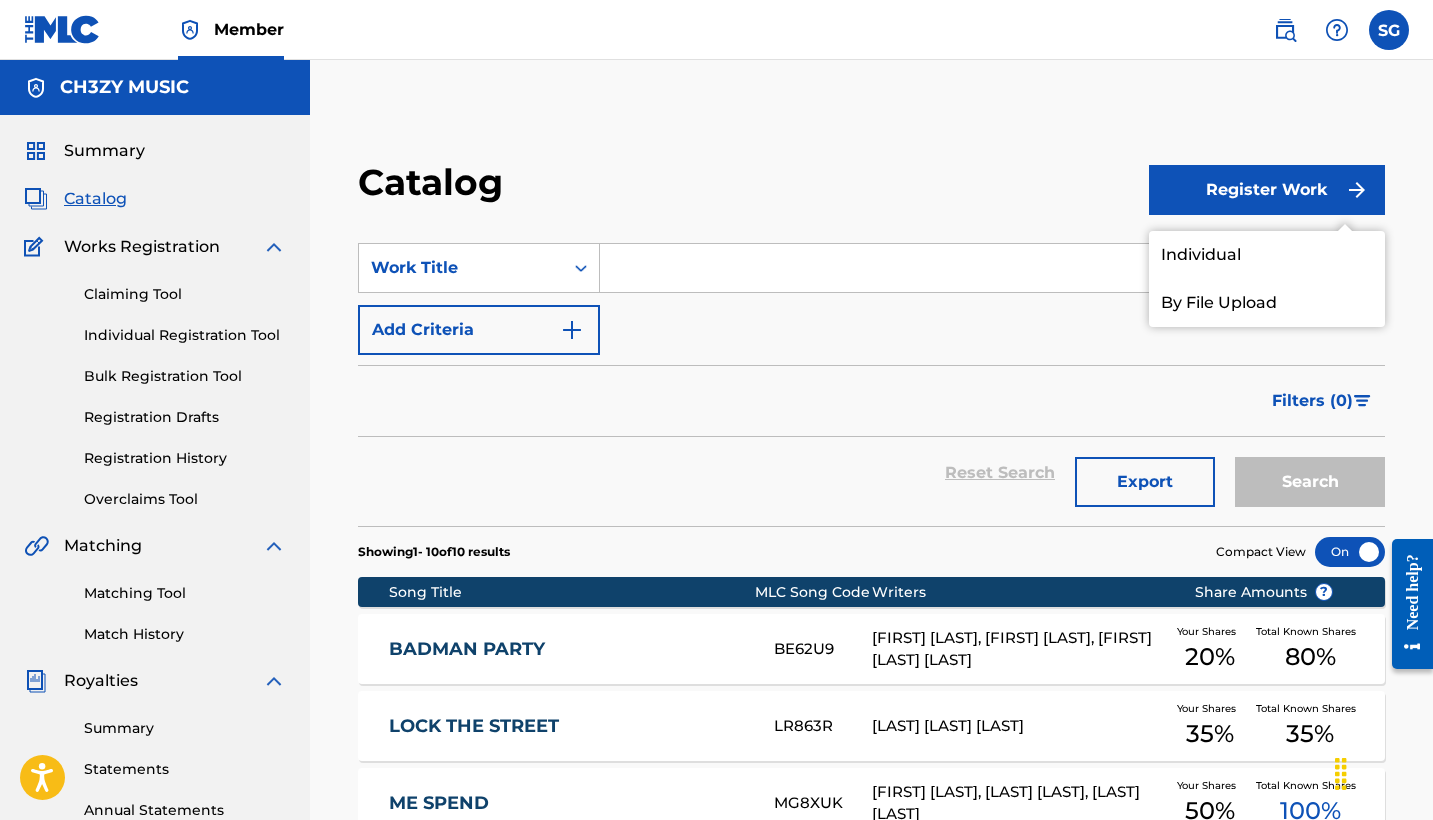 click on "Individual" at bounding box center (1267, 255) 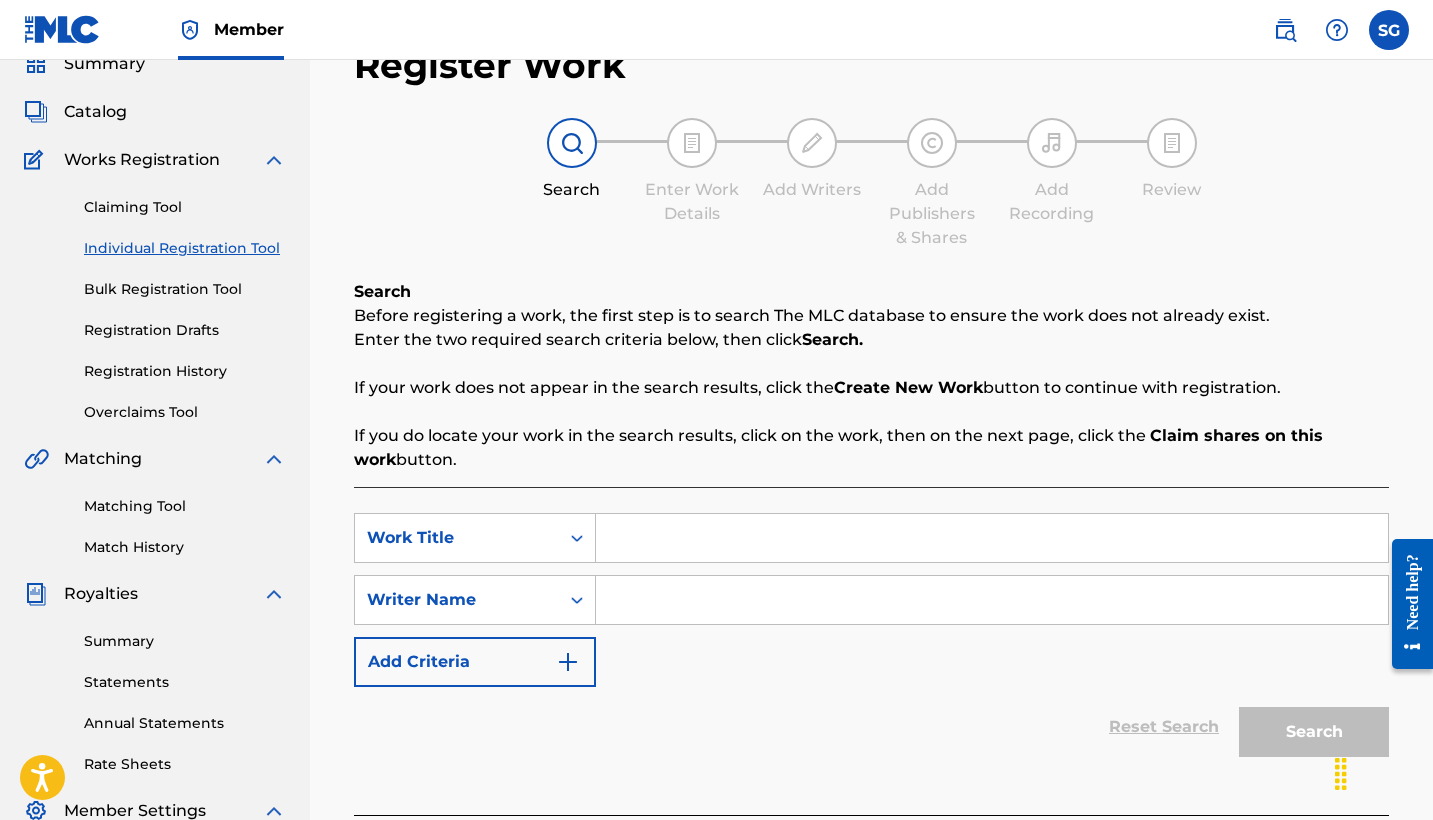scroll, scrollTop: 119, scrollLeft: 0, axis: vertical 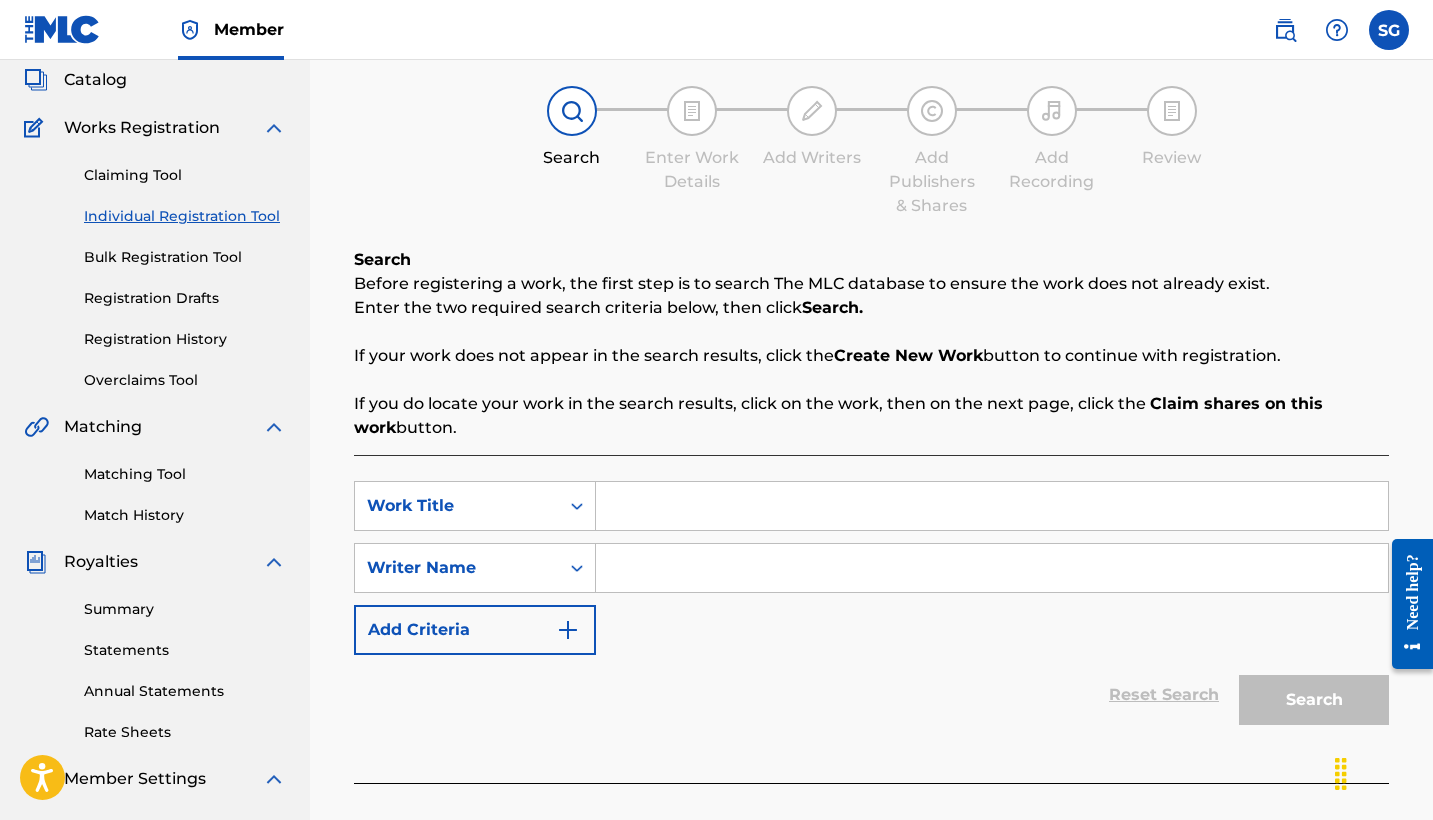 click at bounding box center (992, 506) 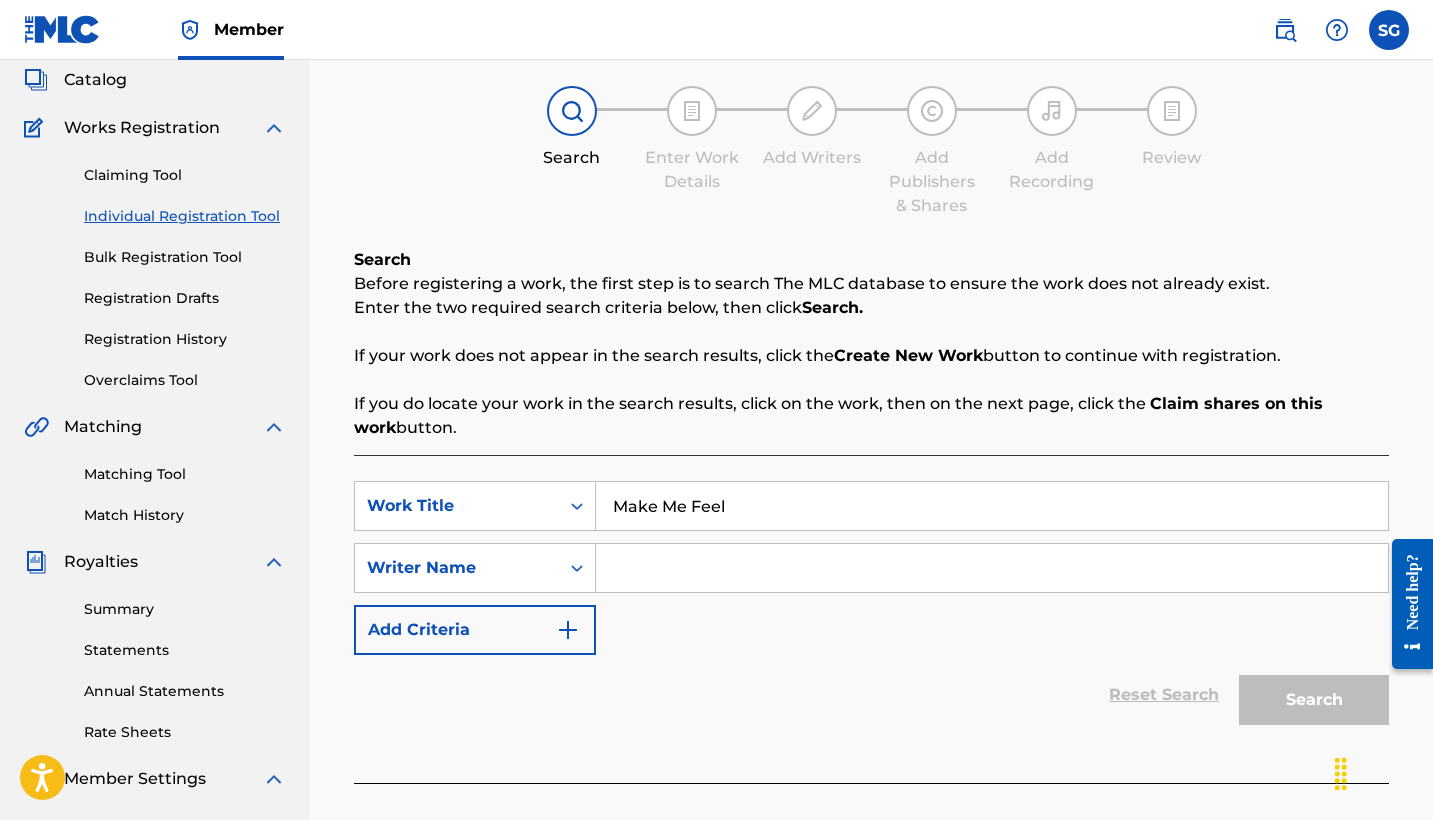 type on "Make Me Feel" 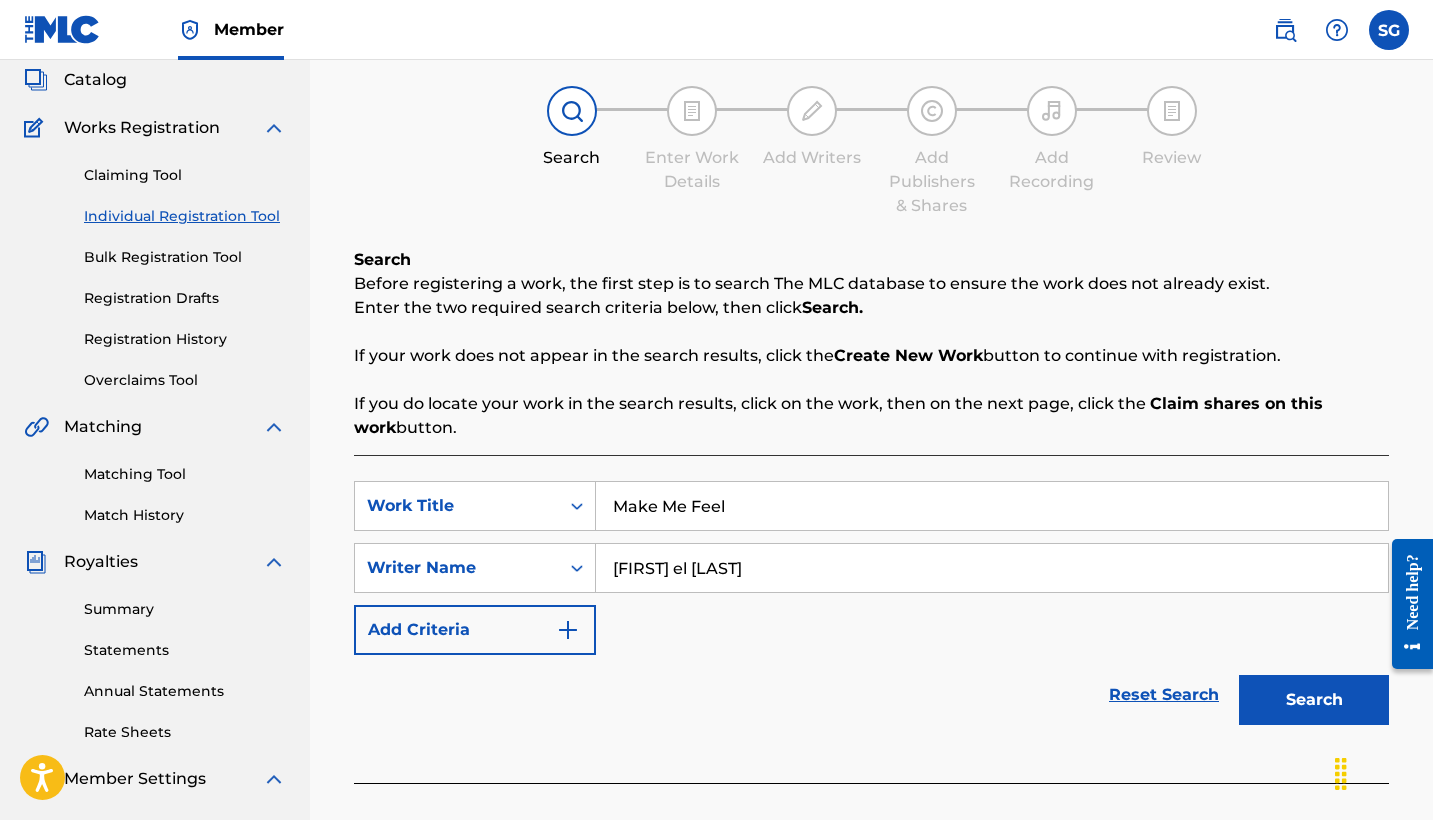 click on "Search" at bounding box center [1314, 700] 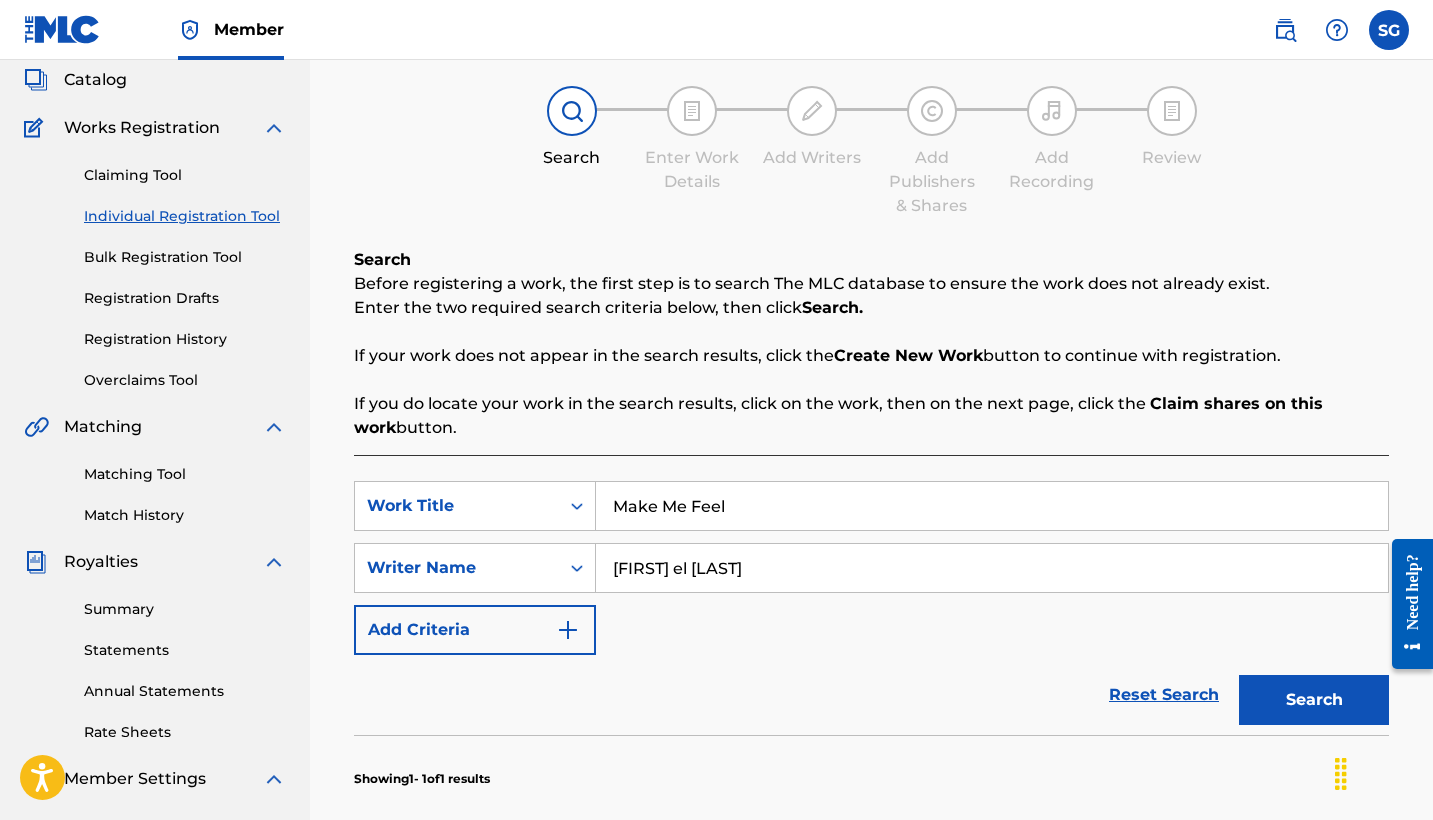 click on "Search" at bounding box center [1314, 700] 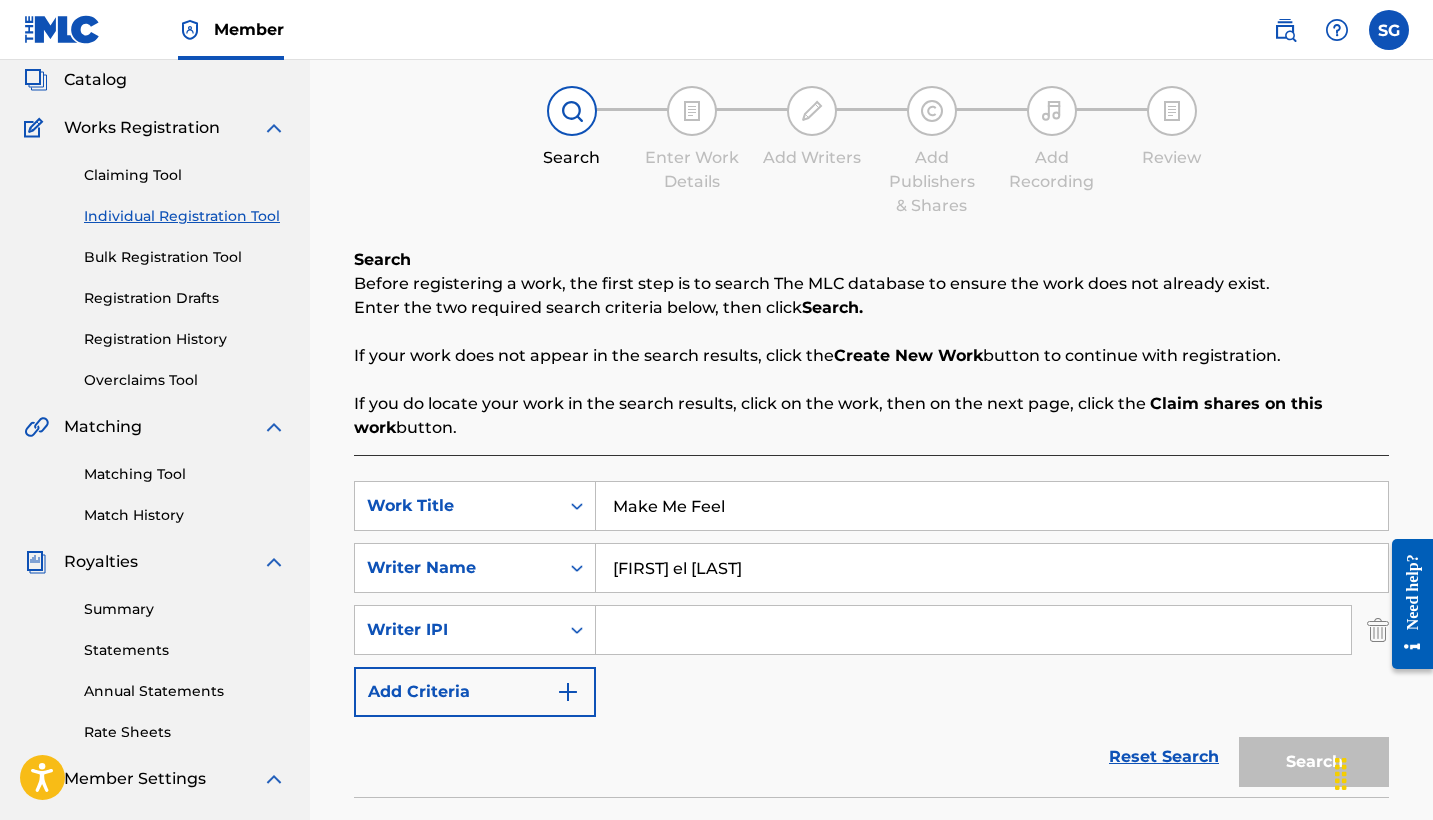 click at bounding box center (973, 630) 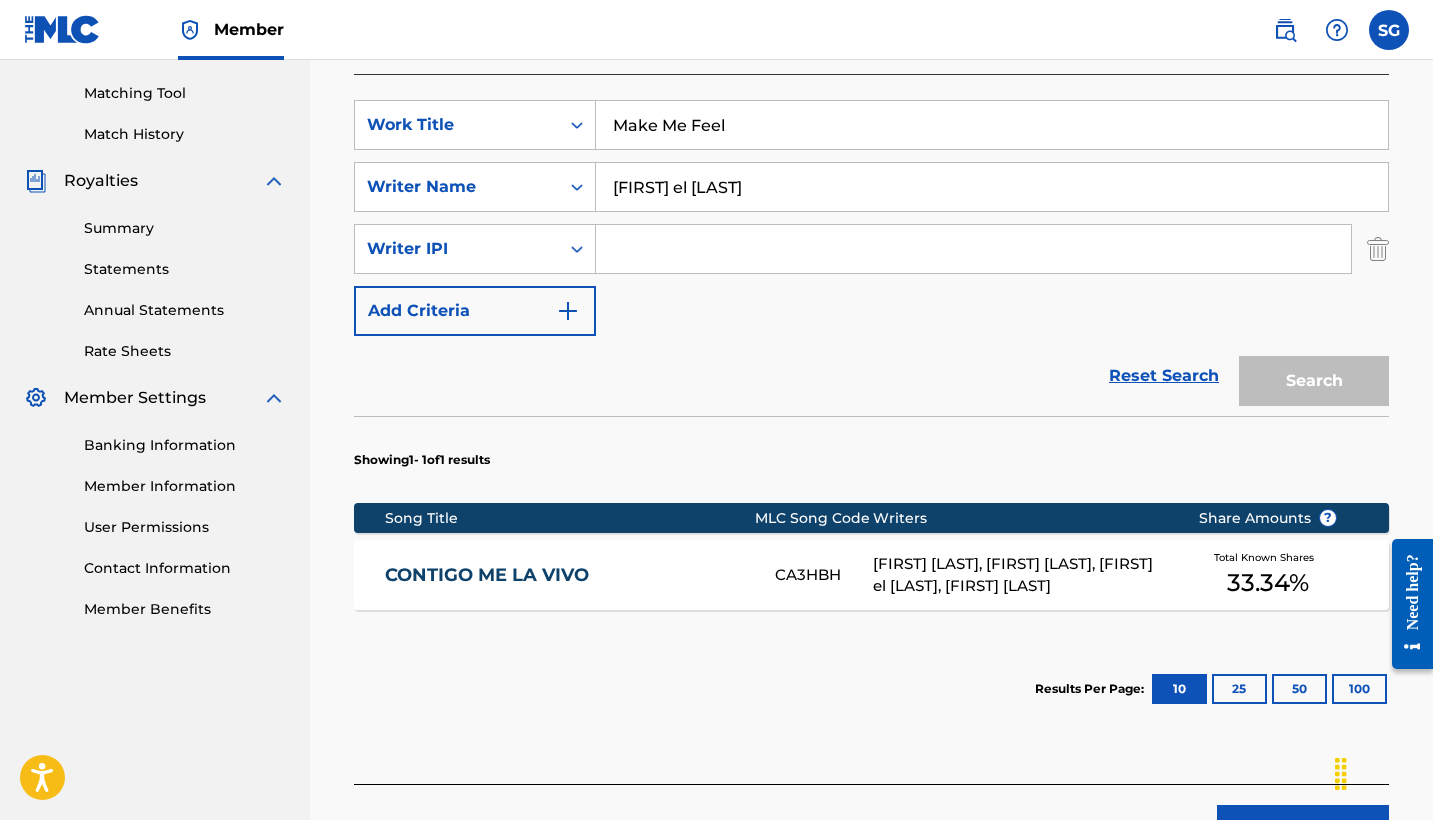 scroll, scrollTop: 374, scrollLeft: 0, axis: vertical 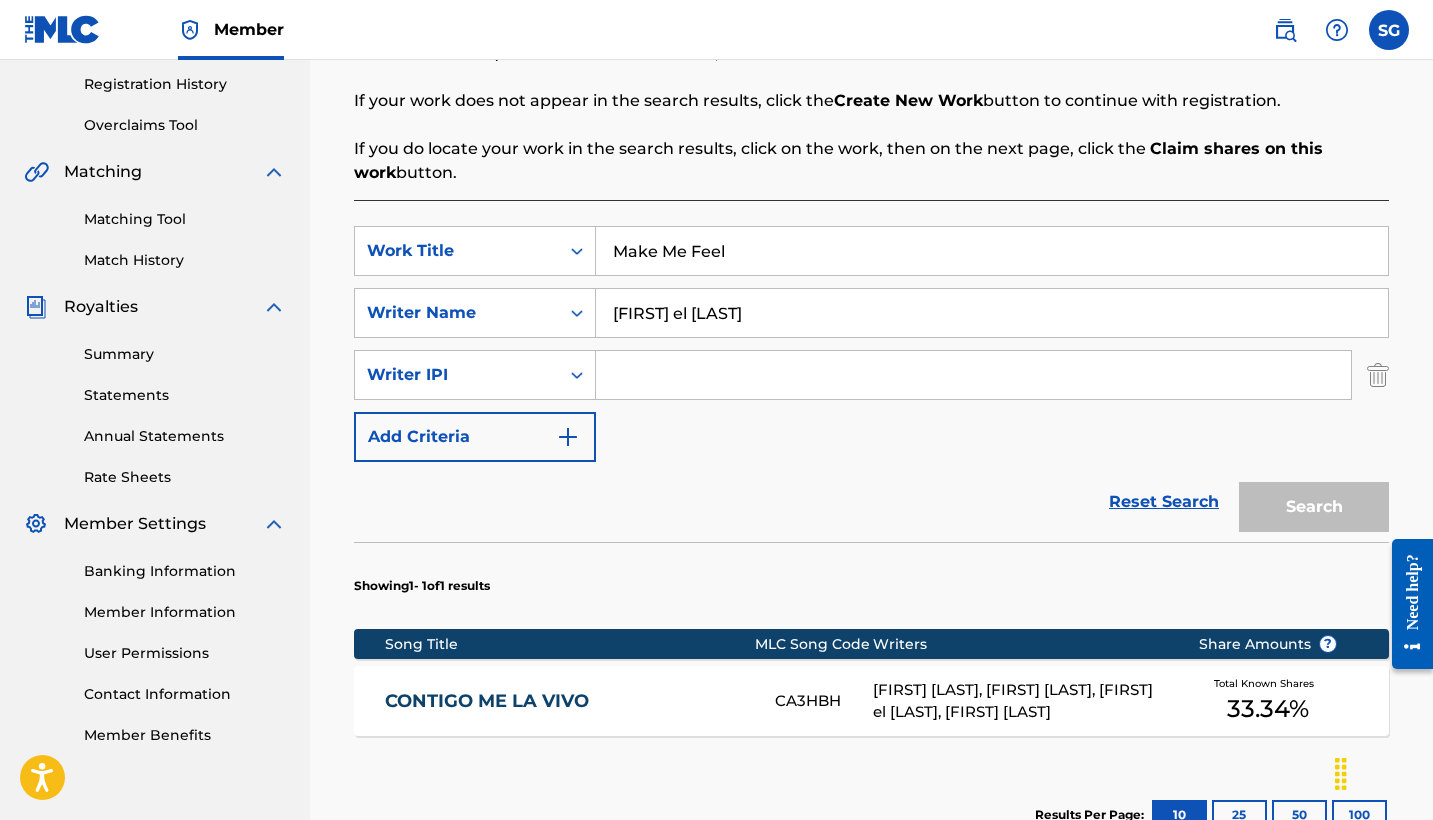 click on "[FIRST] el [LAST]" at bounding box center [992, 313] 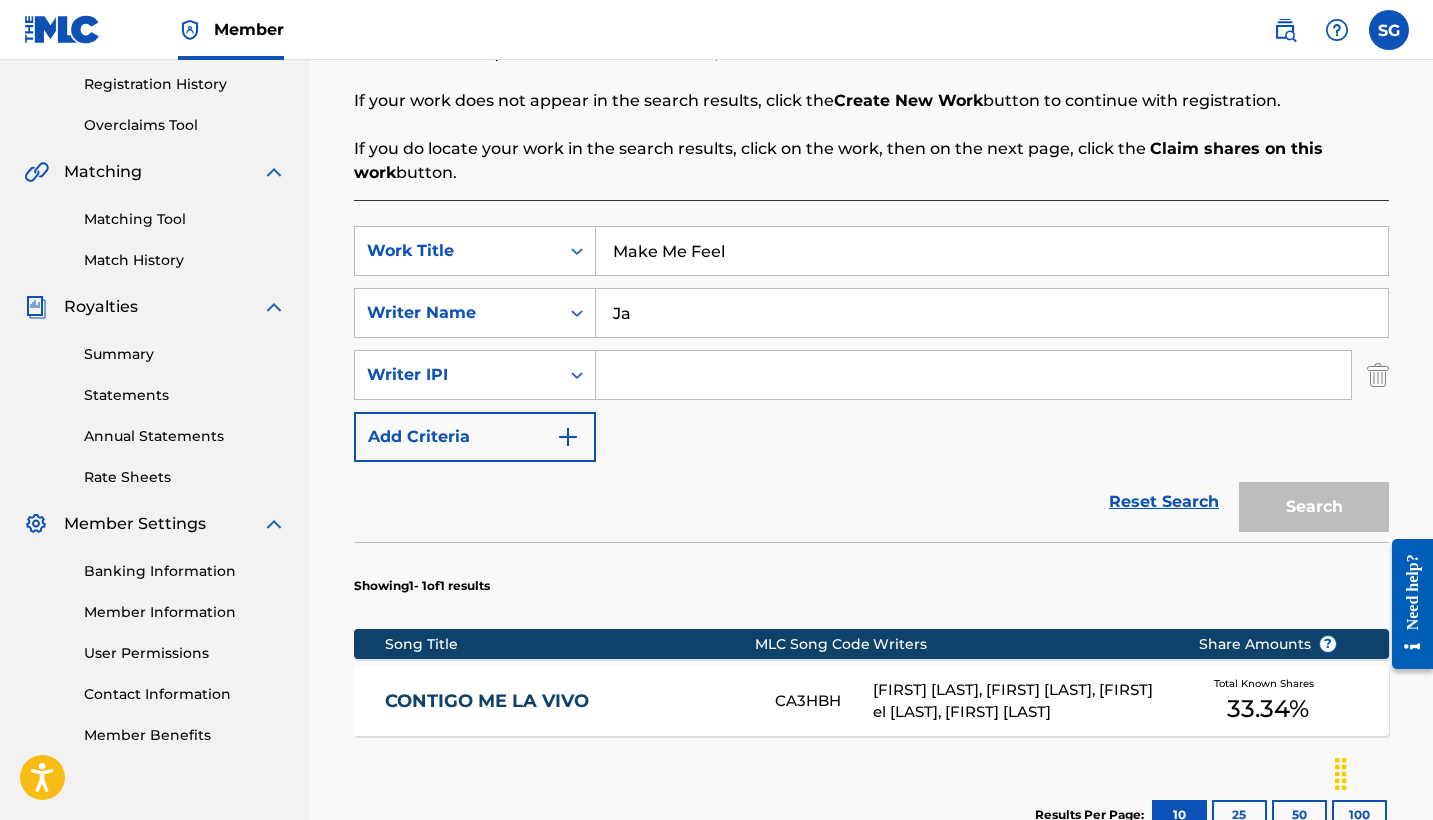 type on "J" 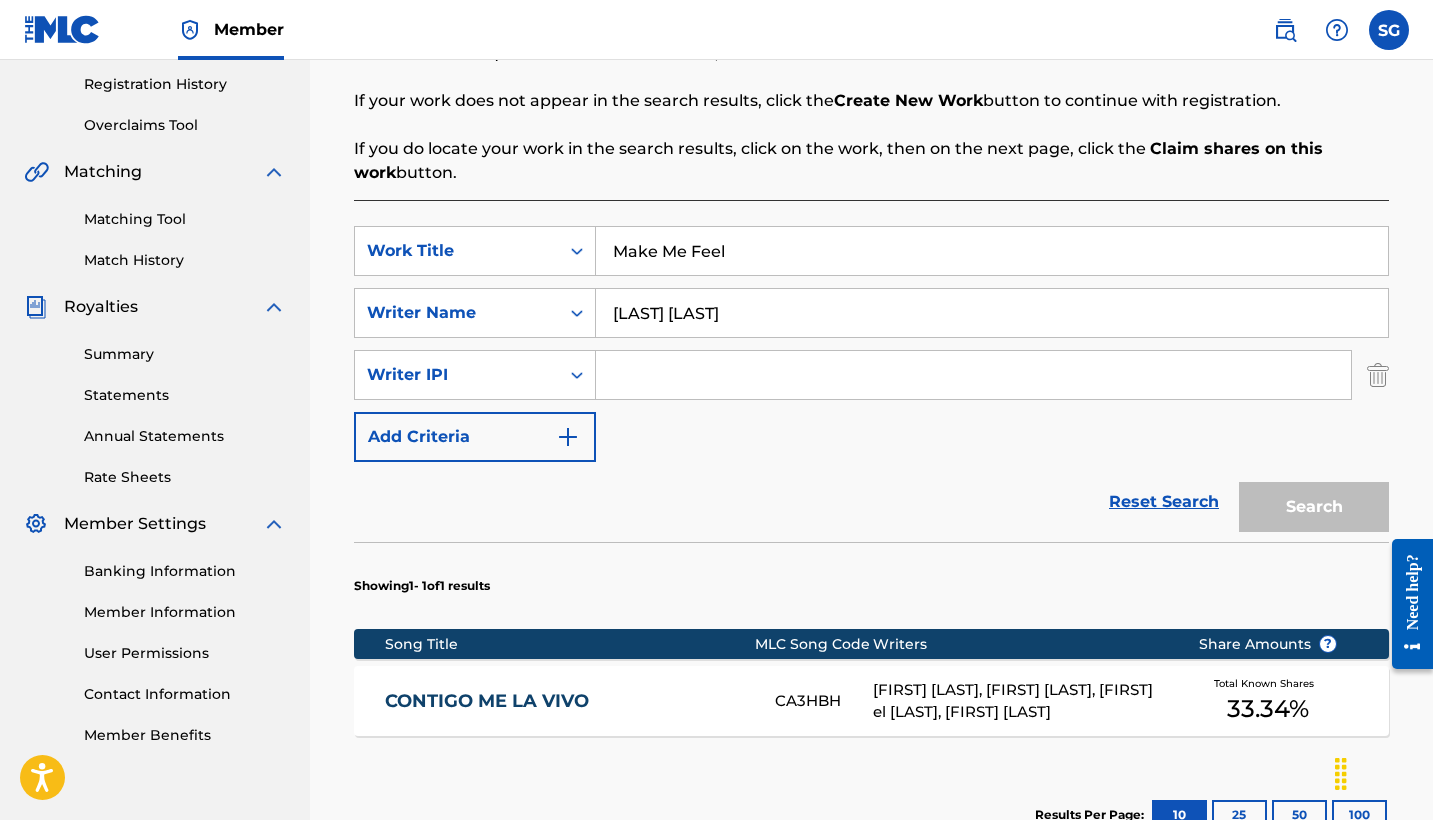 type on "[LAST] [LAST]" 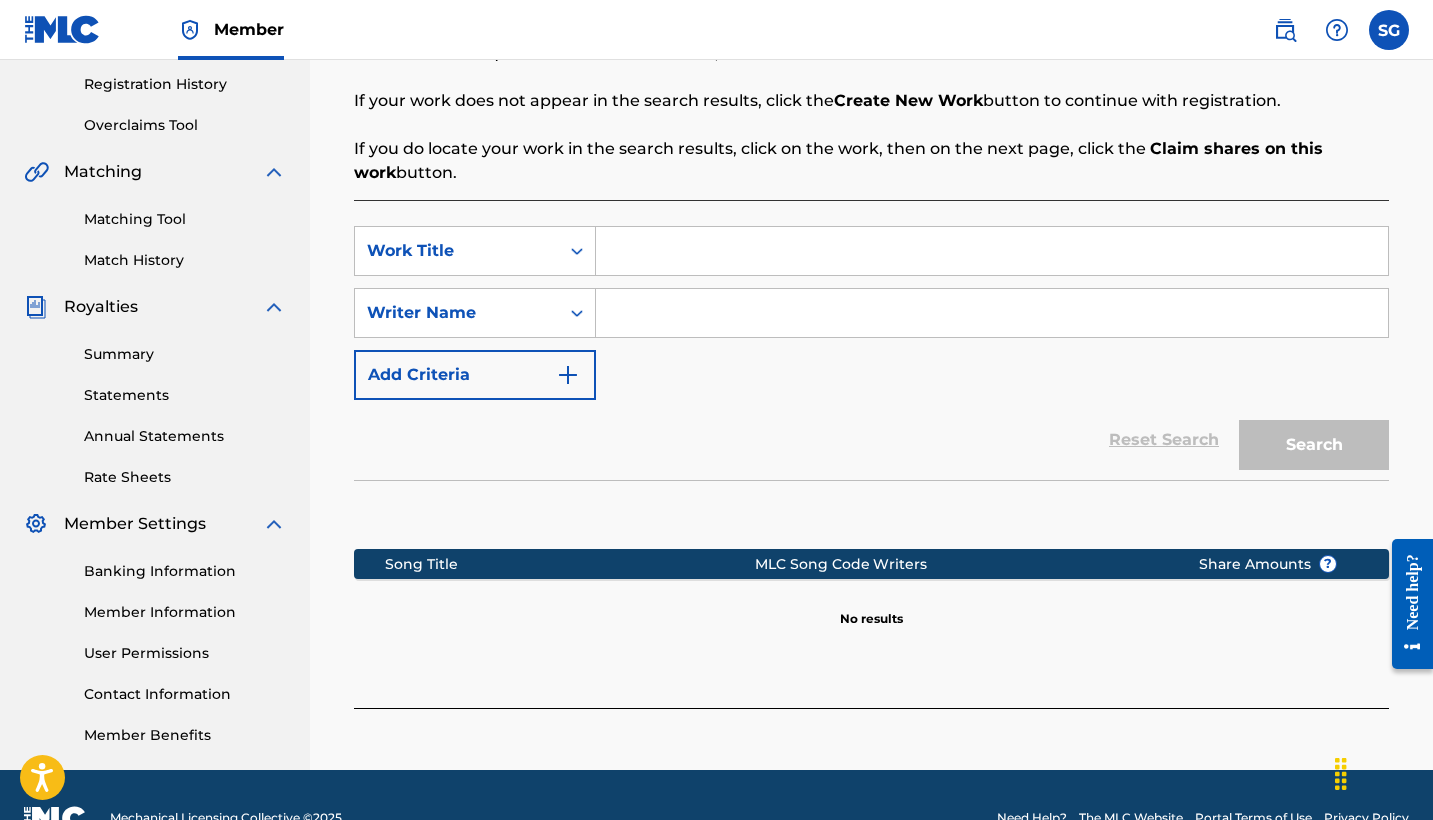 click at bounding box center (992, 251) 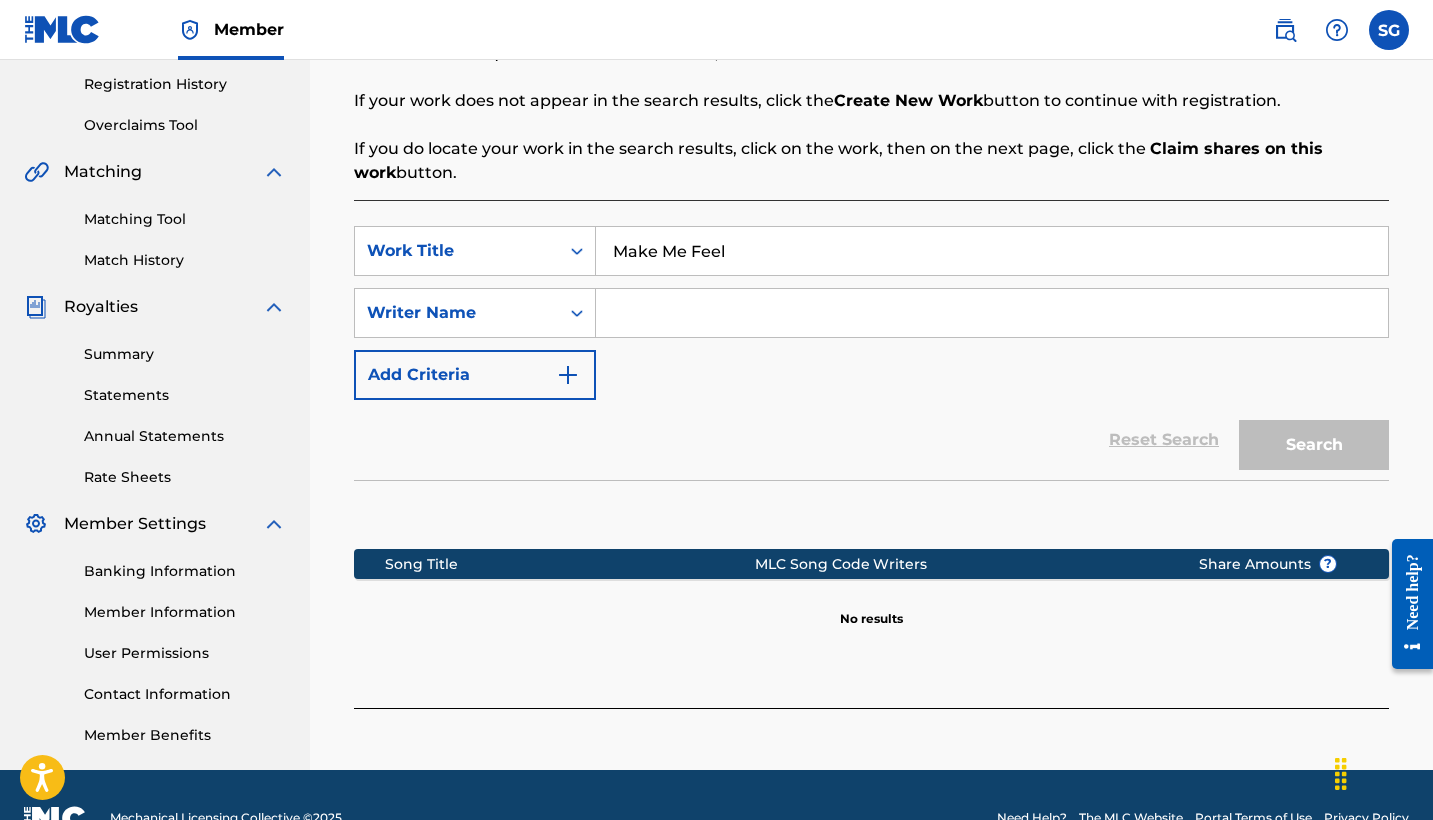 type on "Make Me Feel" 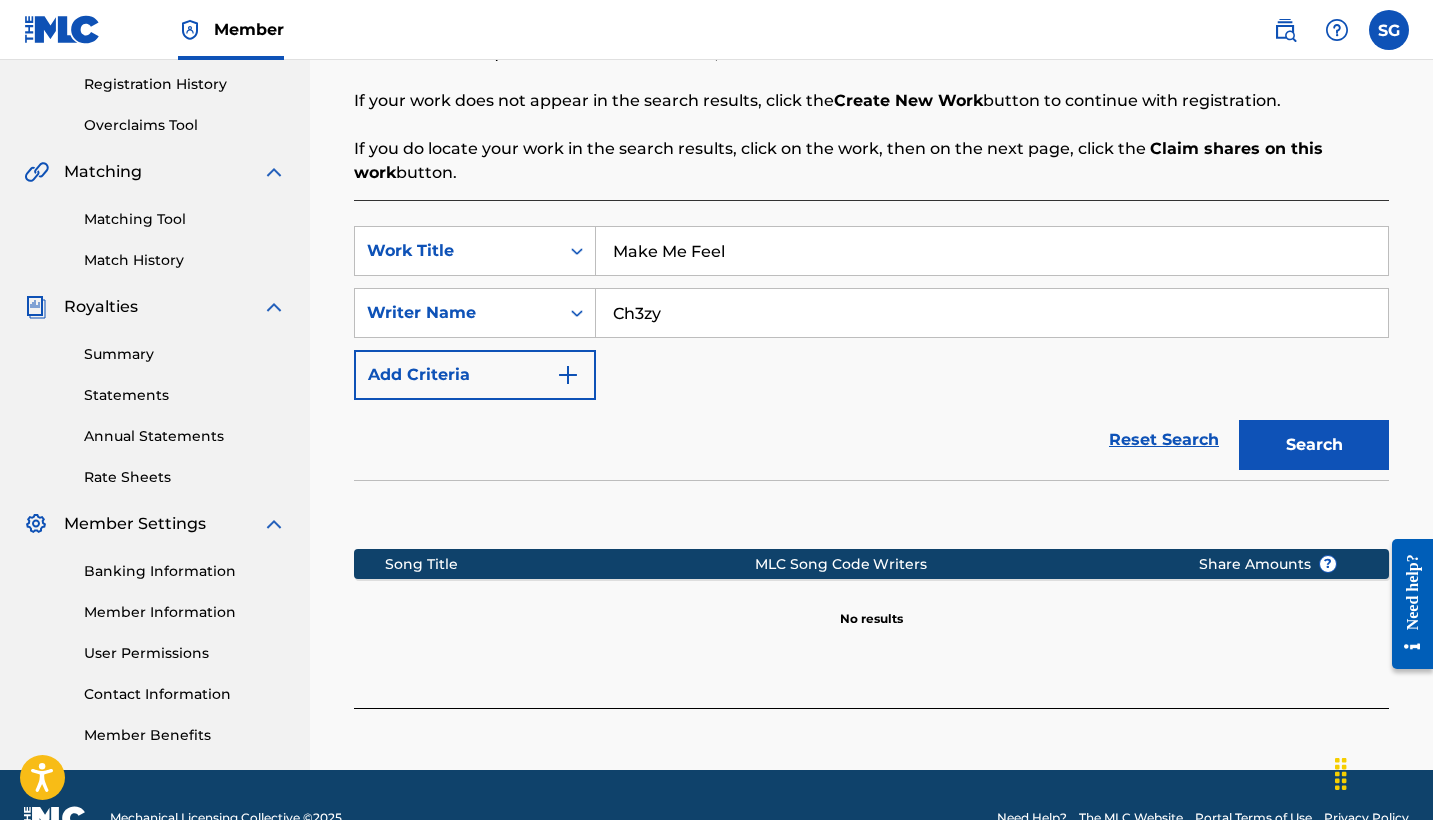 type on "Ch3zy" 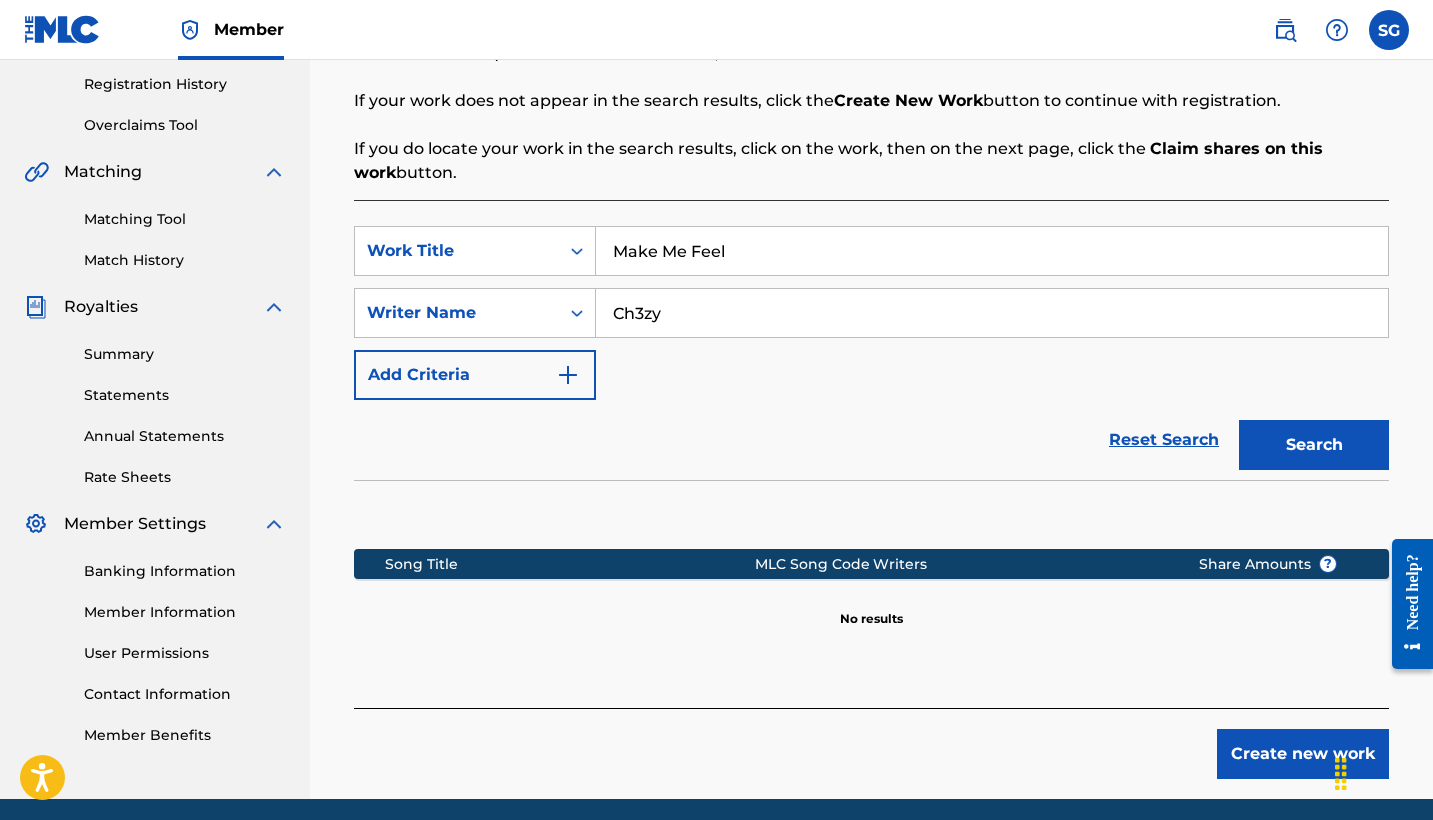 click at bounding box center (568, 375) 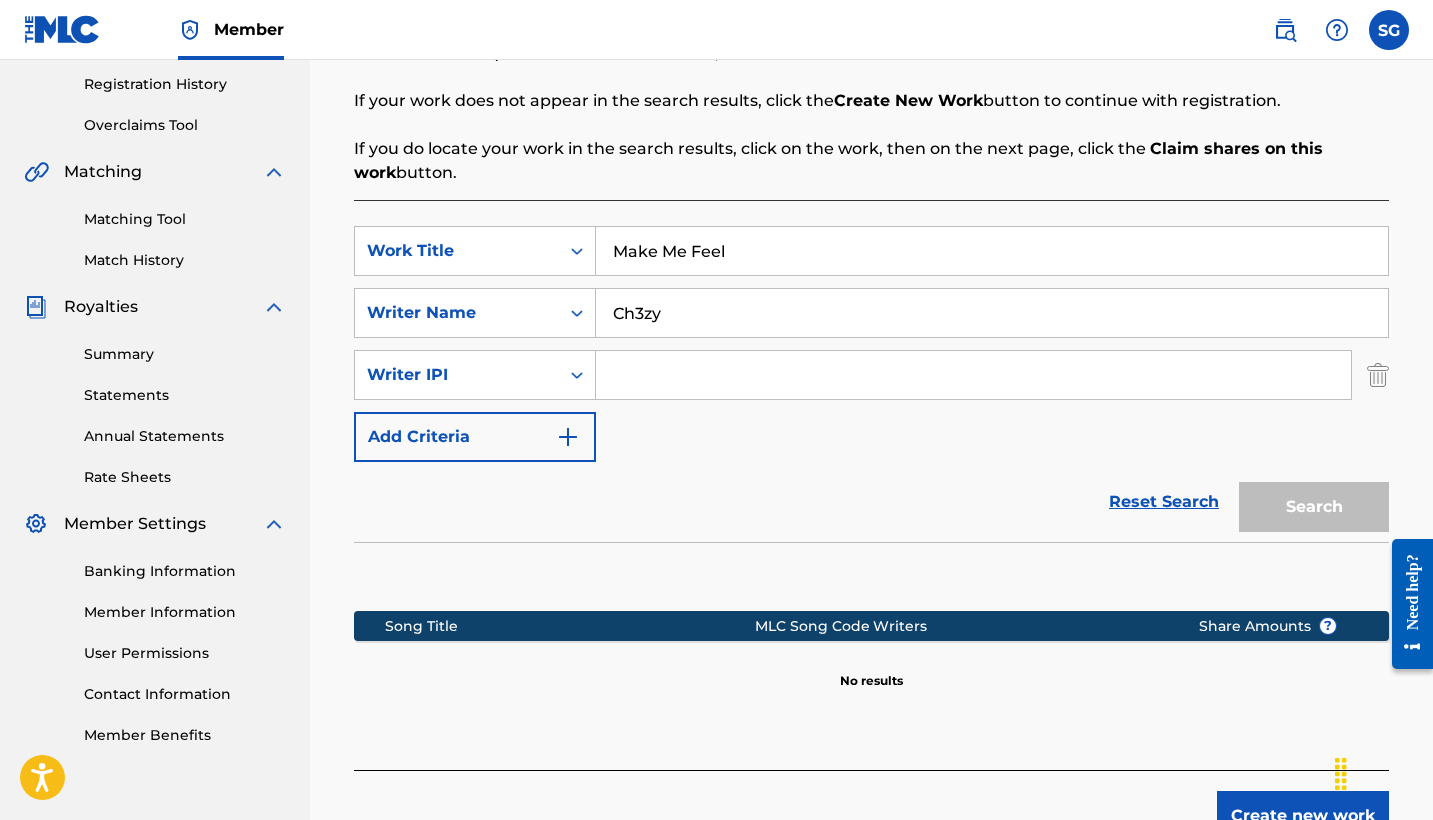 click at bounding box center (973, 375) 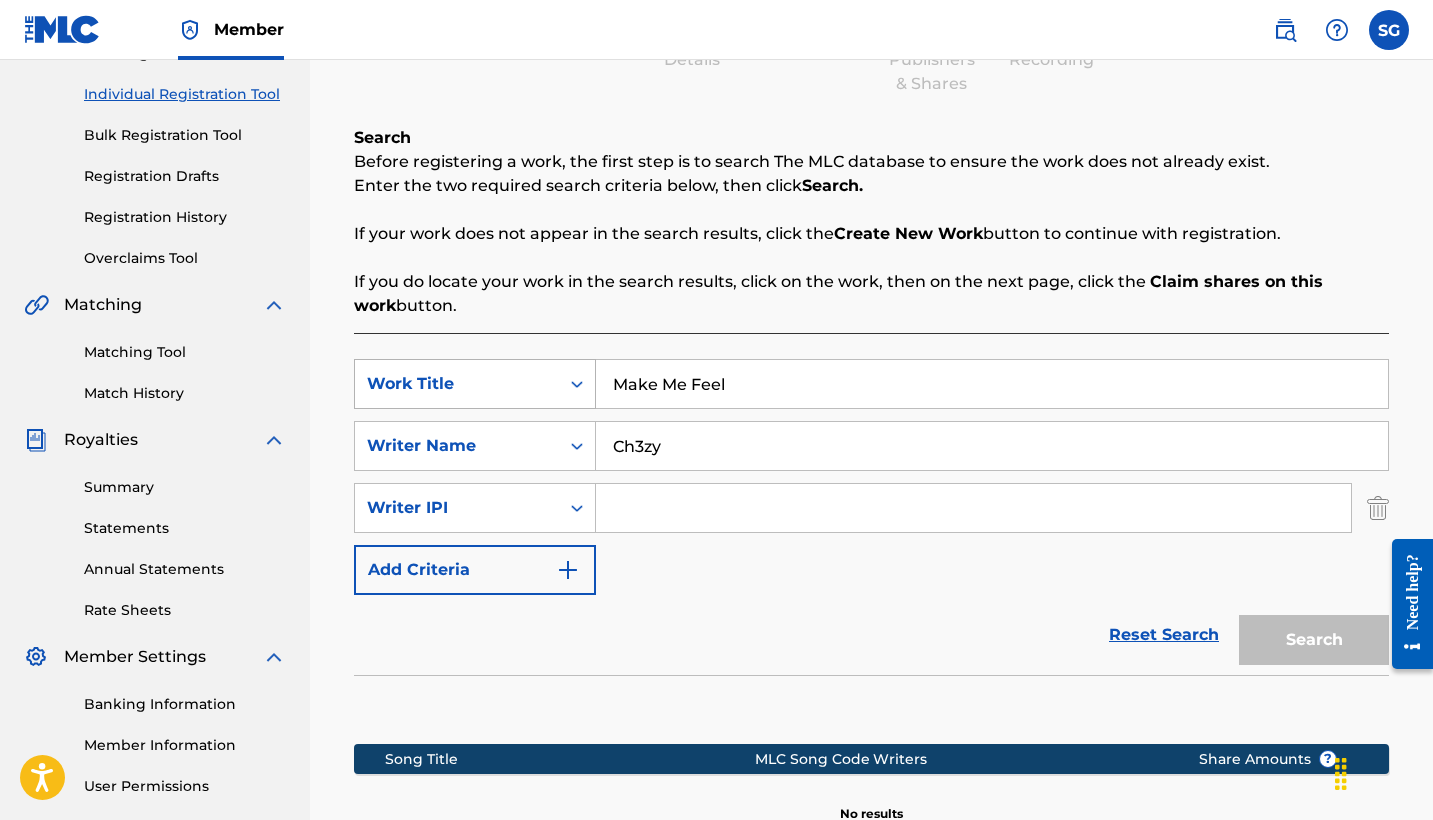 scroll, scrollTop: 240, scrollLeft: 0, axis: vertical 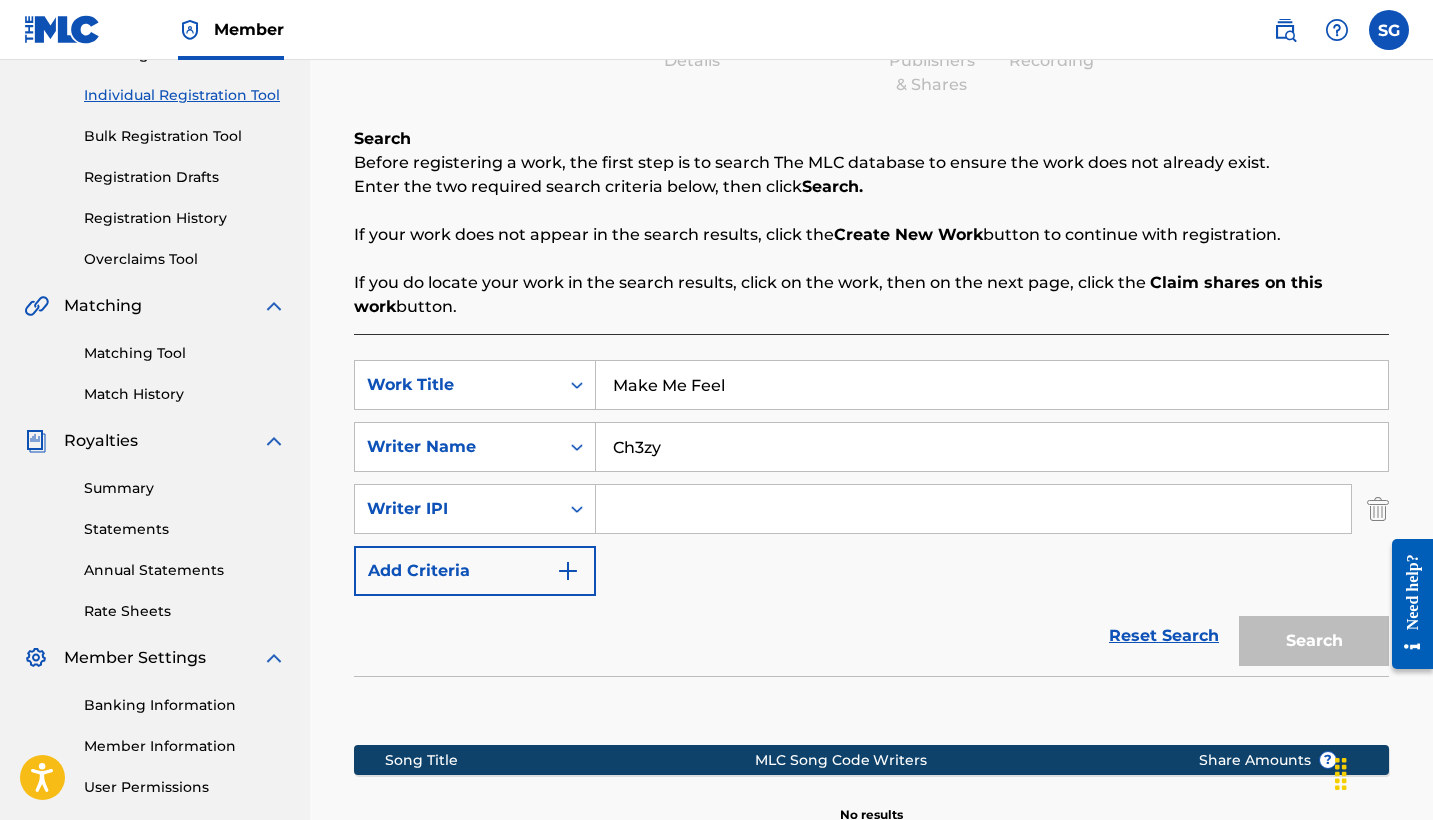 drag, startPoint x: 679, startPoint y: 451, endPoint x: 596, endPoint y: 451, distance: 83 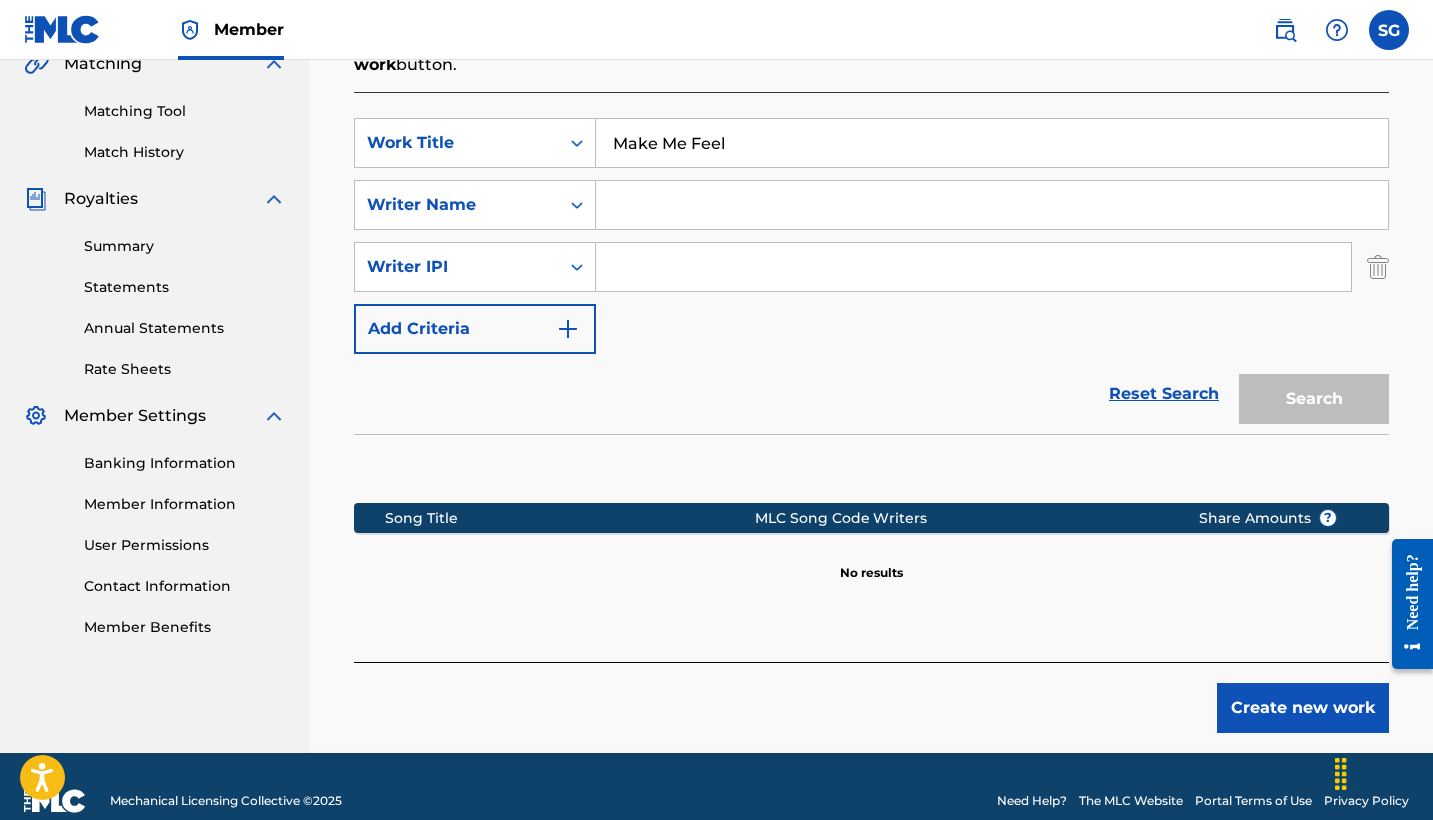 scroll, scrollTop: 505, scrollLeft: 0, axis: vertical 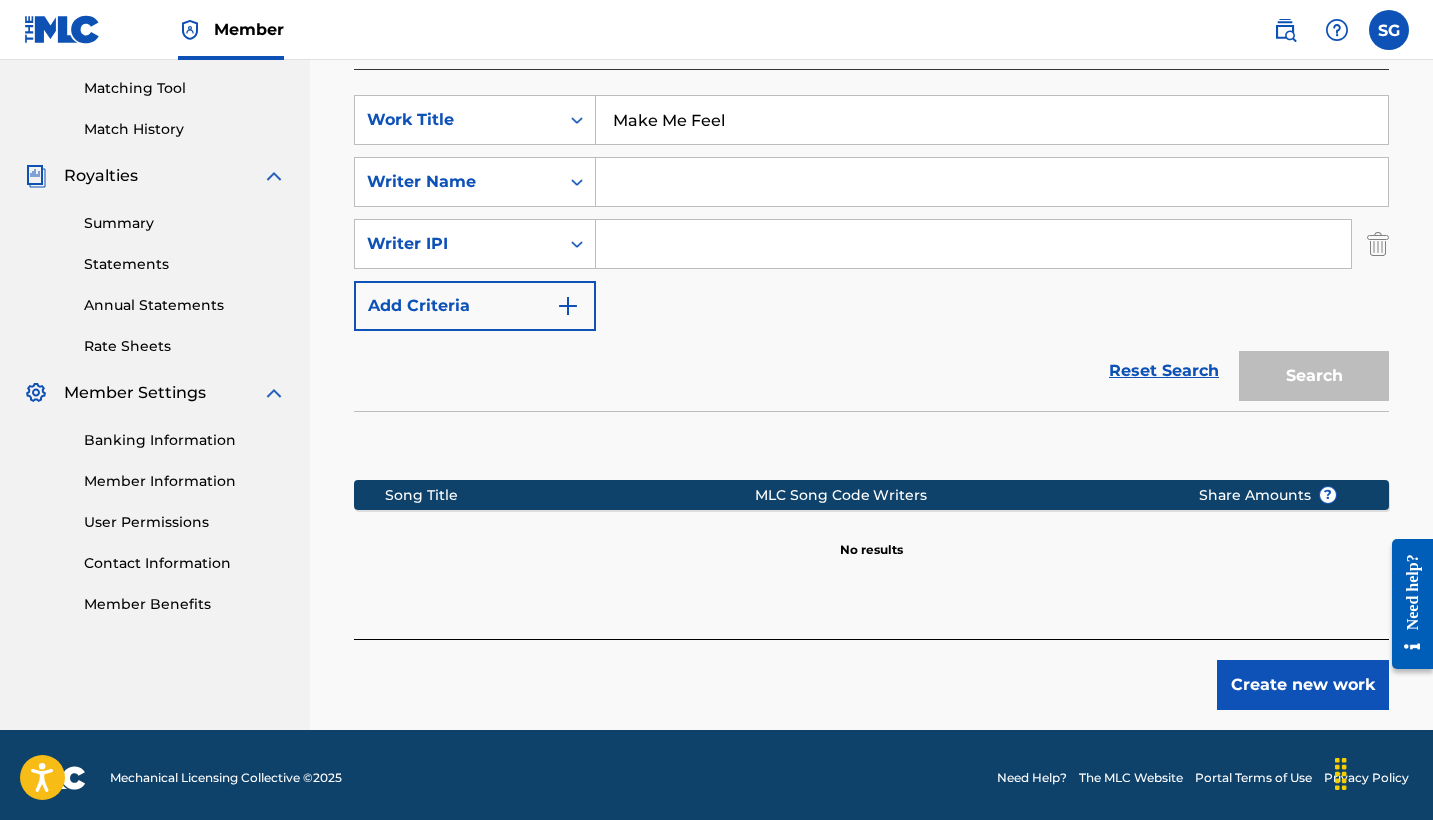 type 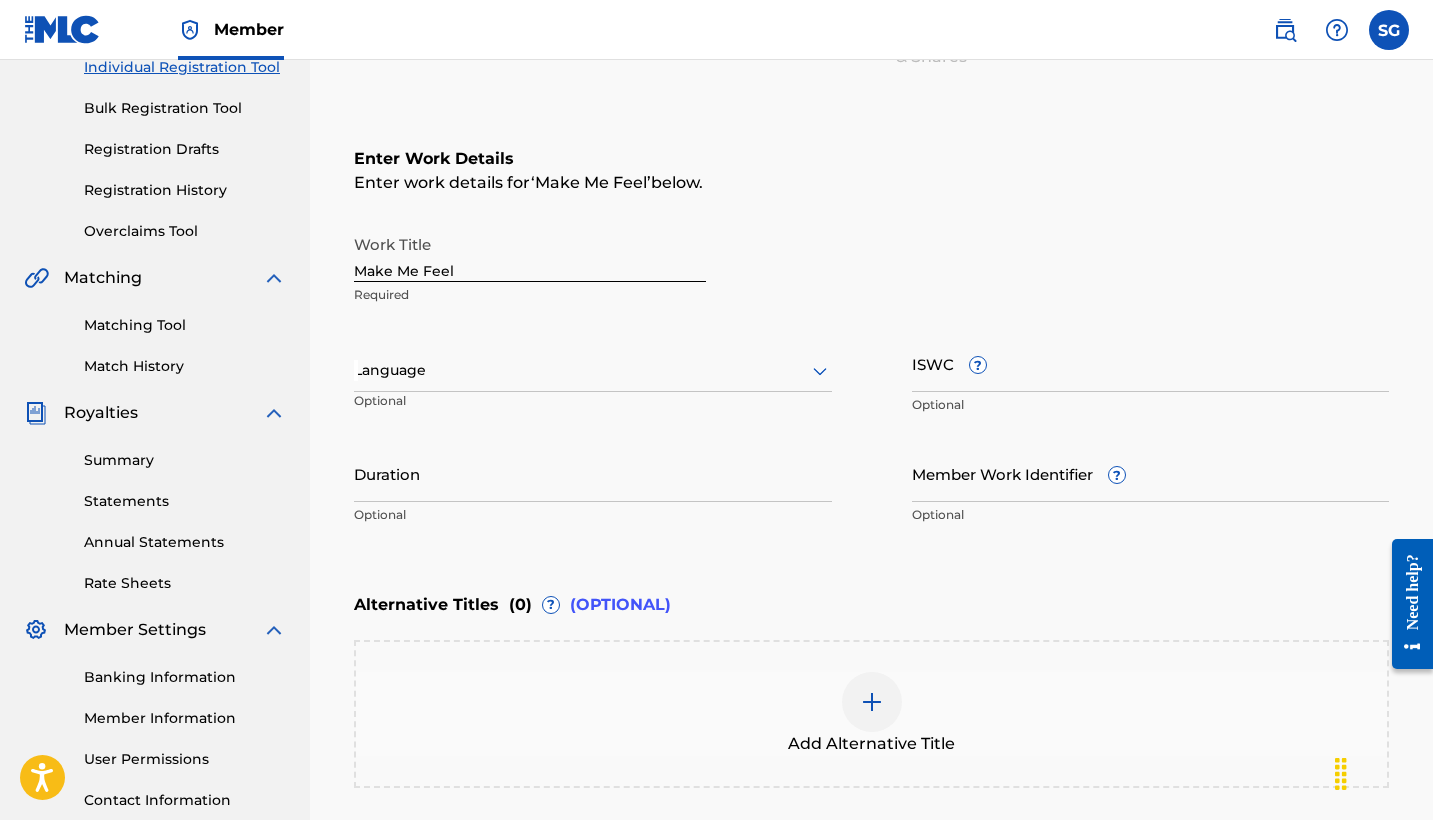 scroll, scrollTop: 140, scrollLeft: 0, axis: vertical 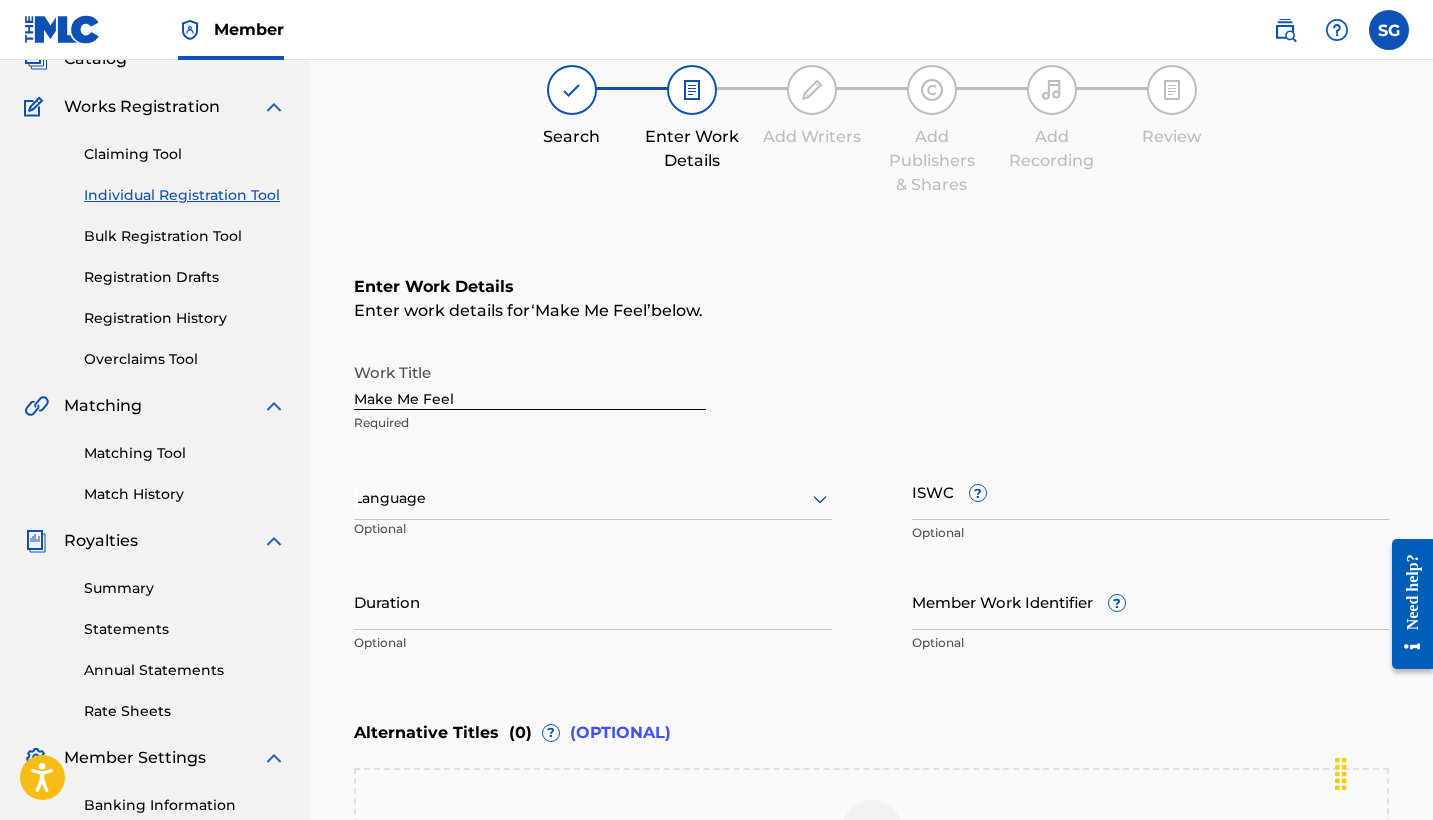 click at bounding box center [593, 498] 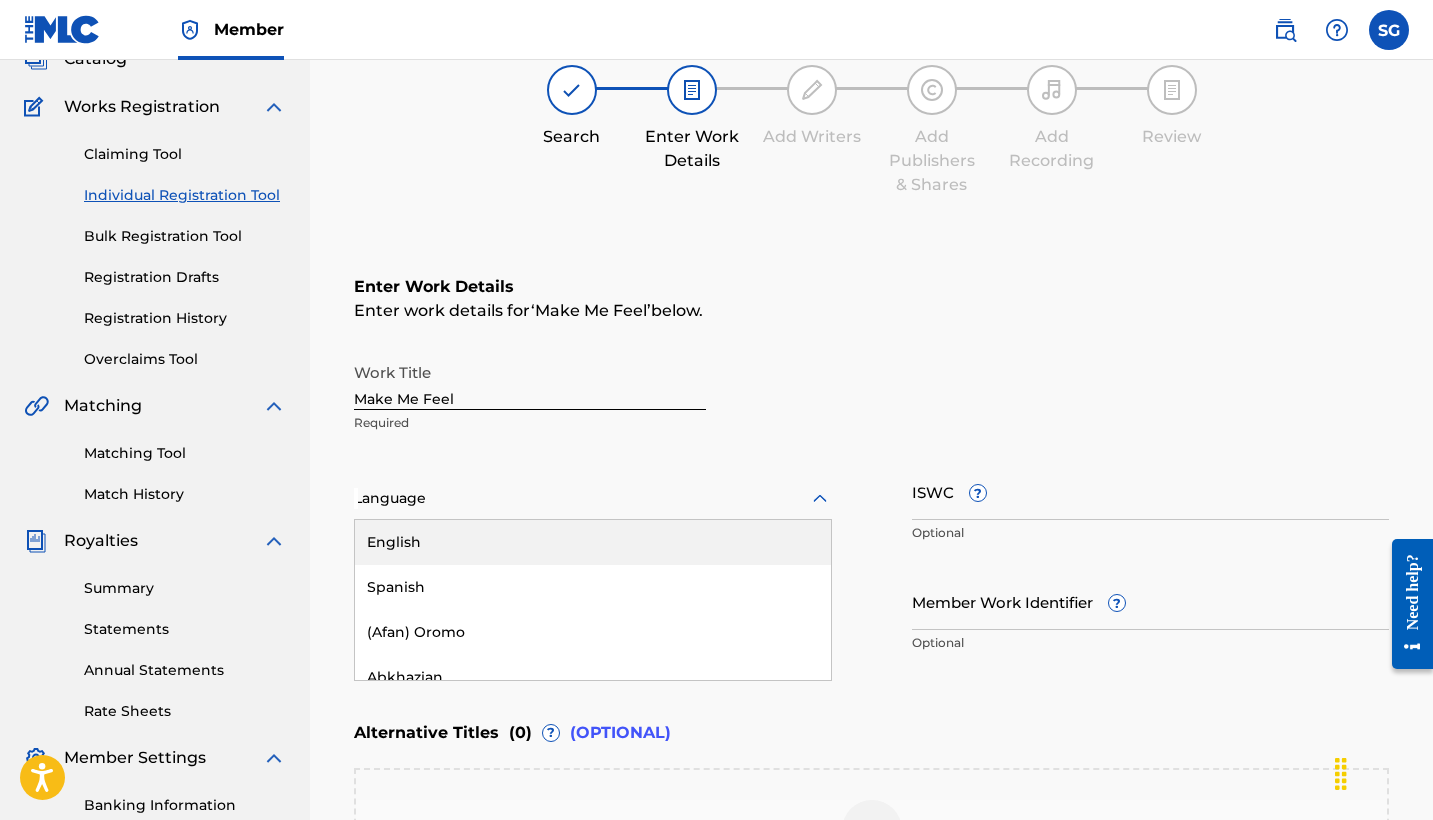 scroll, scrollTop: 141, scrollLeft: 0, axis: vertical 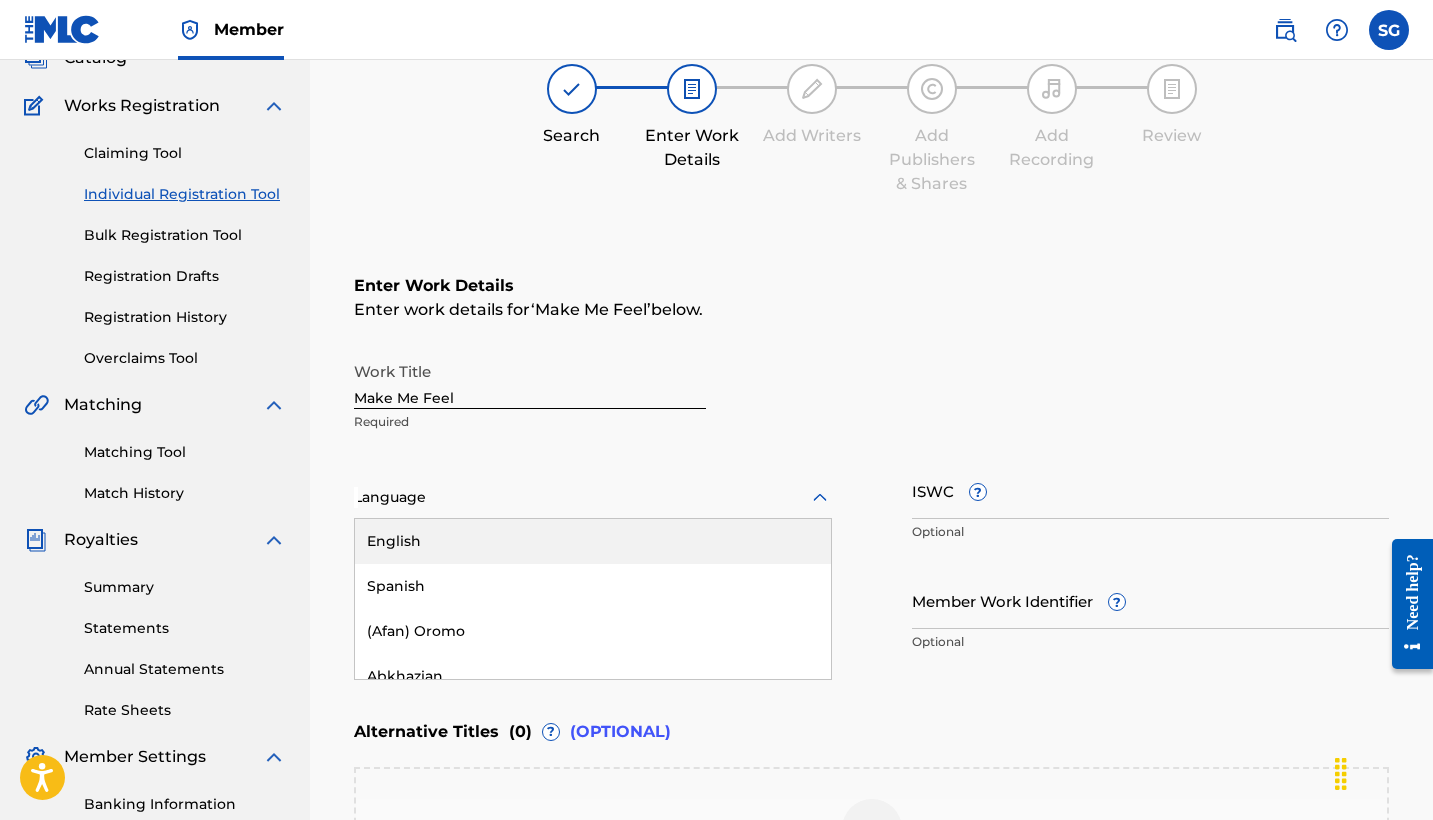 click on "English" at bounding box center [593, 541] 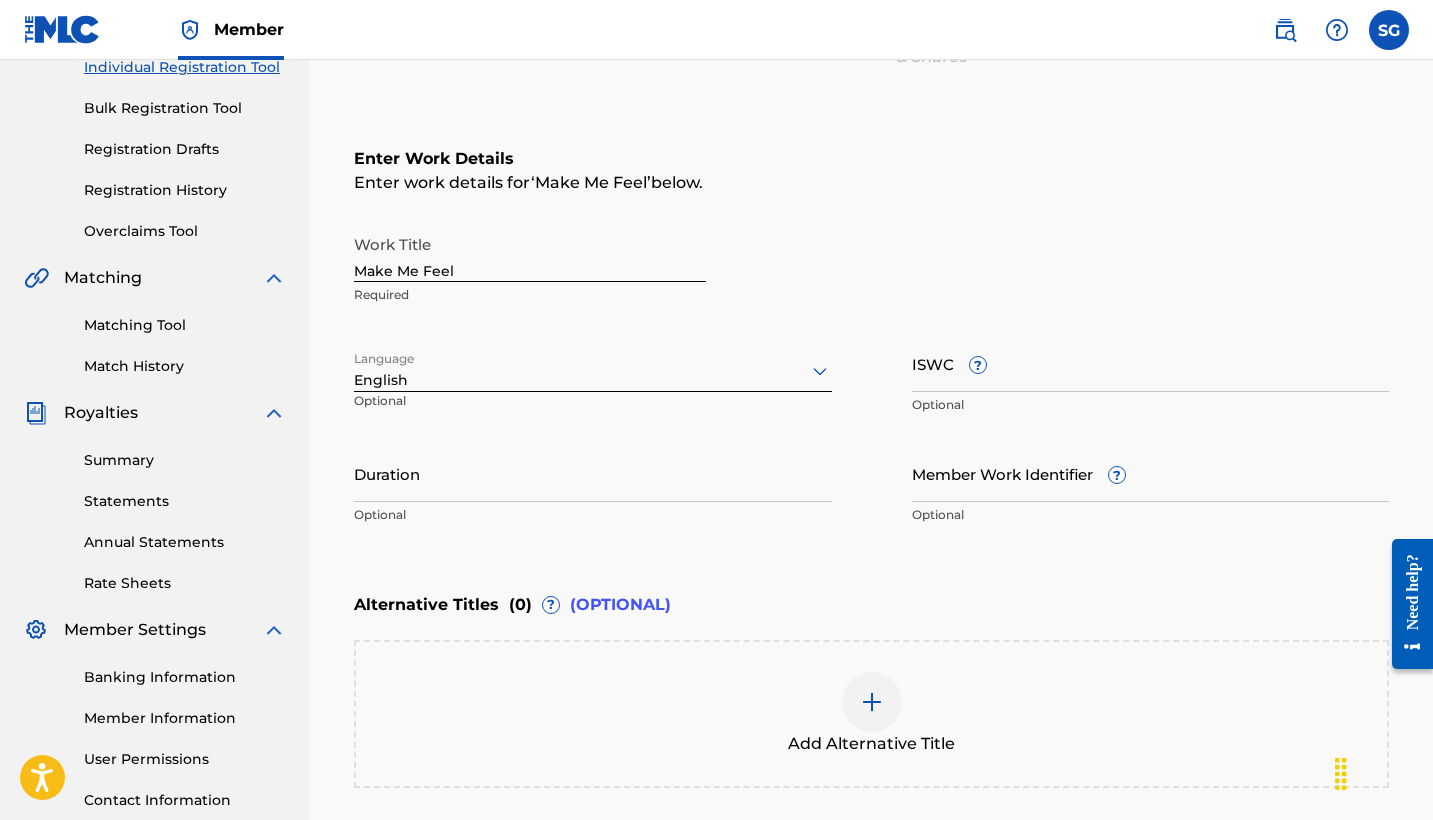 scroll, scrollTop: 281, scrollLeft: 0, axis: vertical 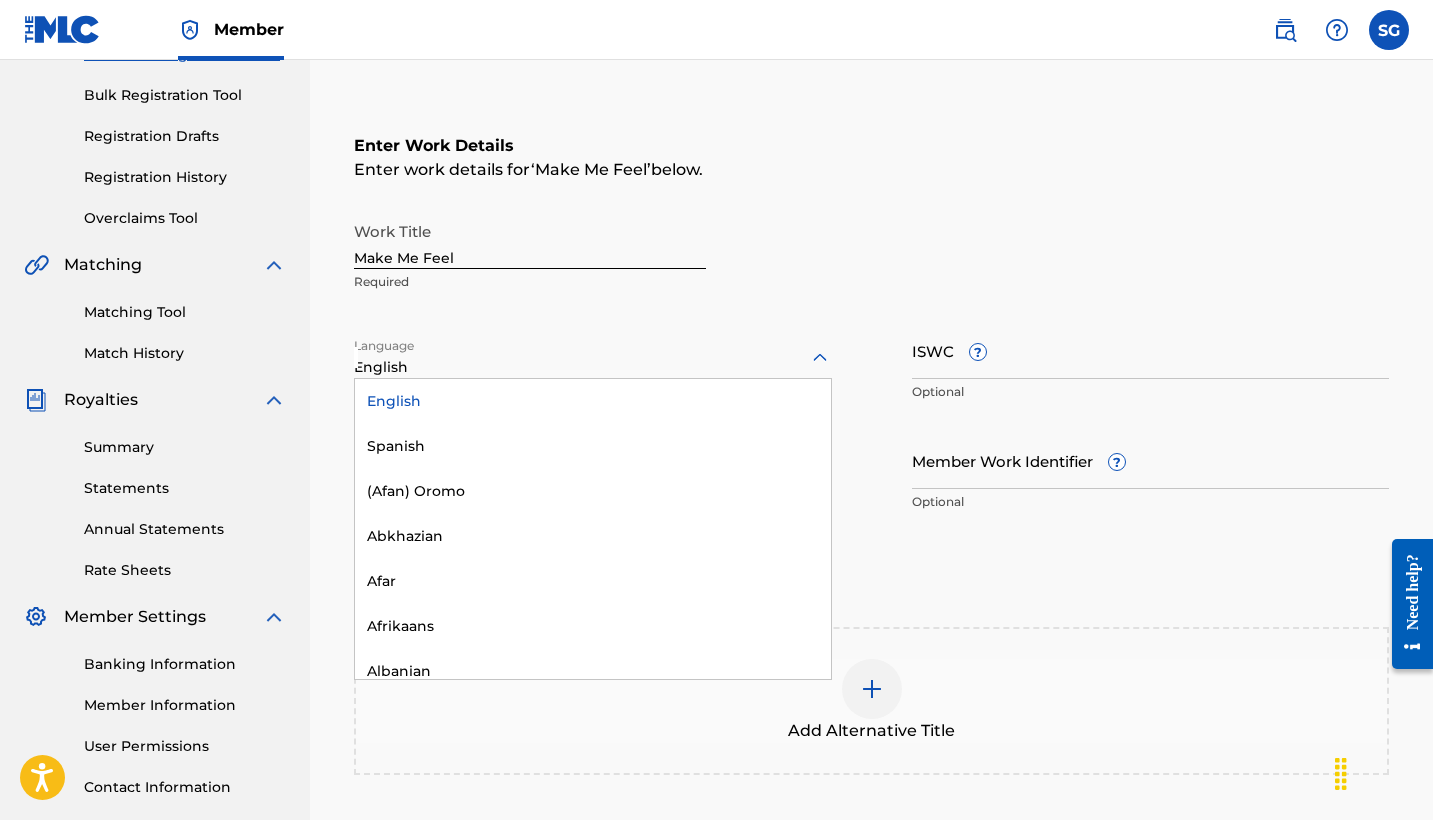 click 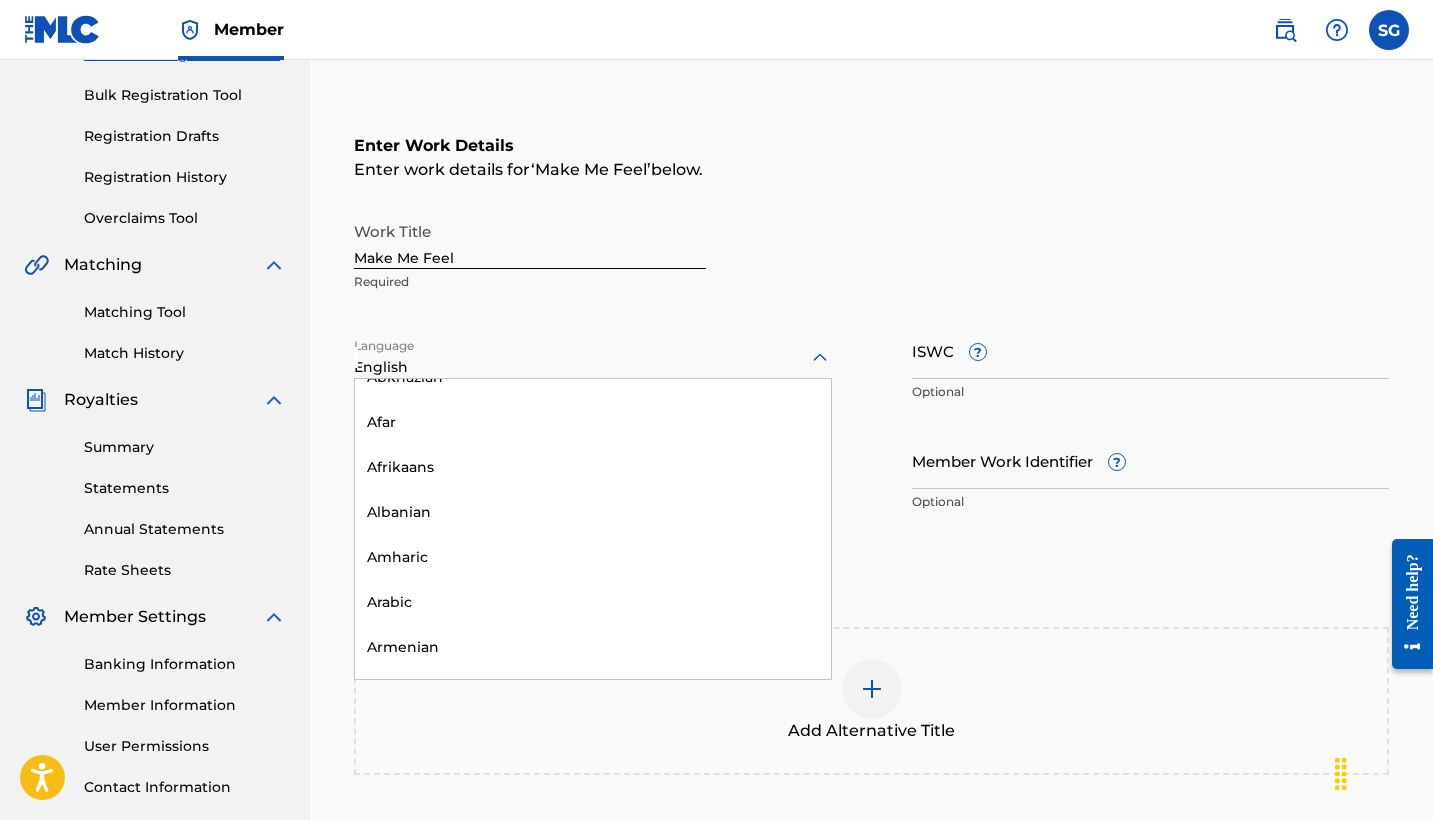 scroll, scrollTop: 0, scrollLeft: 0, axis: both 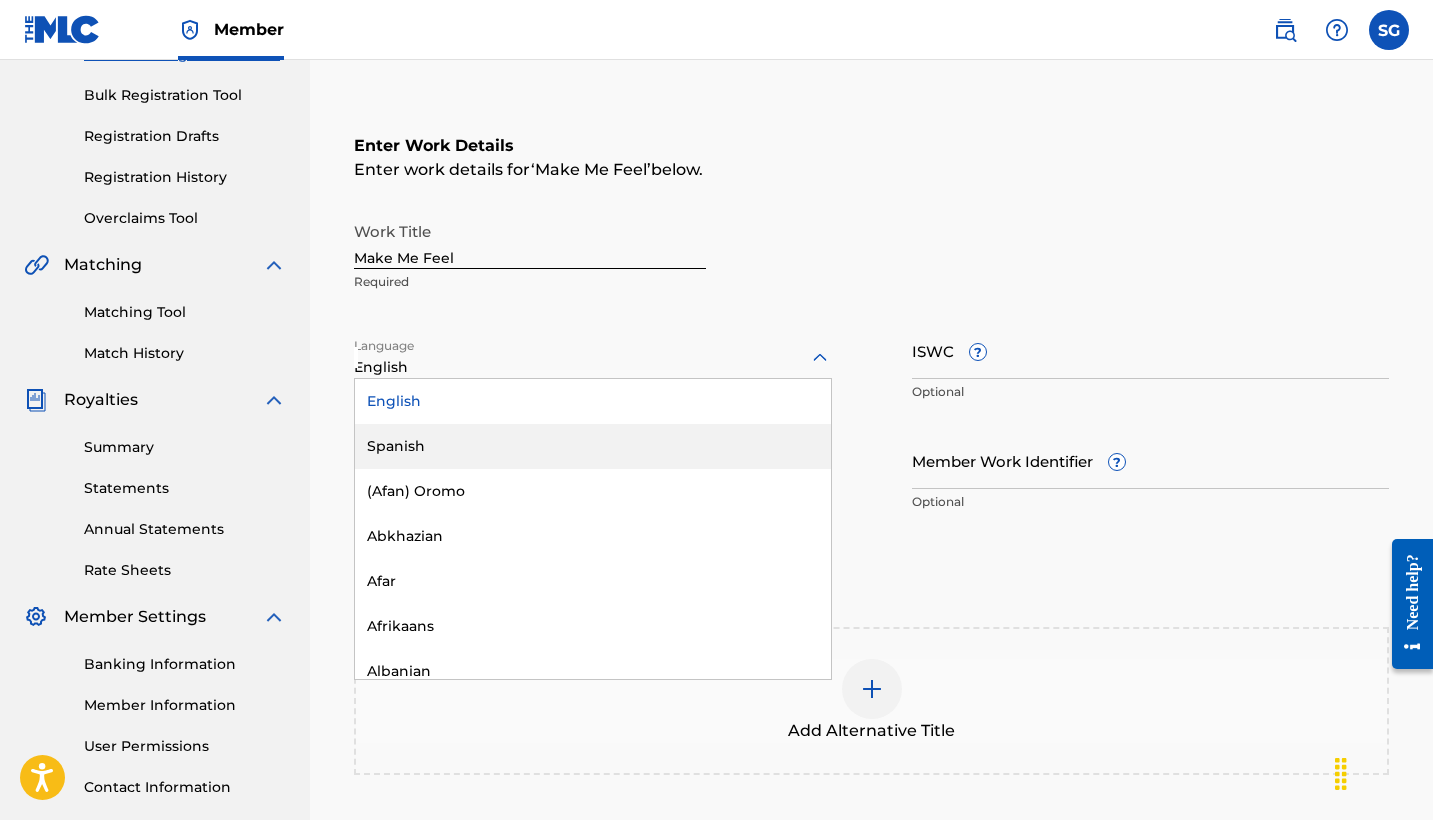click on "Spanish" at bounding box center (593, 446) 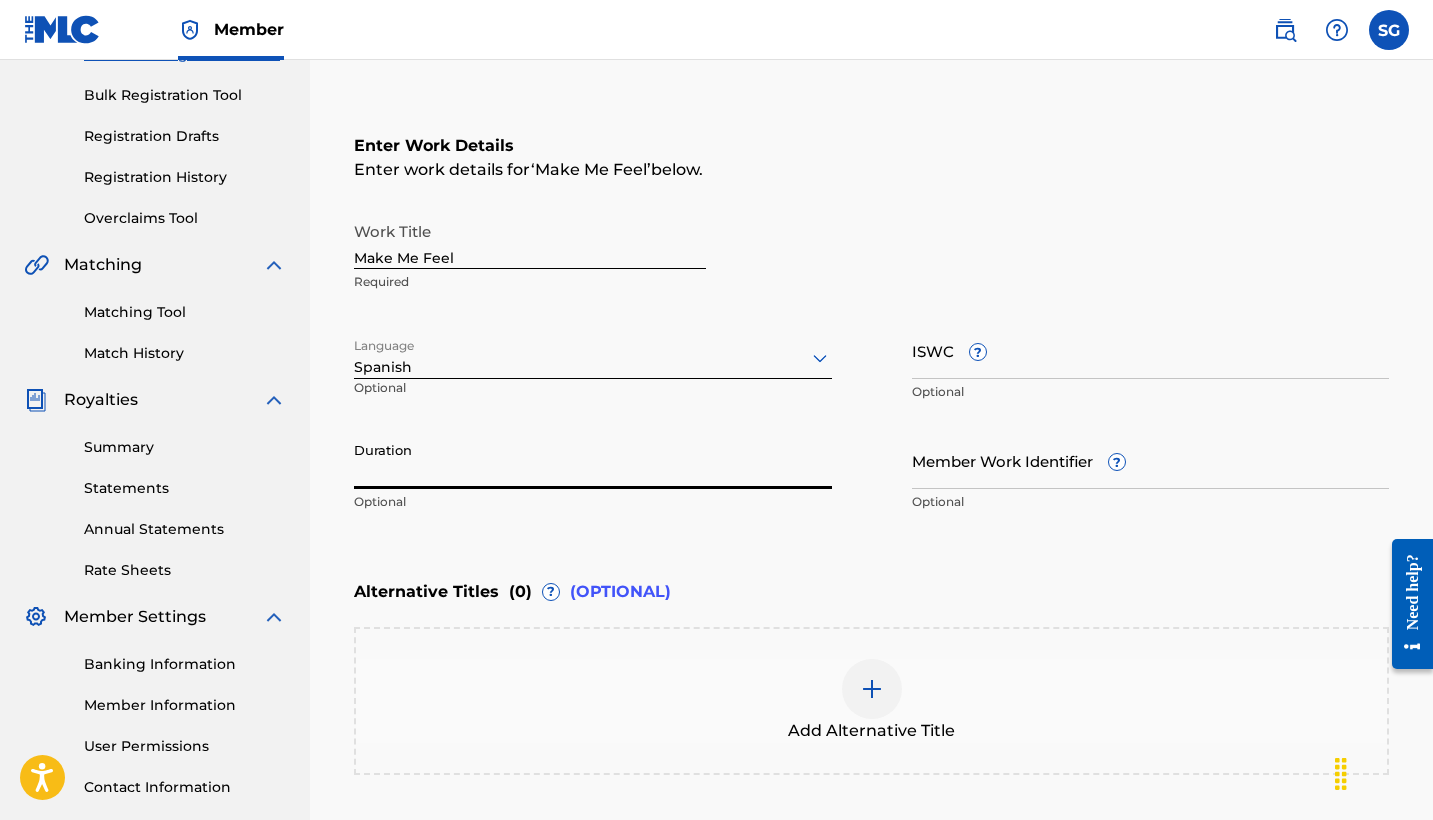 click on "Duration" at bounding box center [593, 460] 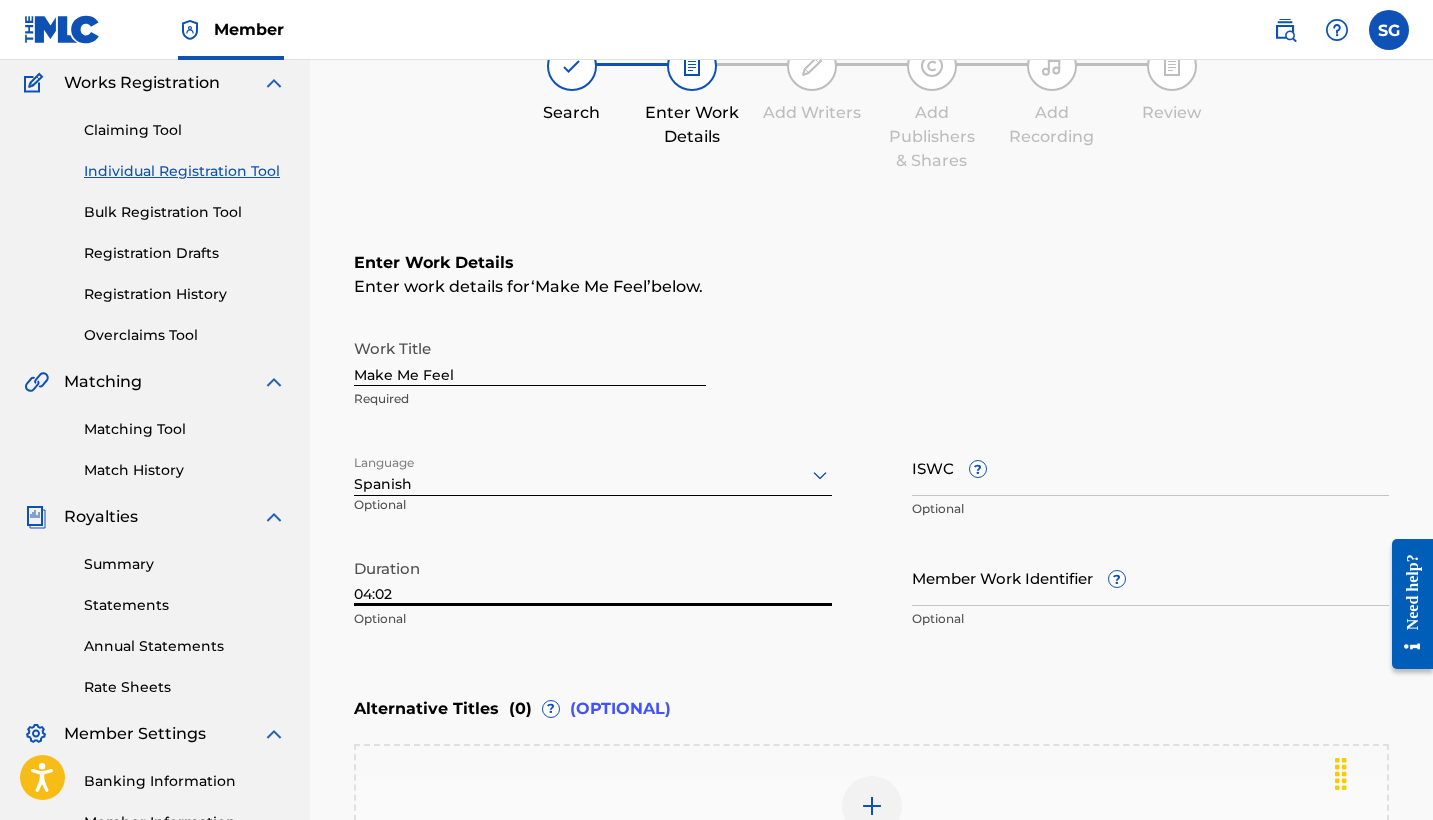scroll, scrollTop: 162, scrollLeft: 0, axis: vertical 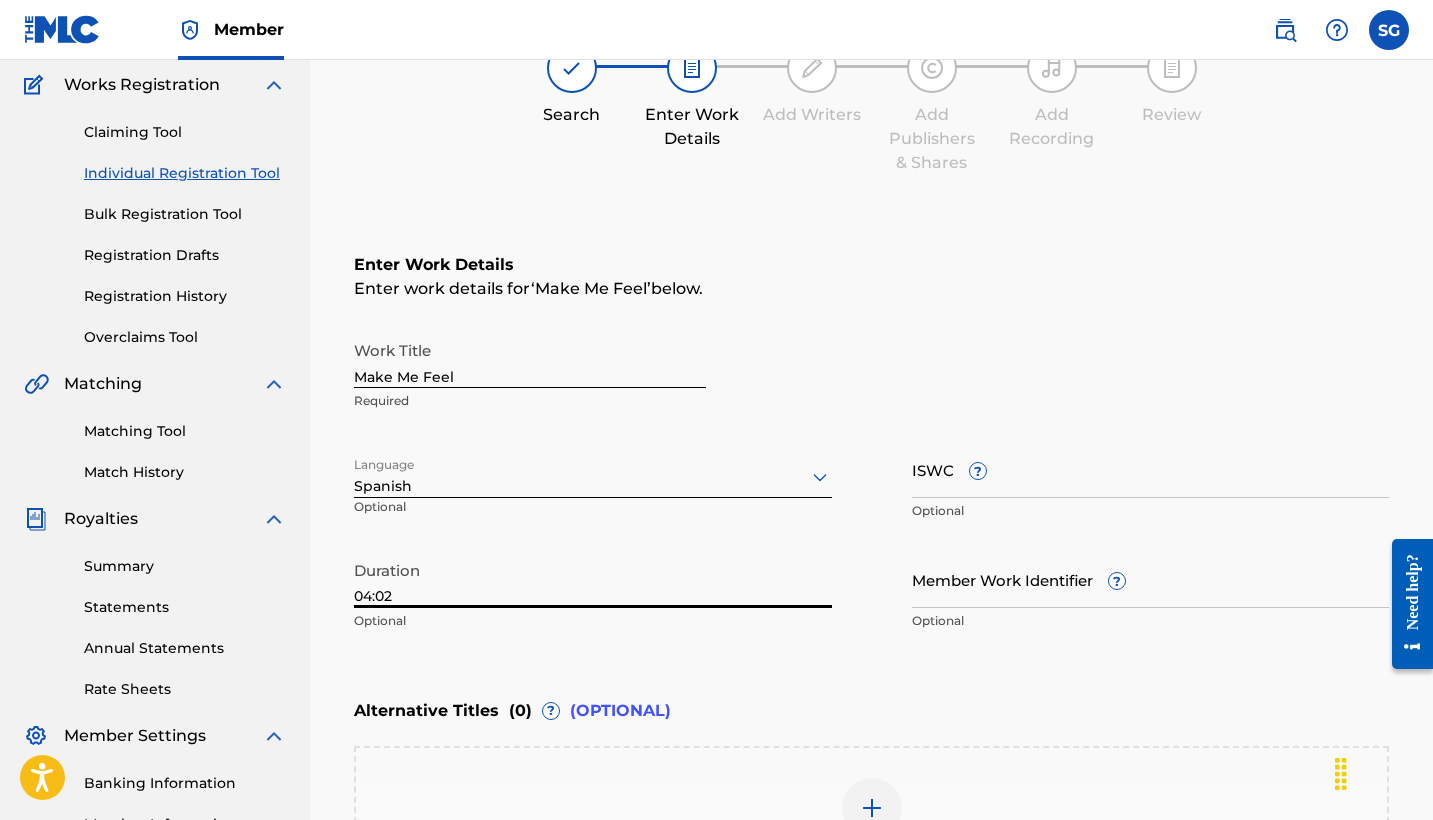 type on "04:02" 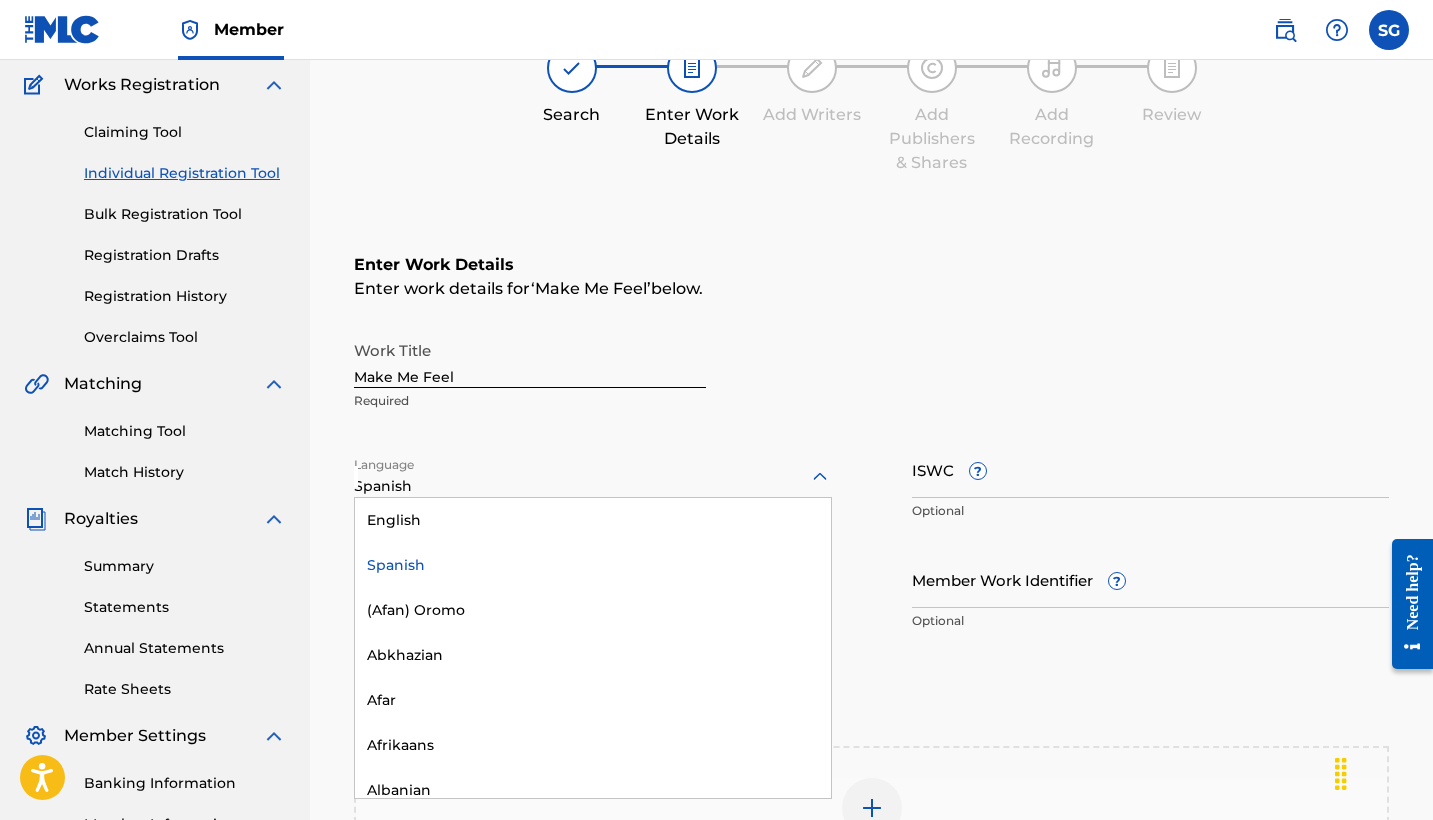click 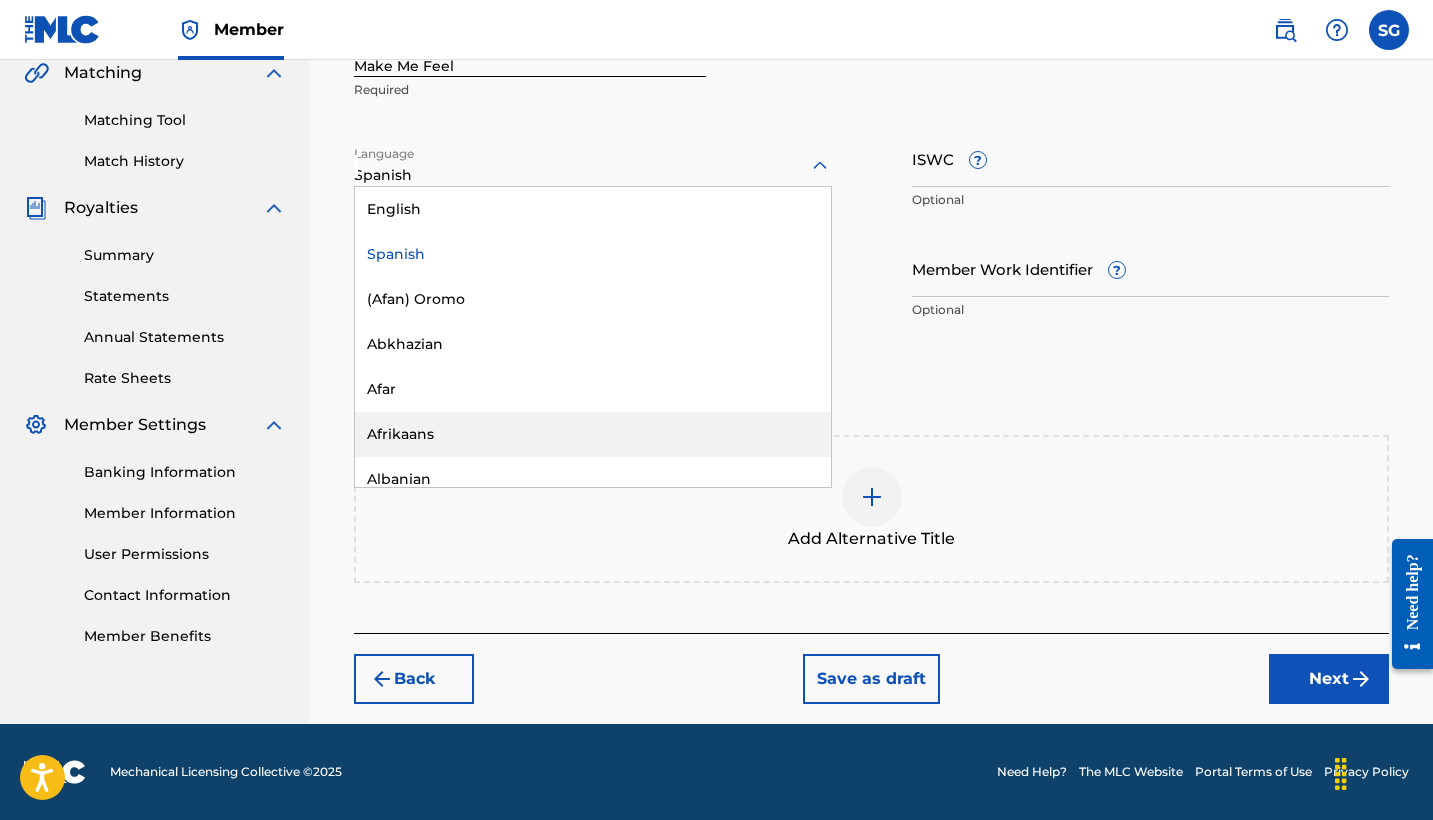 scroll, scrollTop: 473, scrollLeft: 0, axis: vertical 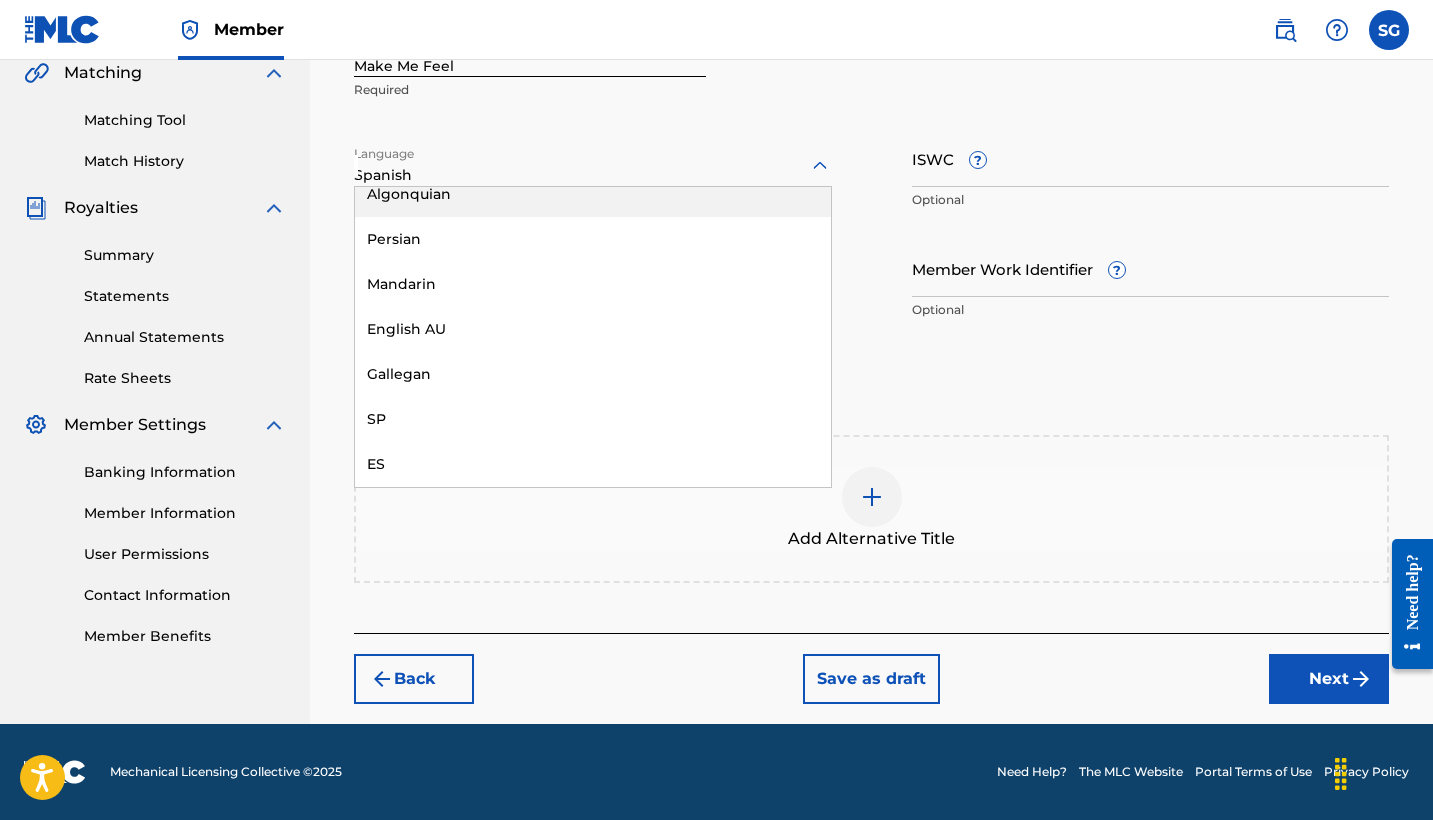 click on "Work Title Make Me Feel Required" at bounding box center (871, 65) 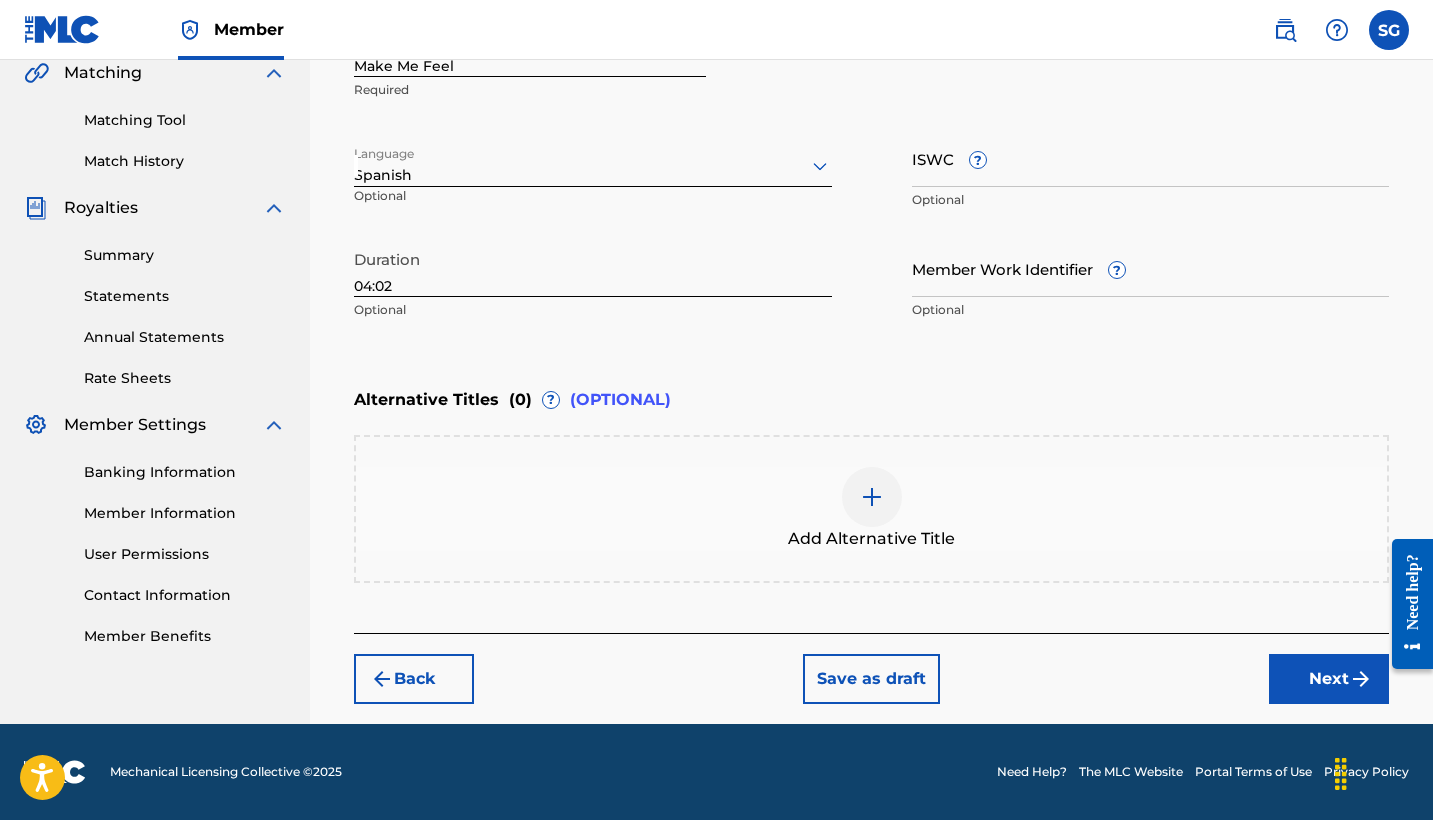 click on "Next" at bounding box center (1329, 679) 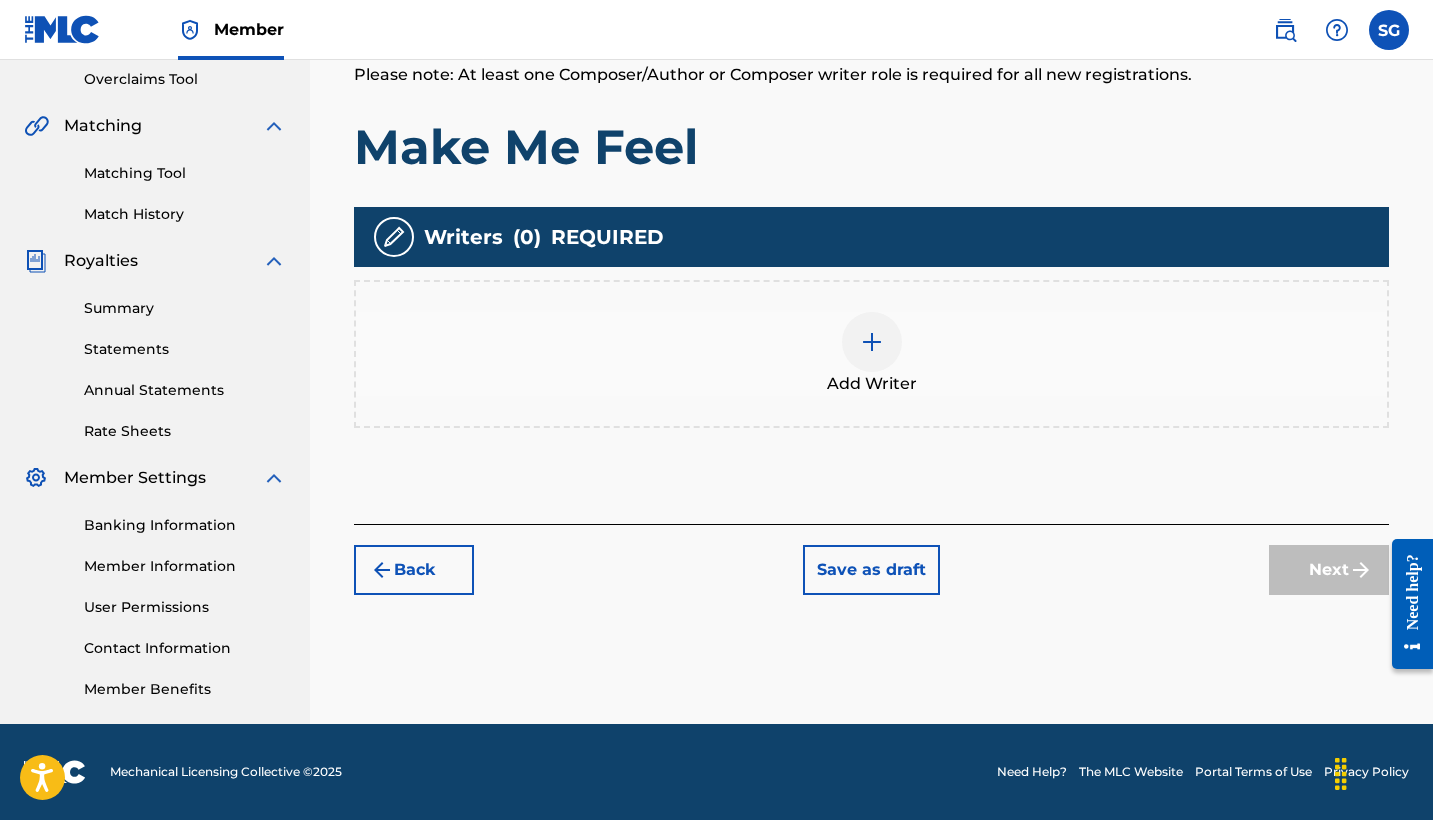click at bounding box center (872, 342) 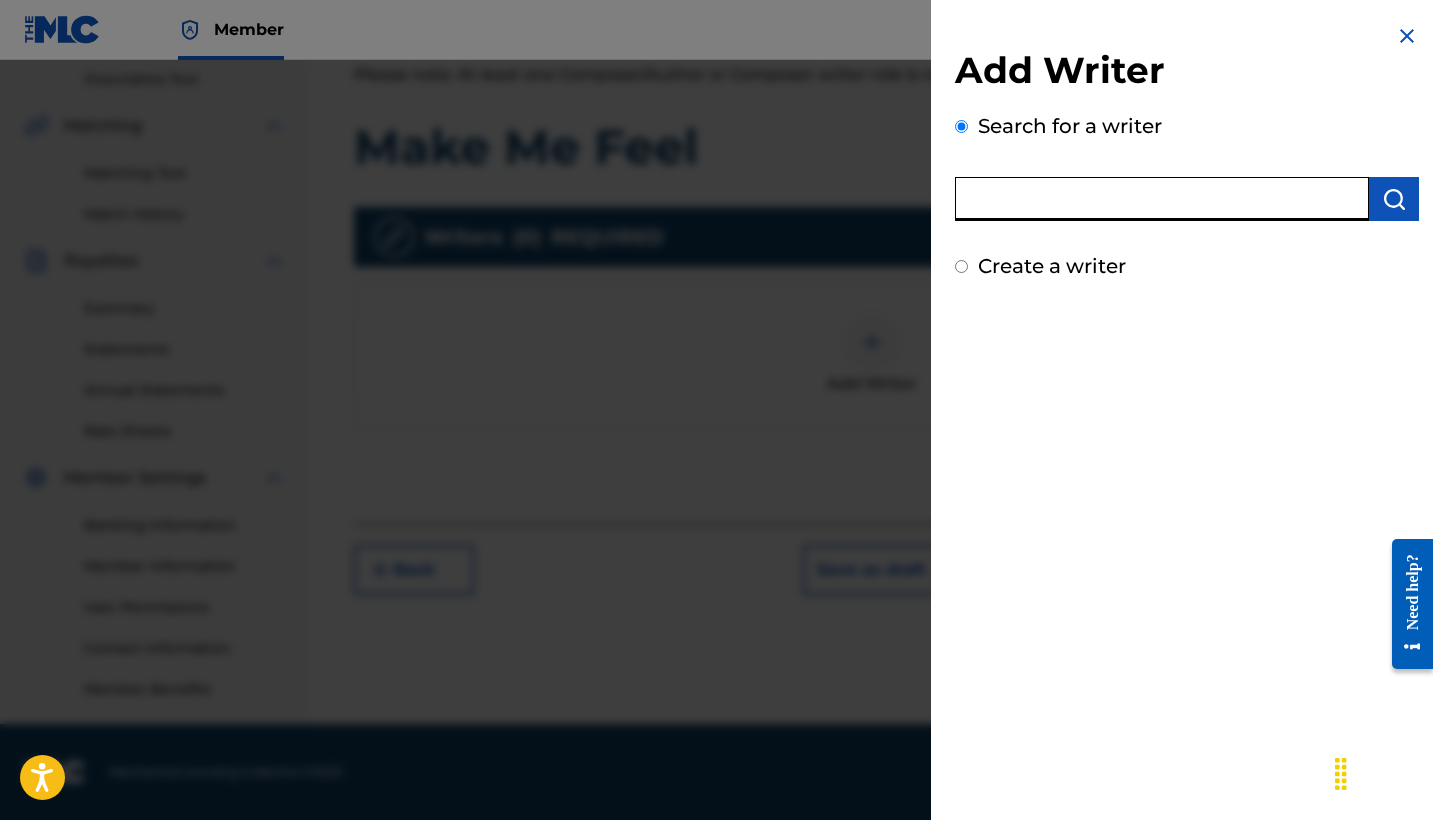 click at bounding box center (1162, 199) 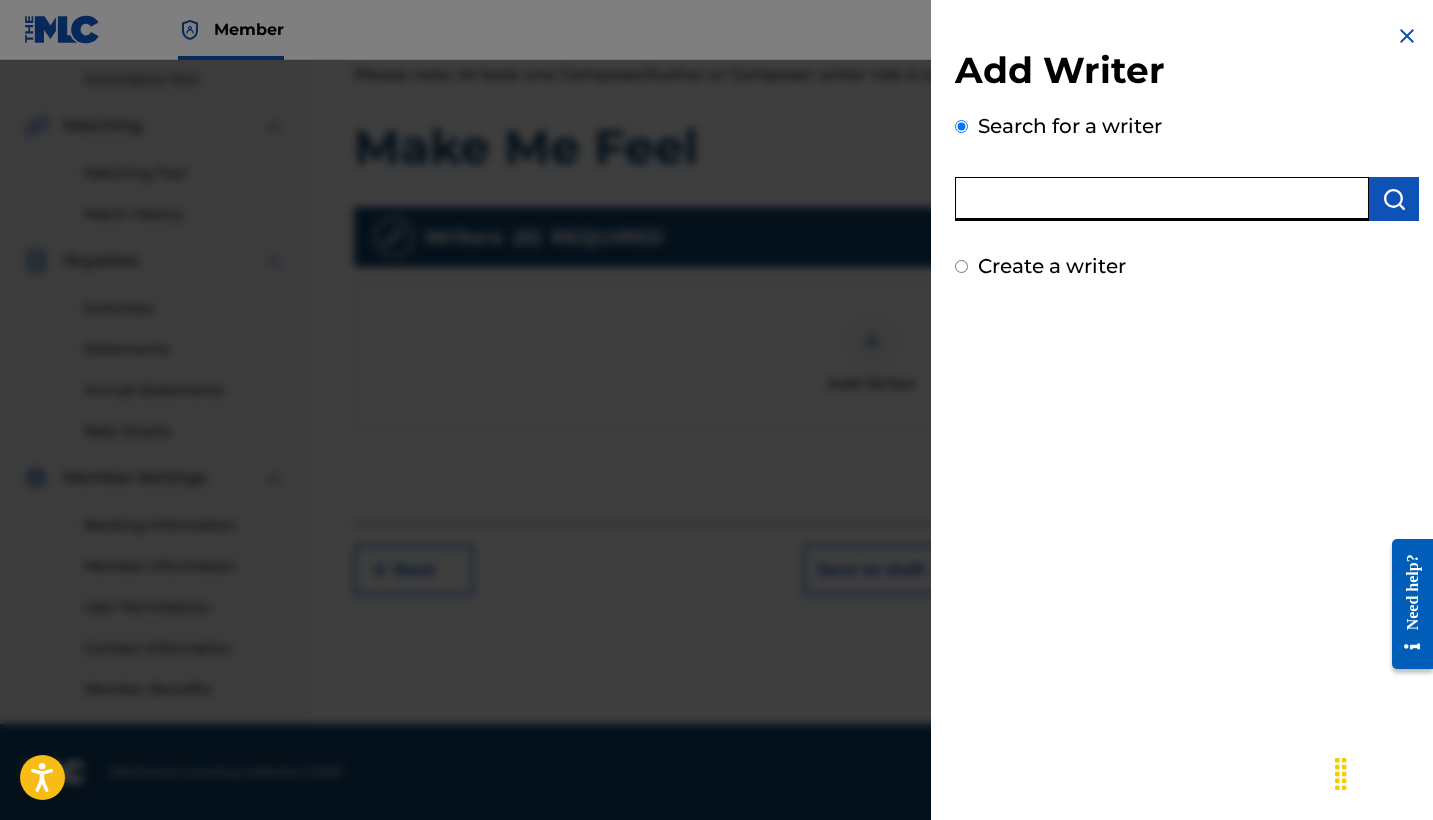 type on "s" 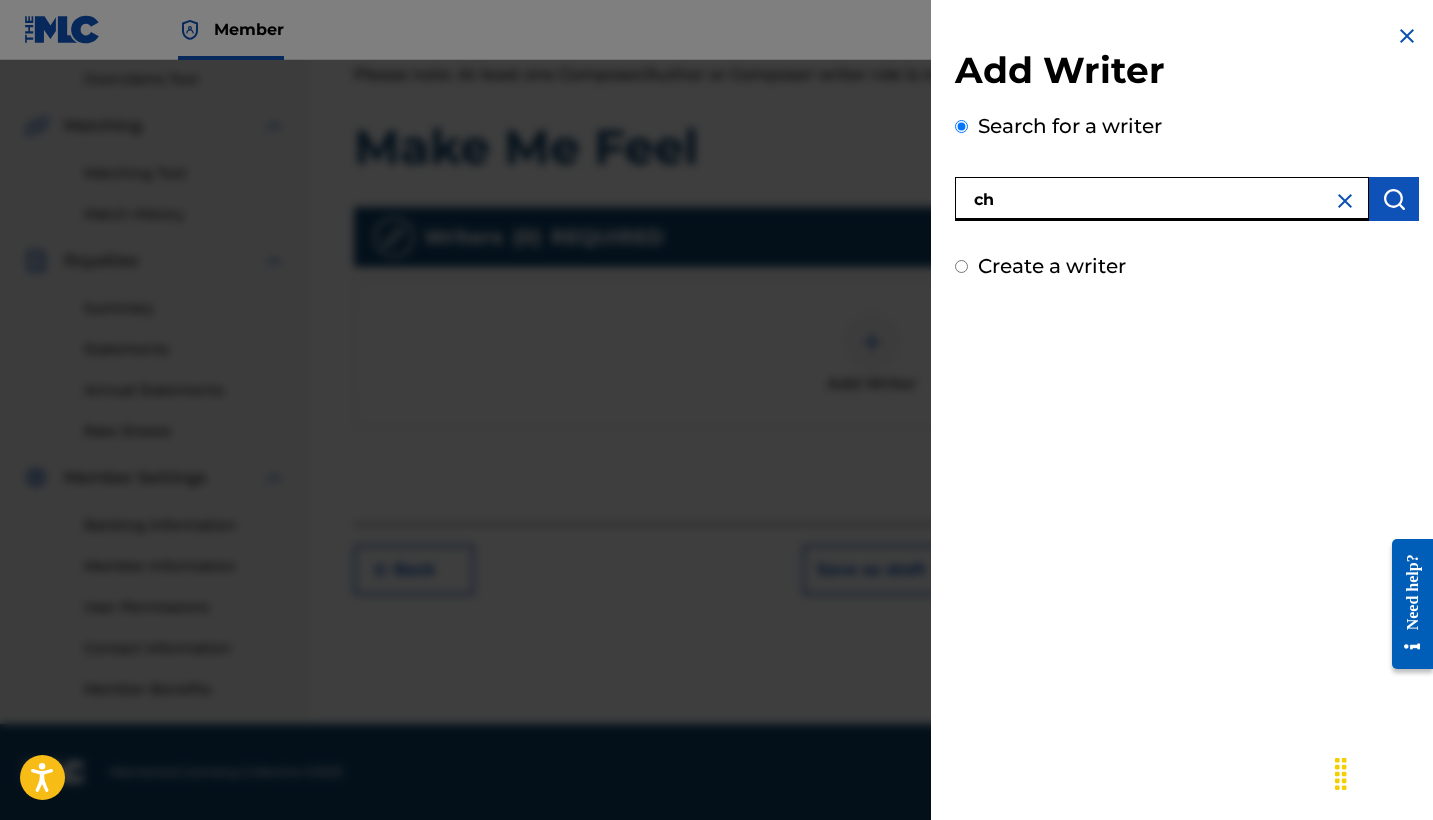 type on "c" 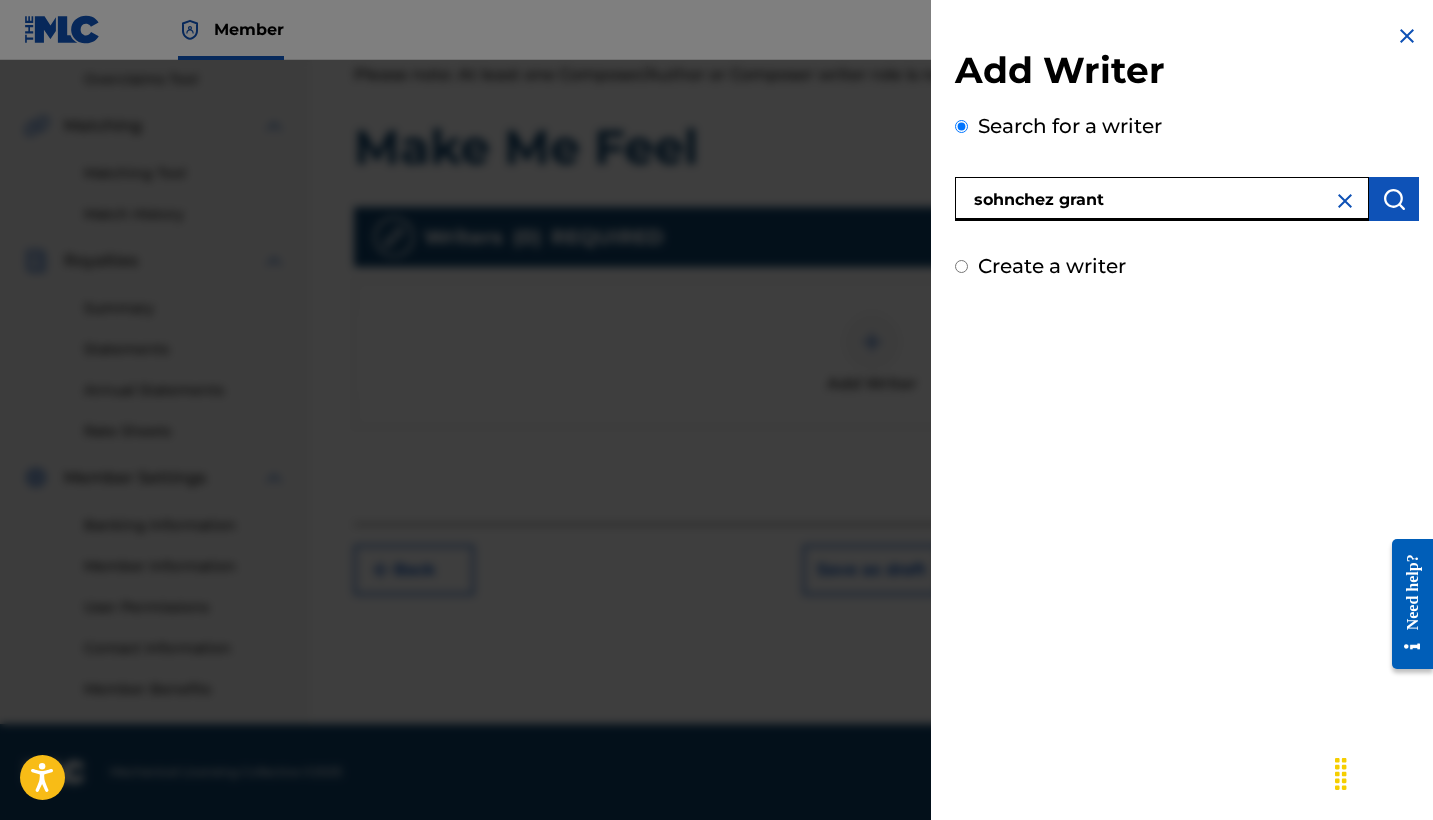 type on "sohnchez grant" 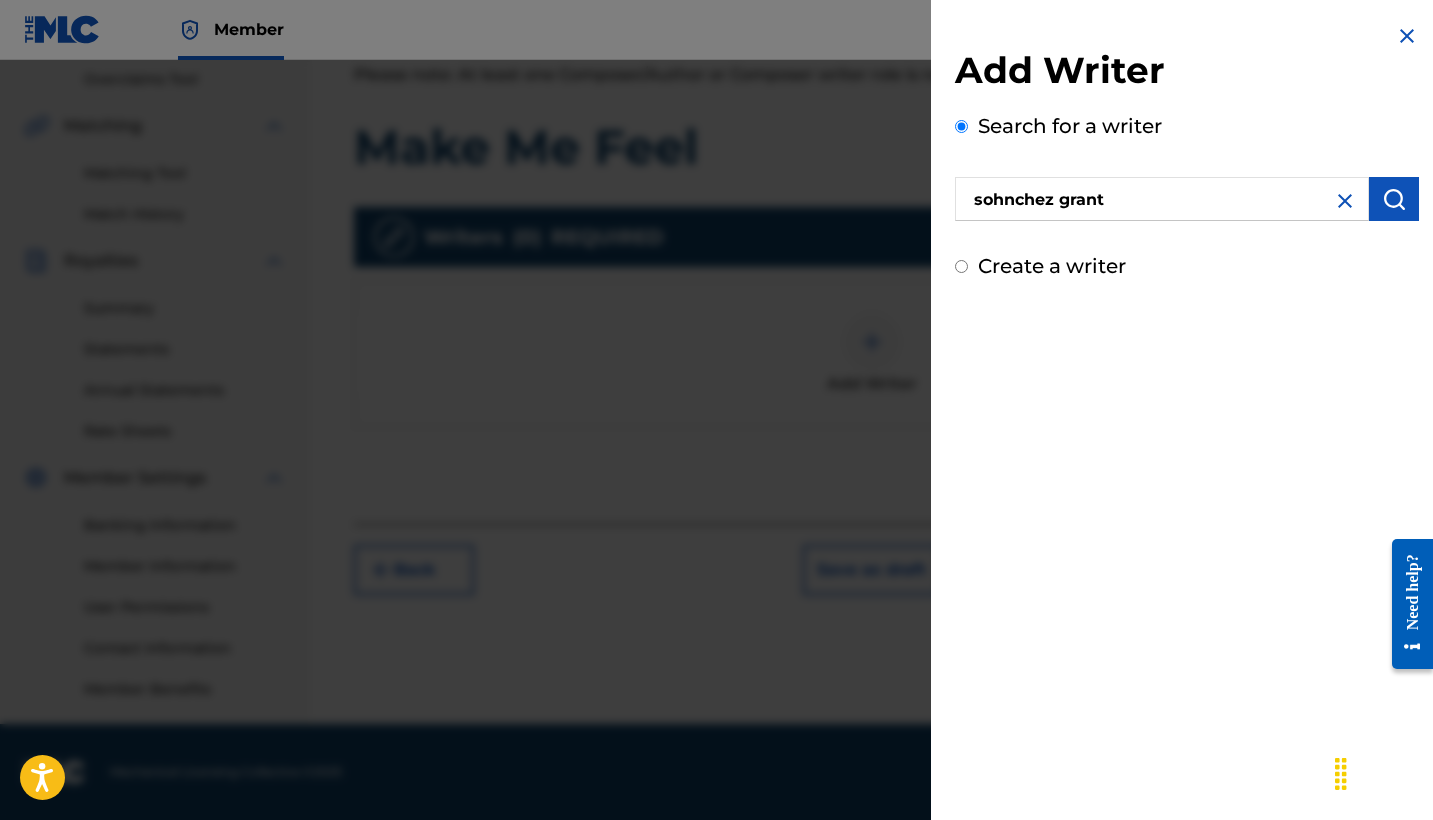click at bounding box center (1345, 201) 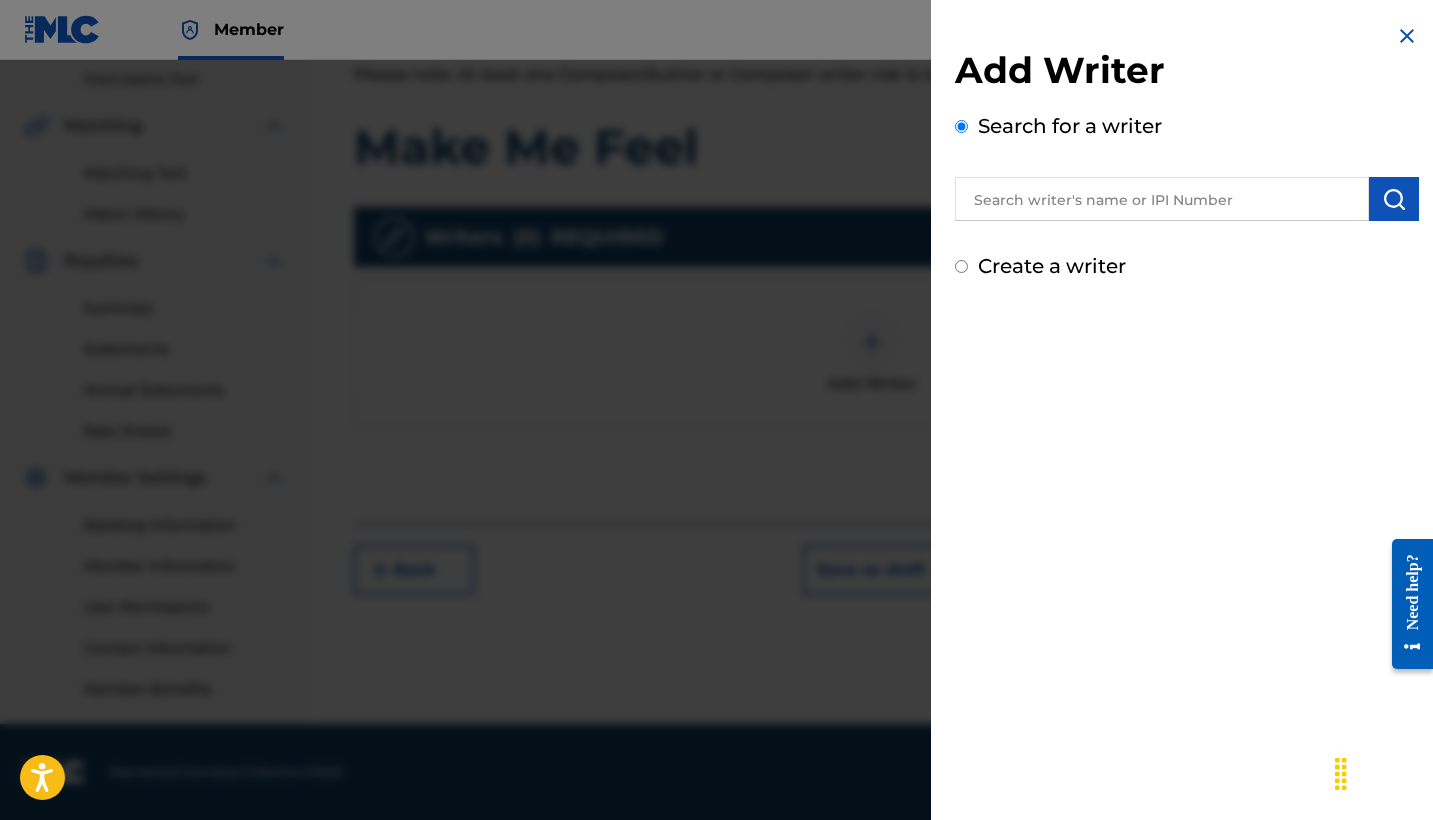 click on "Add Writer Search for a writer Create a writer" at bounding box center [1187, 164] 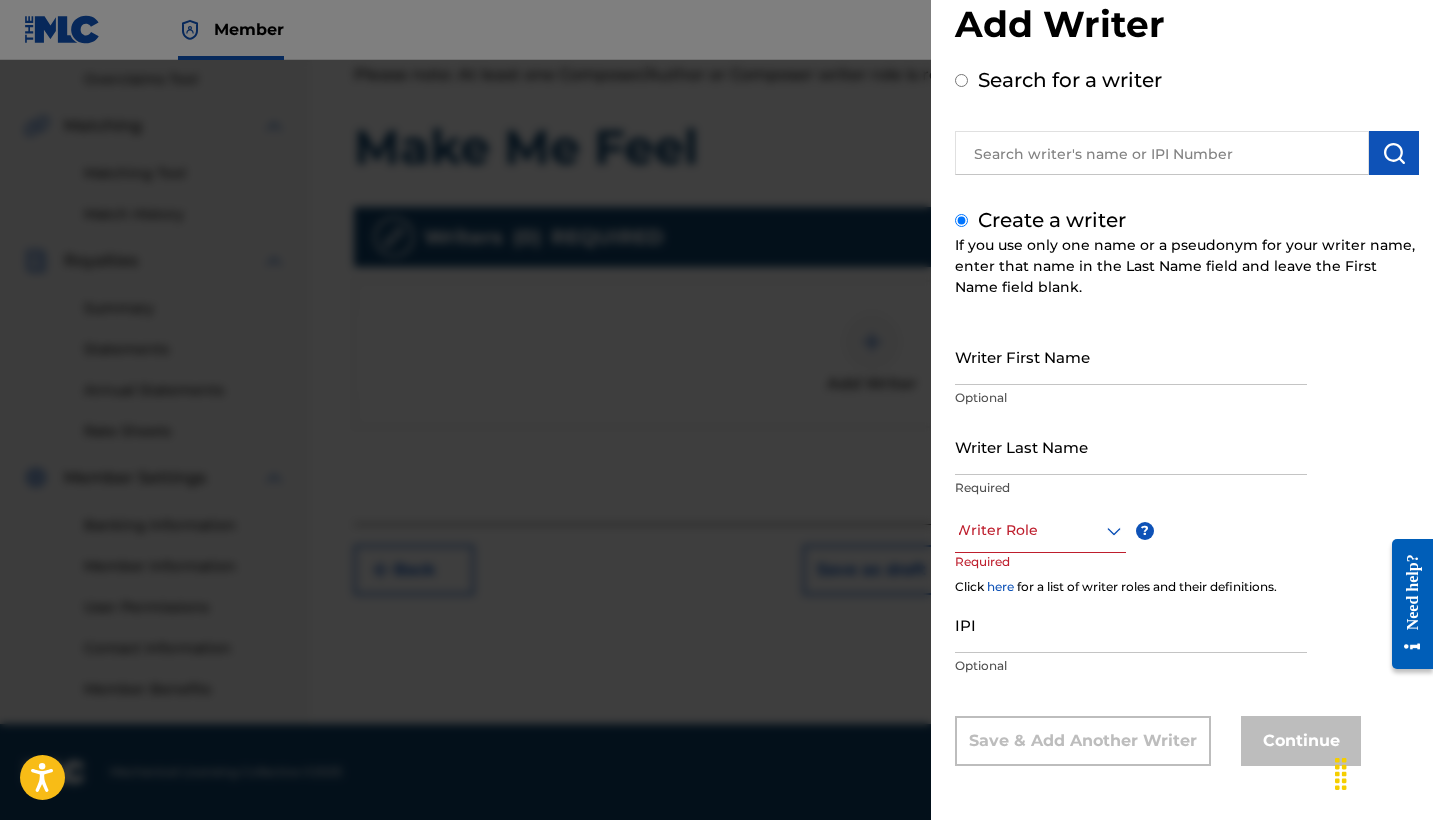 scroll, scrollTop: 46, scrollLeft: 0, axis: vertical 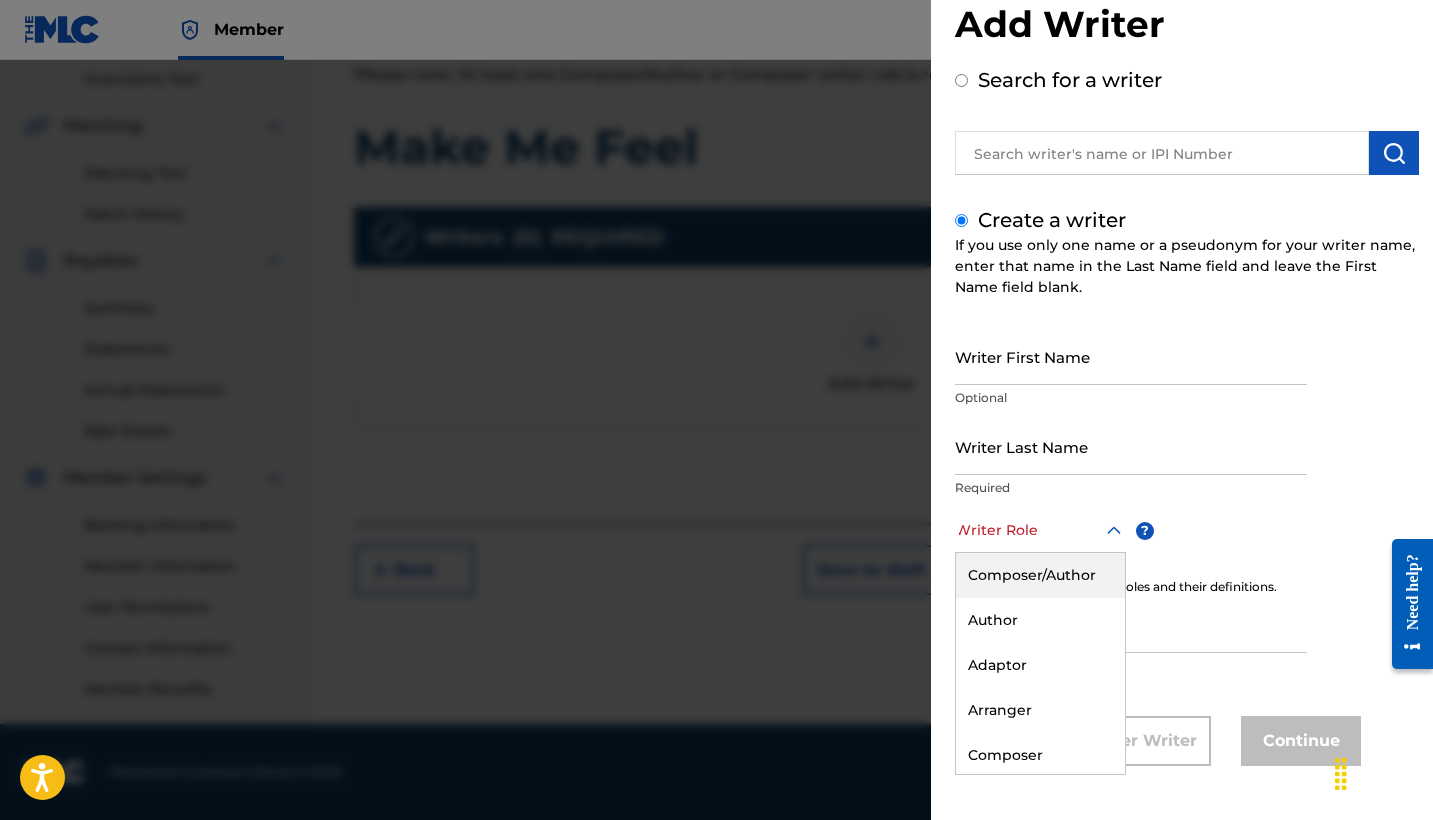 click 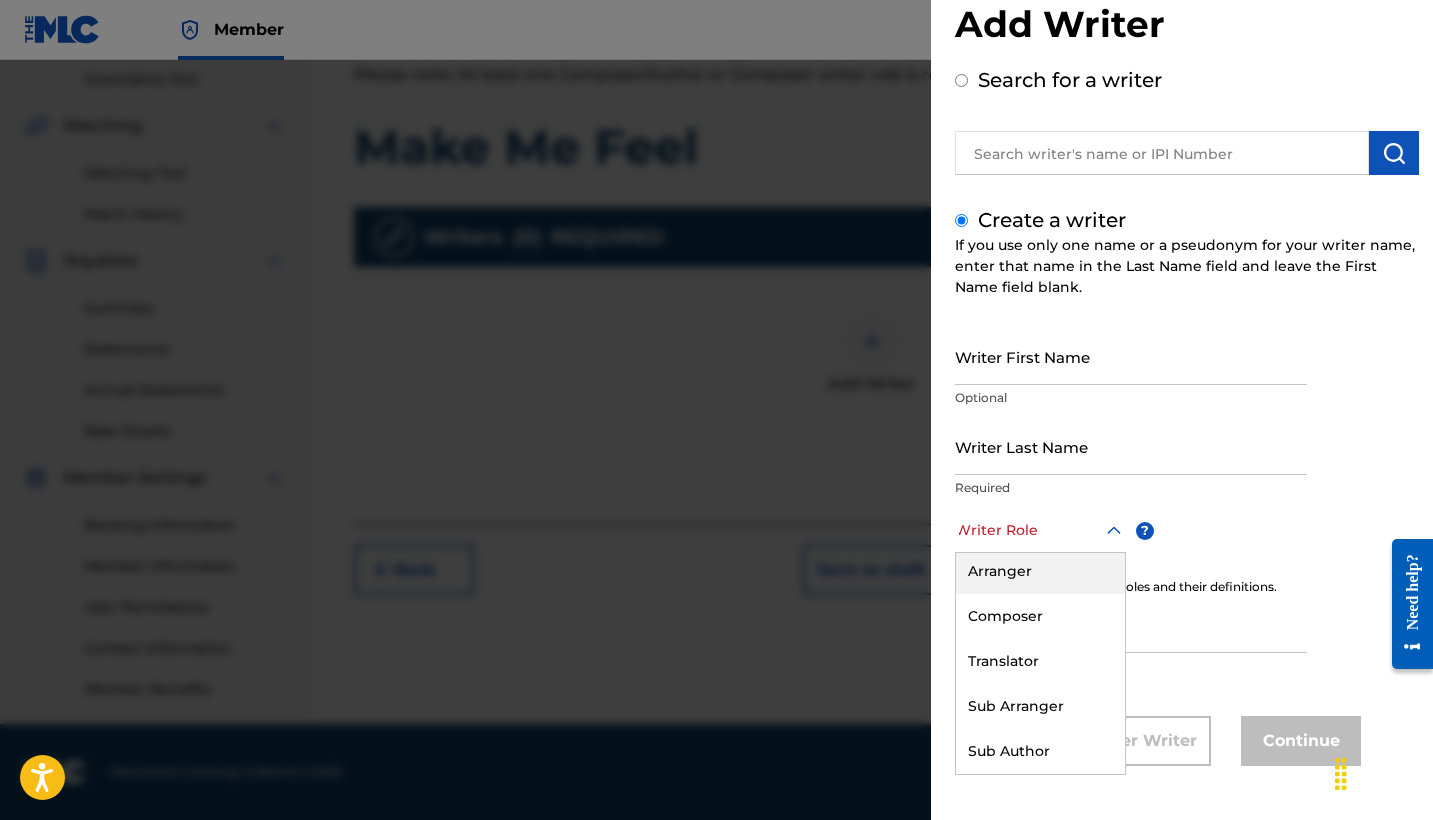 scroll, scrollTop: 139, scrollLeft: 0, axis: vertical 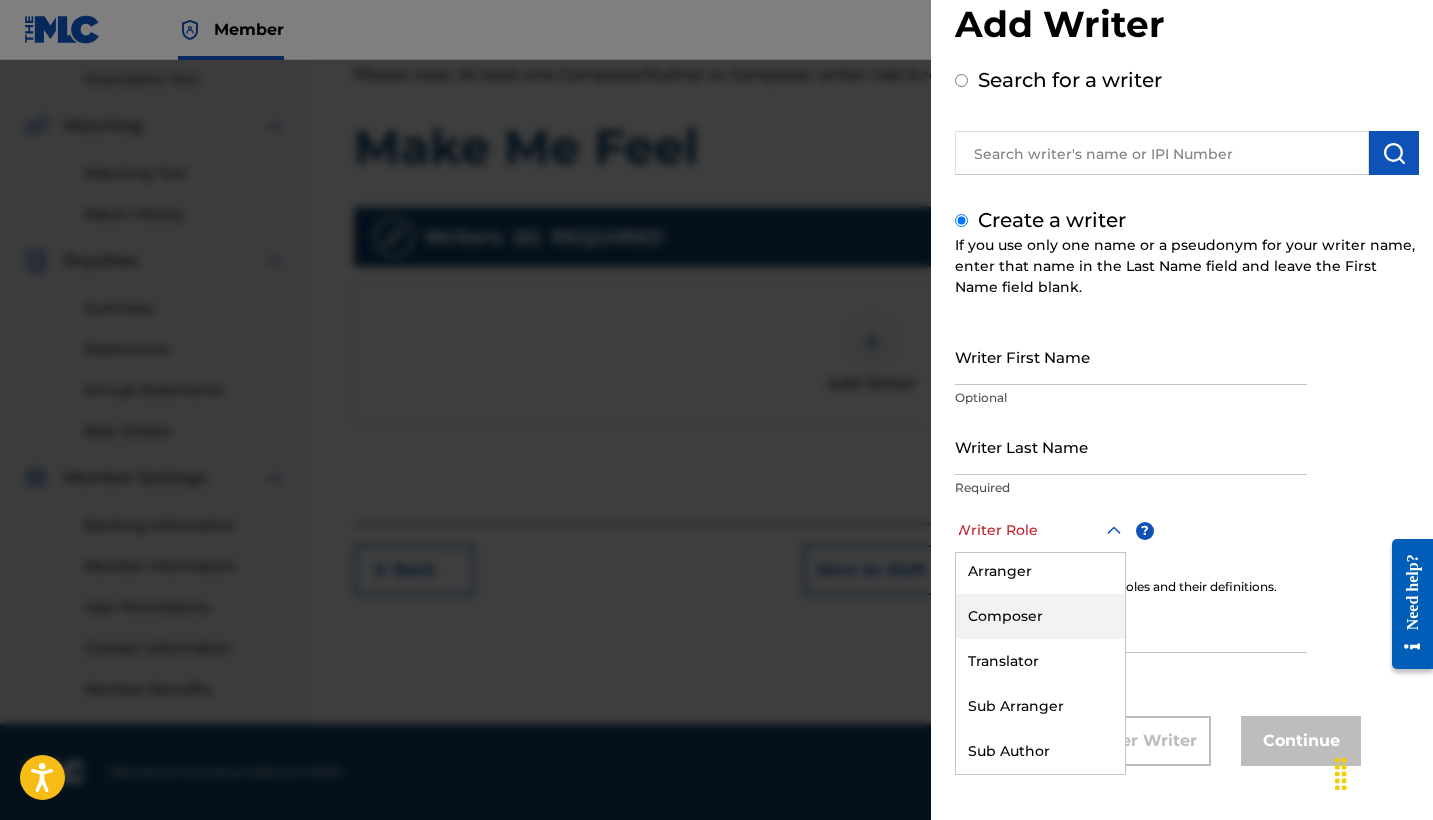click on "Composer" at bounding box center (1040, 616) 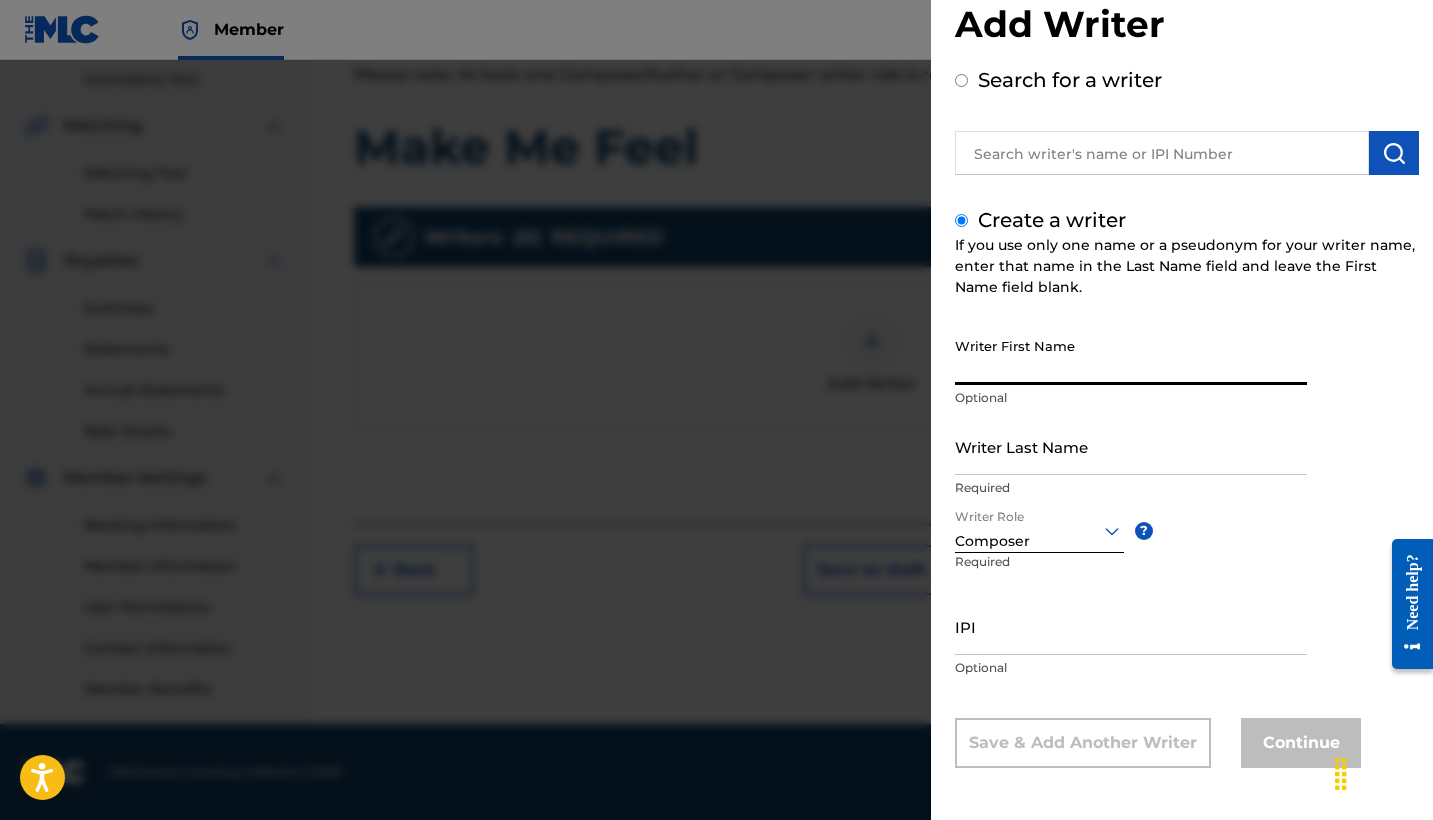click on "Writer First Name" at bounding box center (1131, 356) 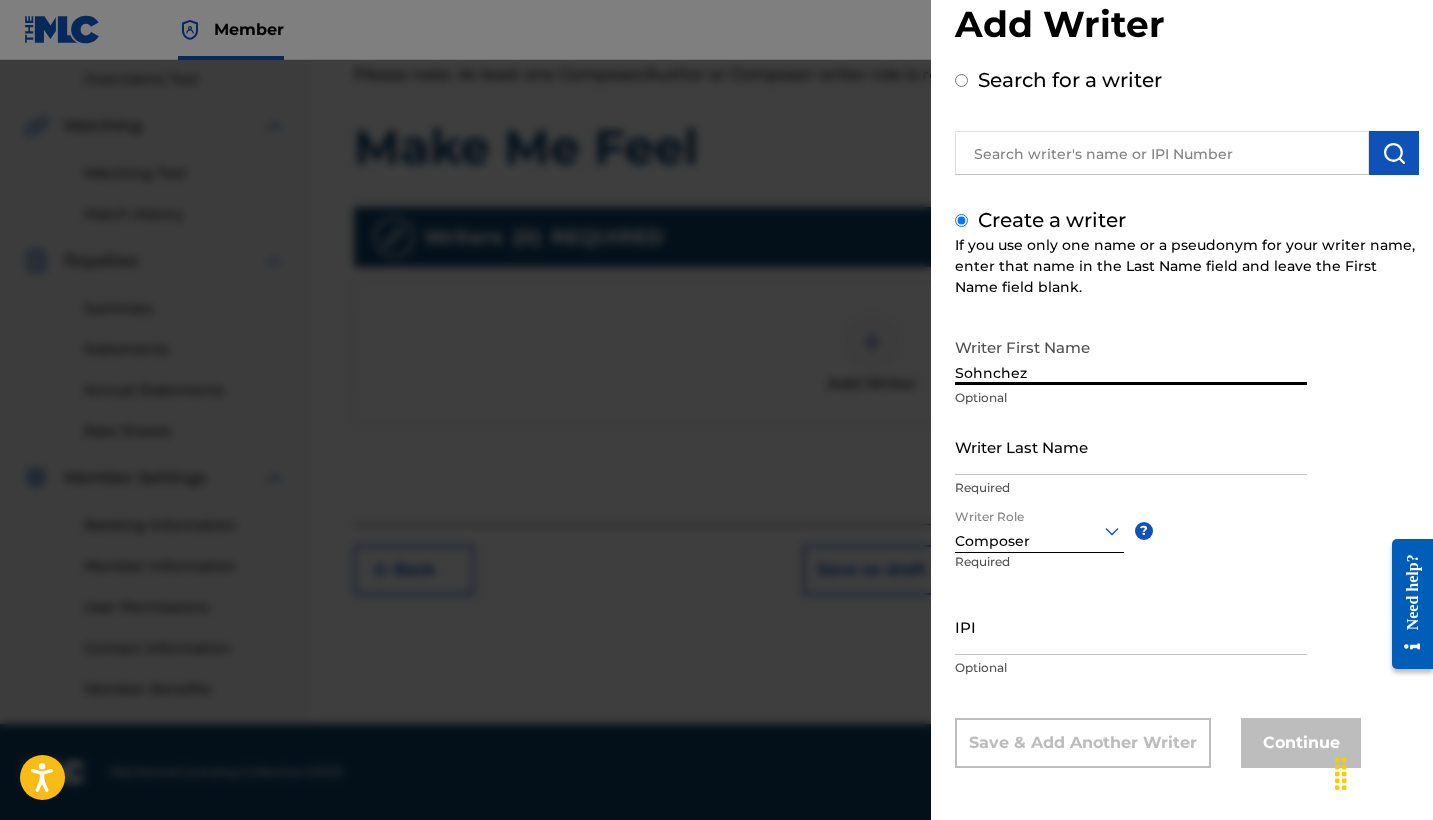 type on "Sohnchez" 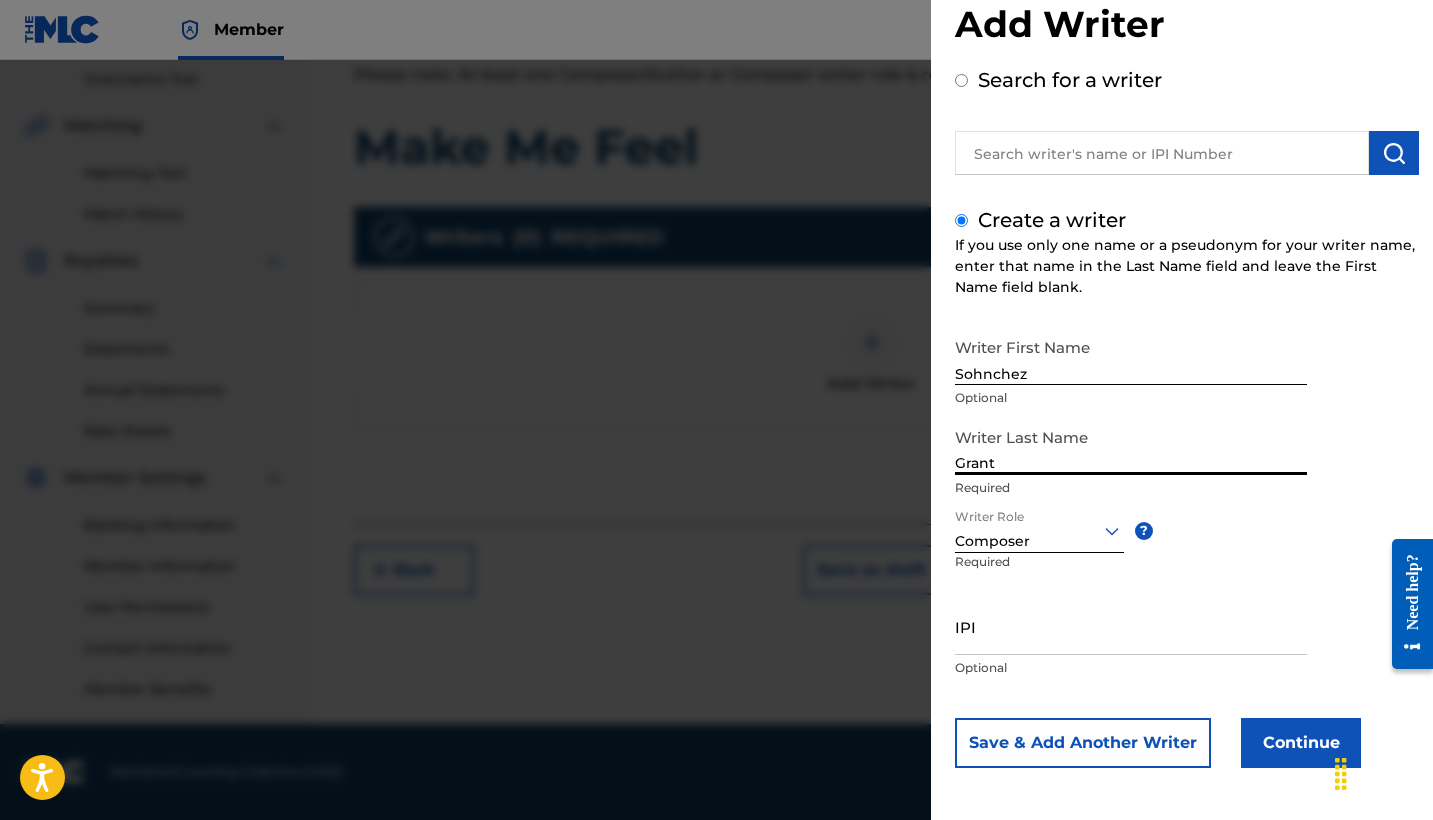 type on "Grant" 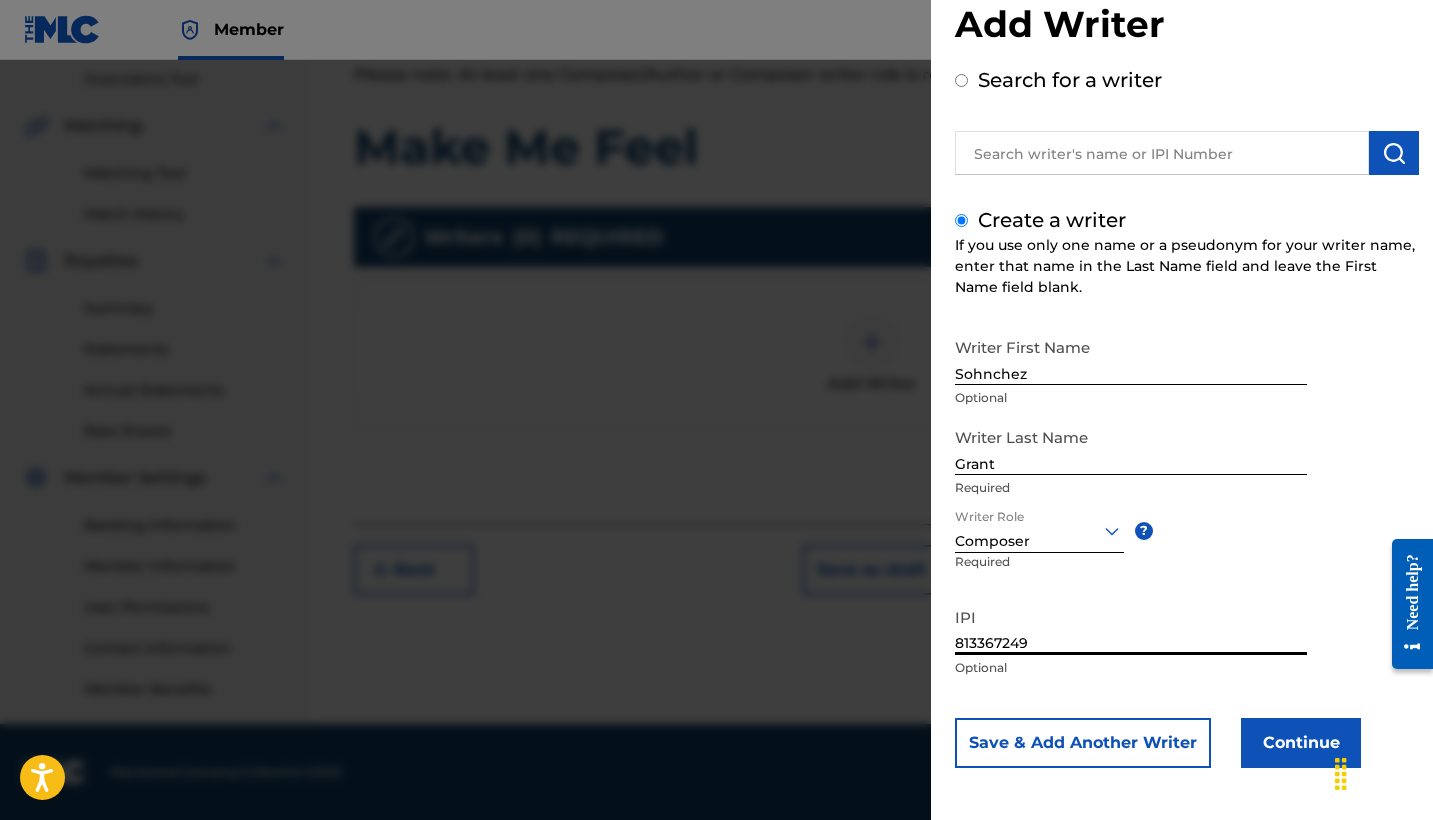type on "813367249" 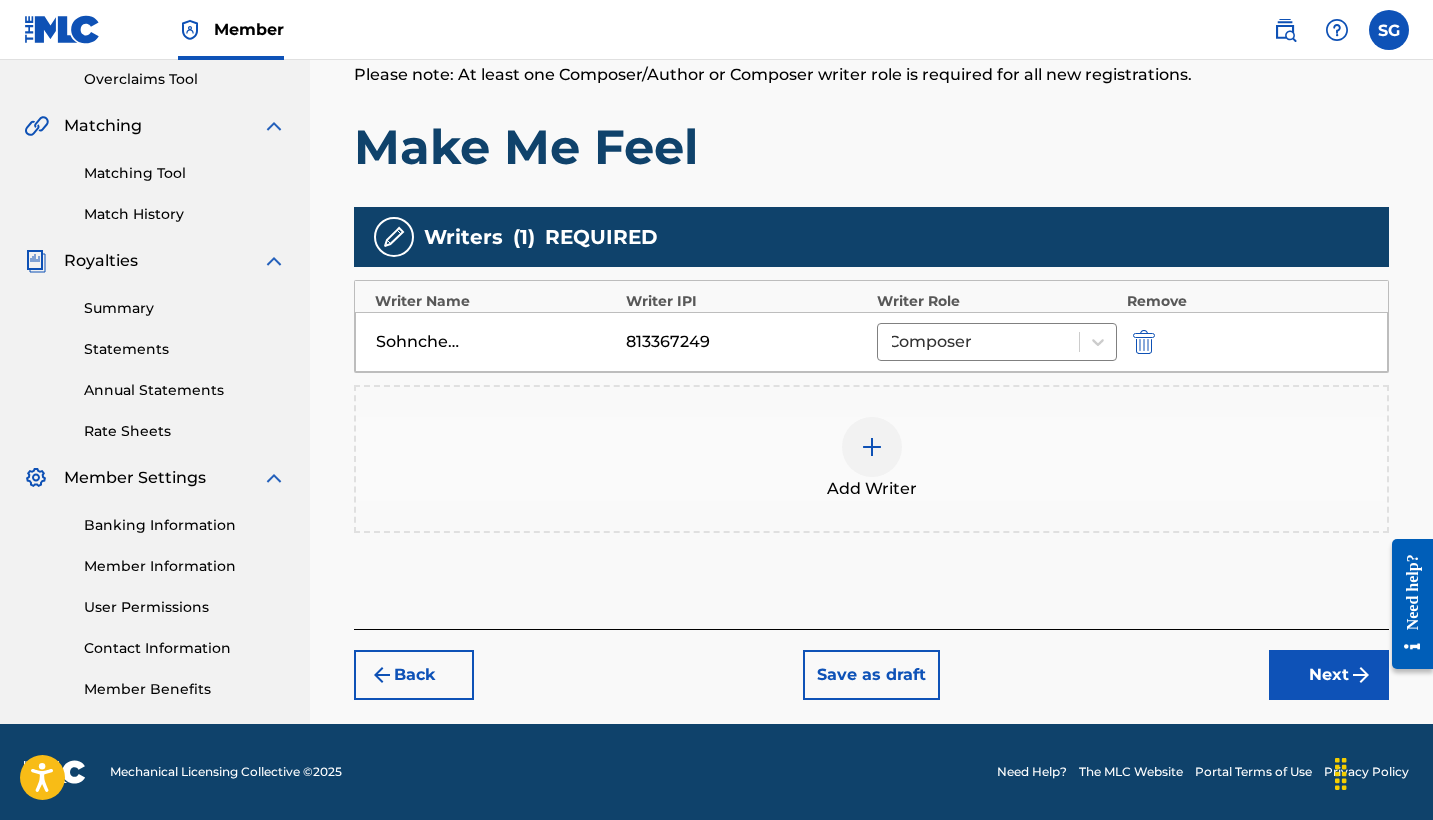 click on "Next" at bounding box center (1329, 675) 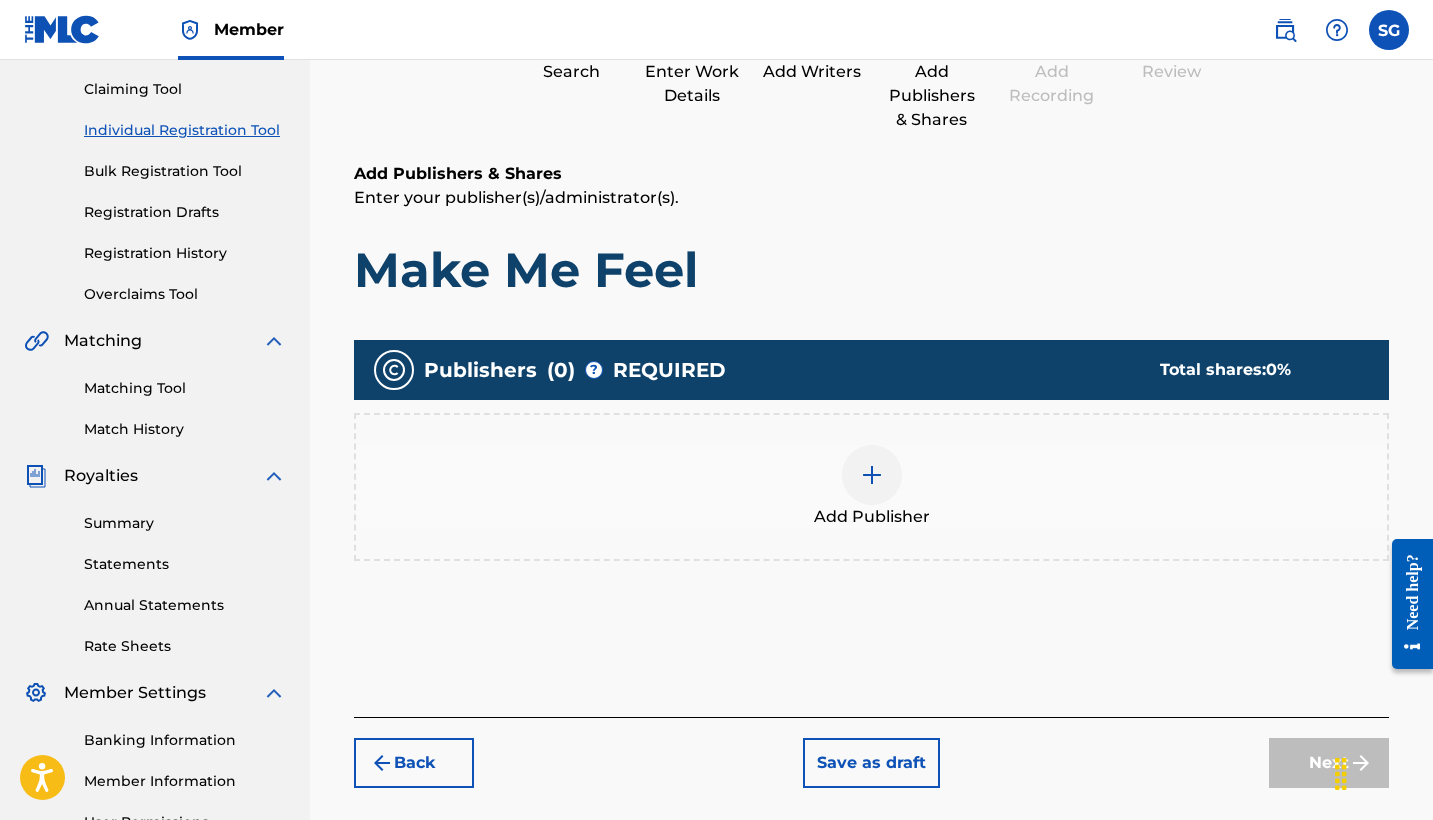 scroll, scrollTop: 215, scrollLeft: 0, axis: vertical 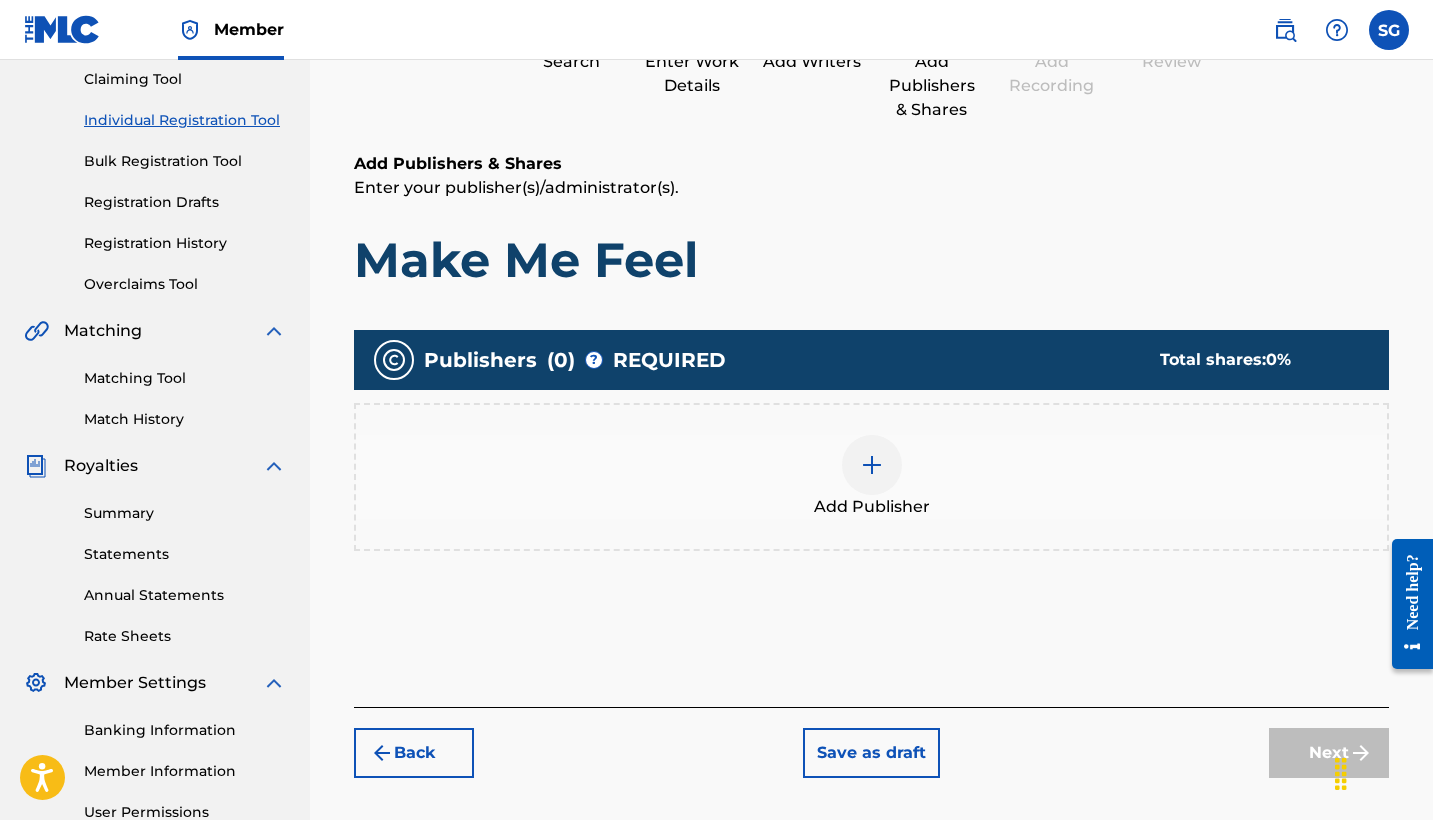 click at bounding box center [872, 465] 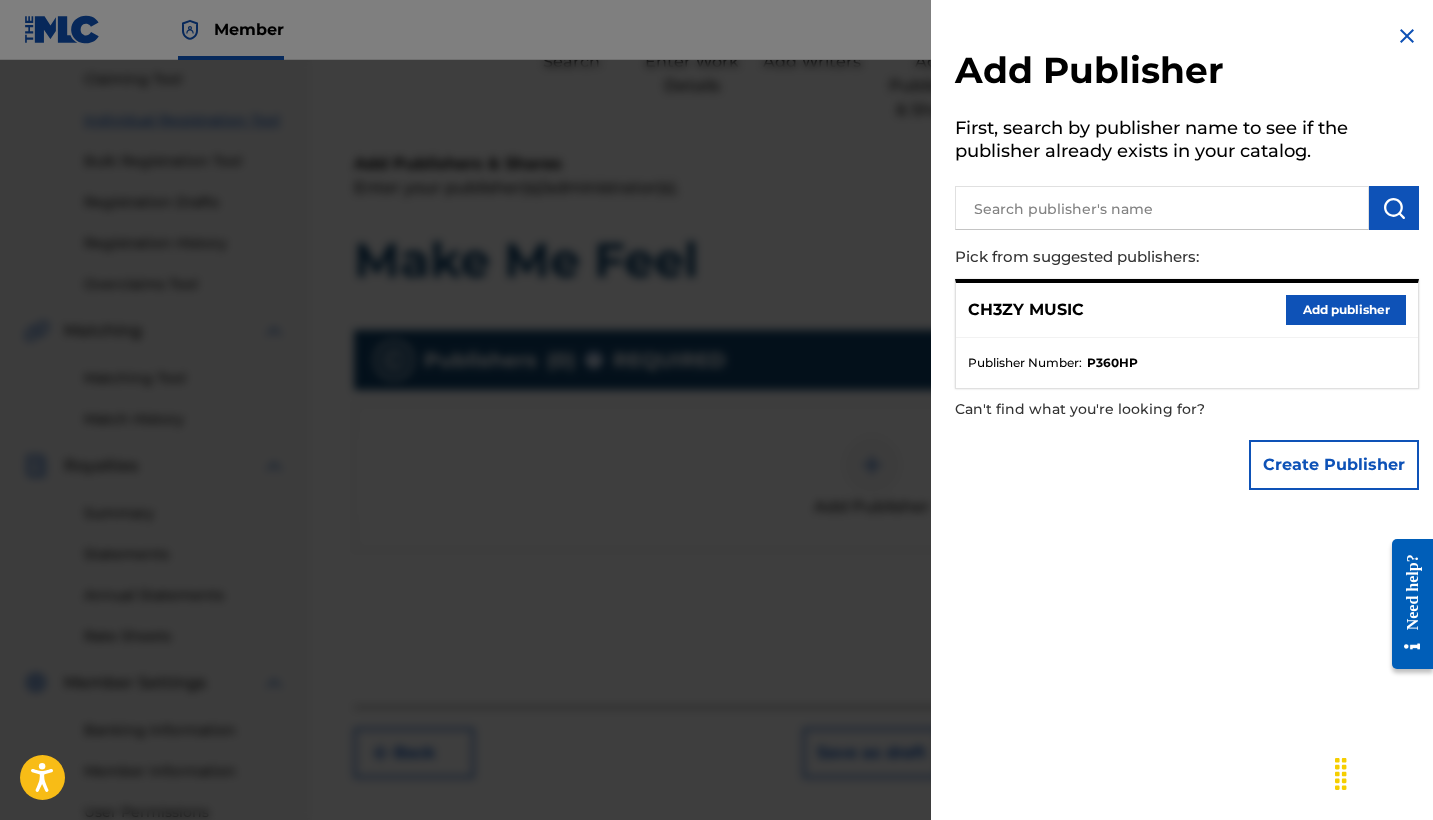 click on "Add publisher" at bounding box center (1346, 310) 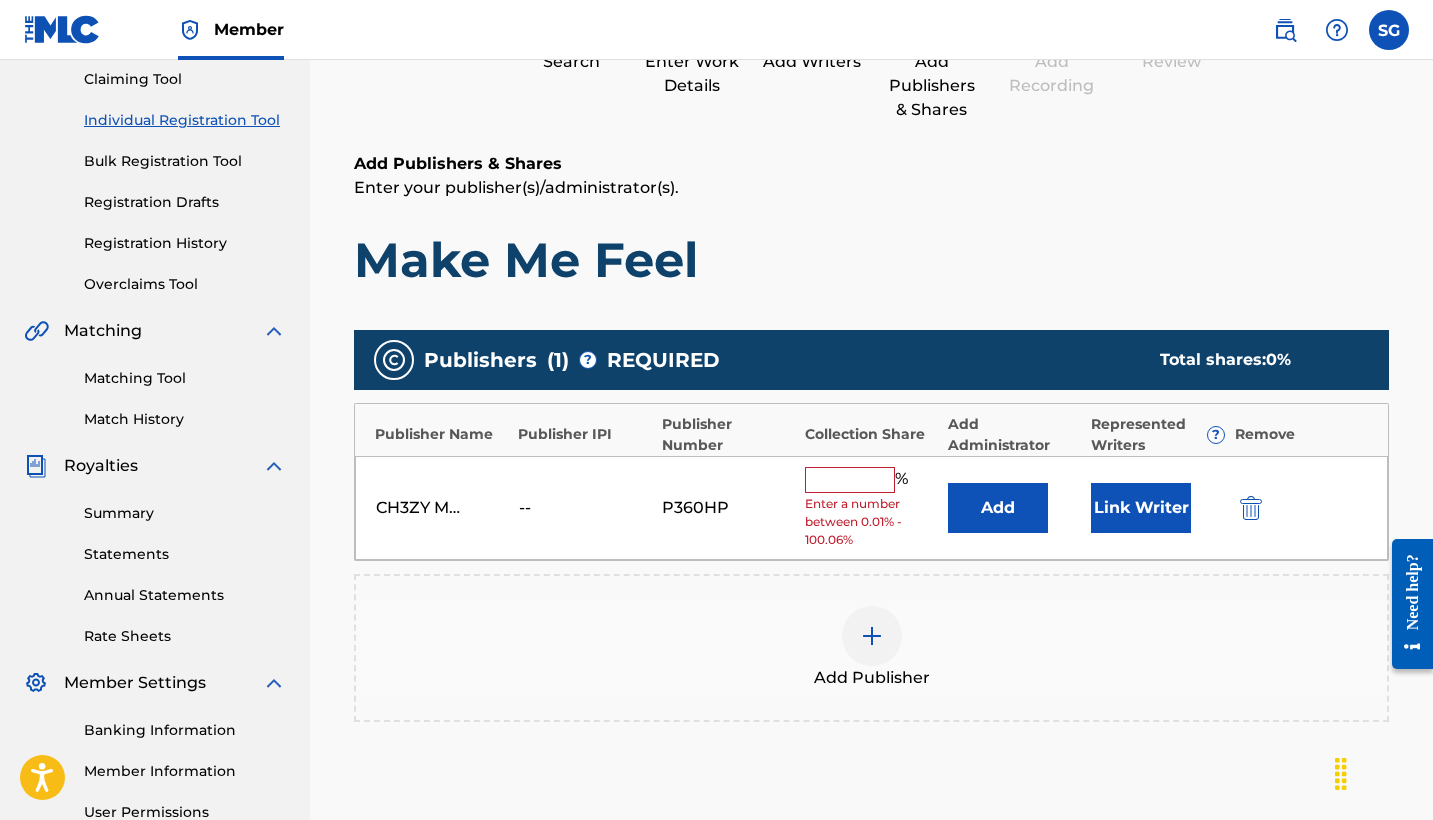 click at bounding box center [850, 480] 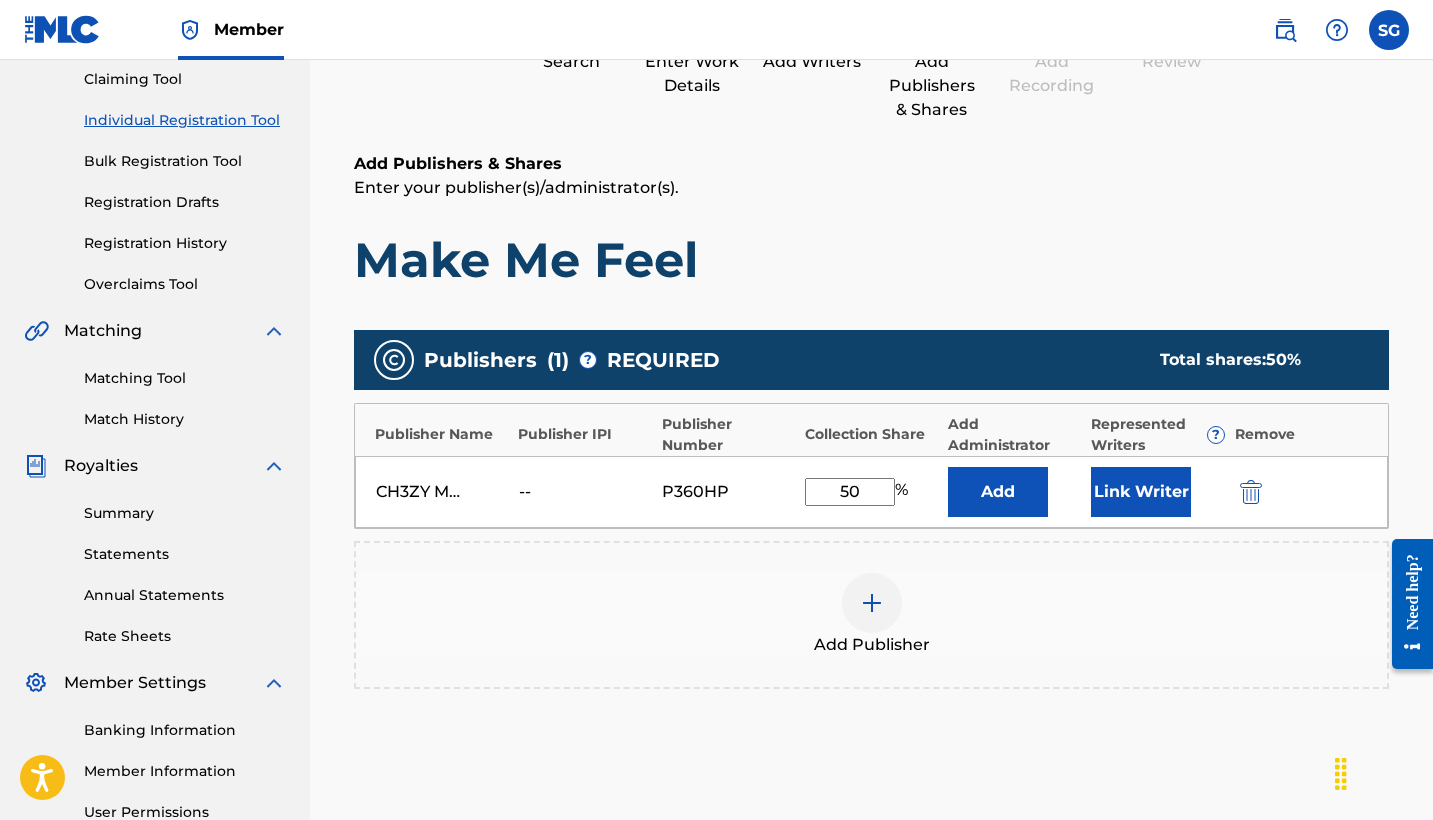 scroll, scrollTop: 312, scrollLeft: 1, axis: both 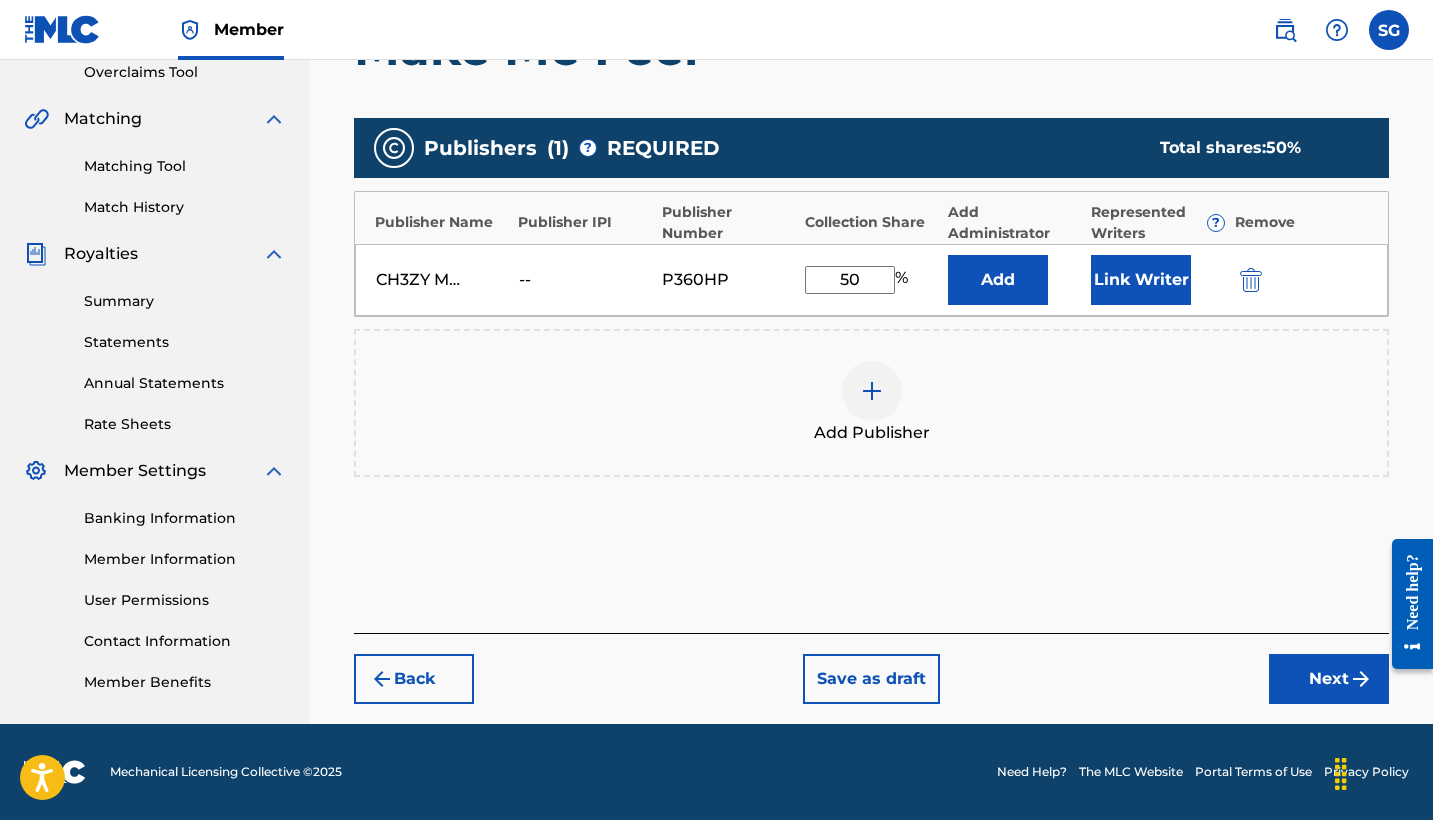type on "50" 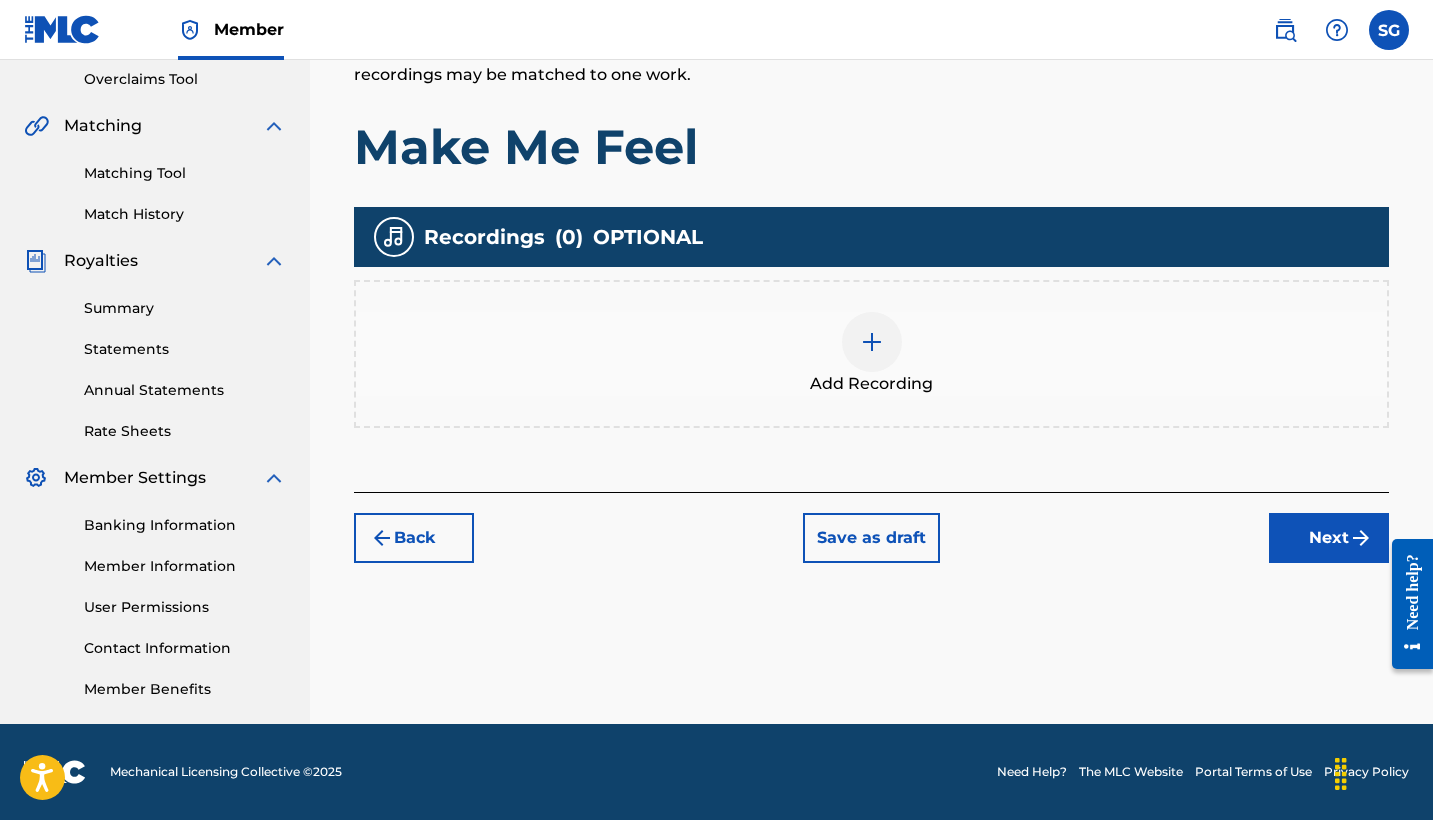 scroll, scrollTop: 420, scrollLeft: 0, axis: vertical 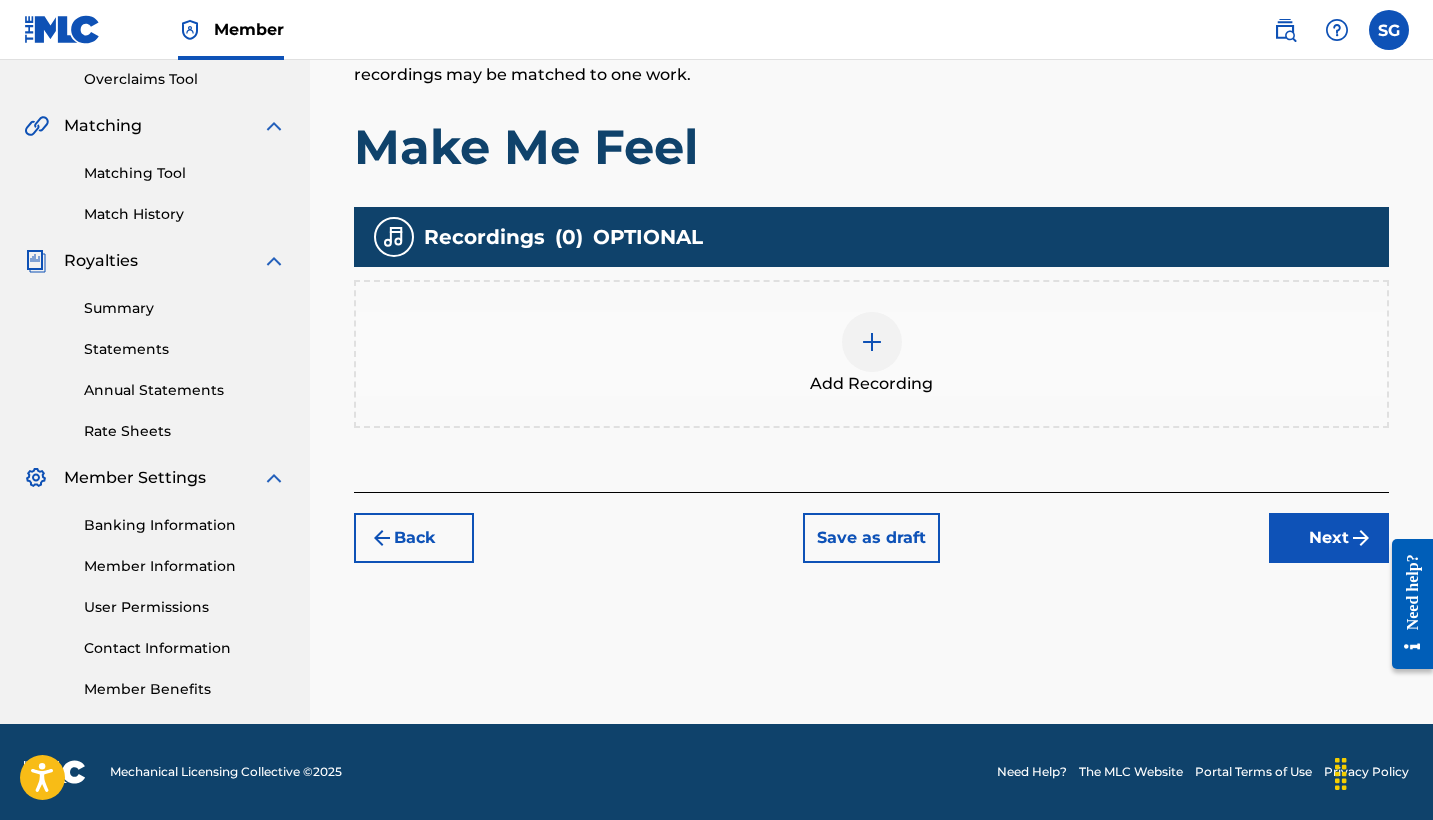 click at bounding box center (872, 342) 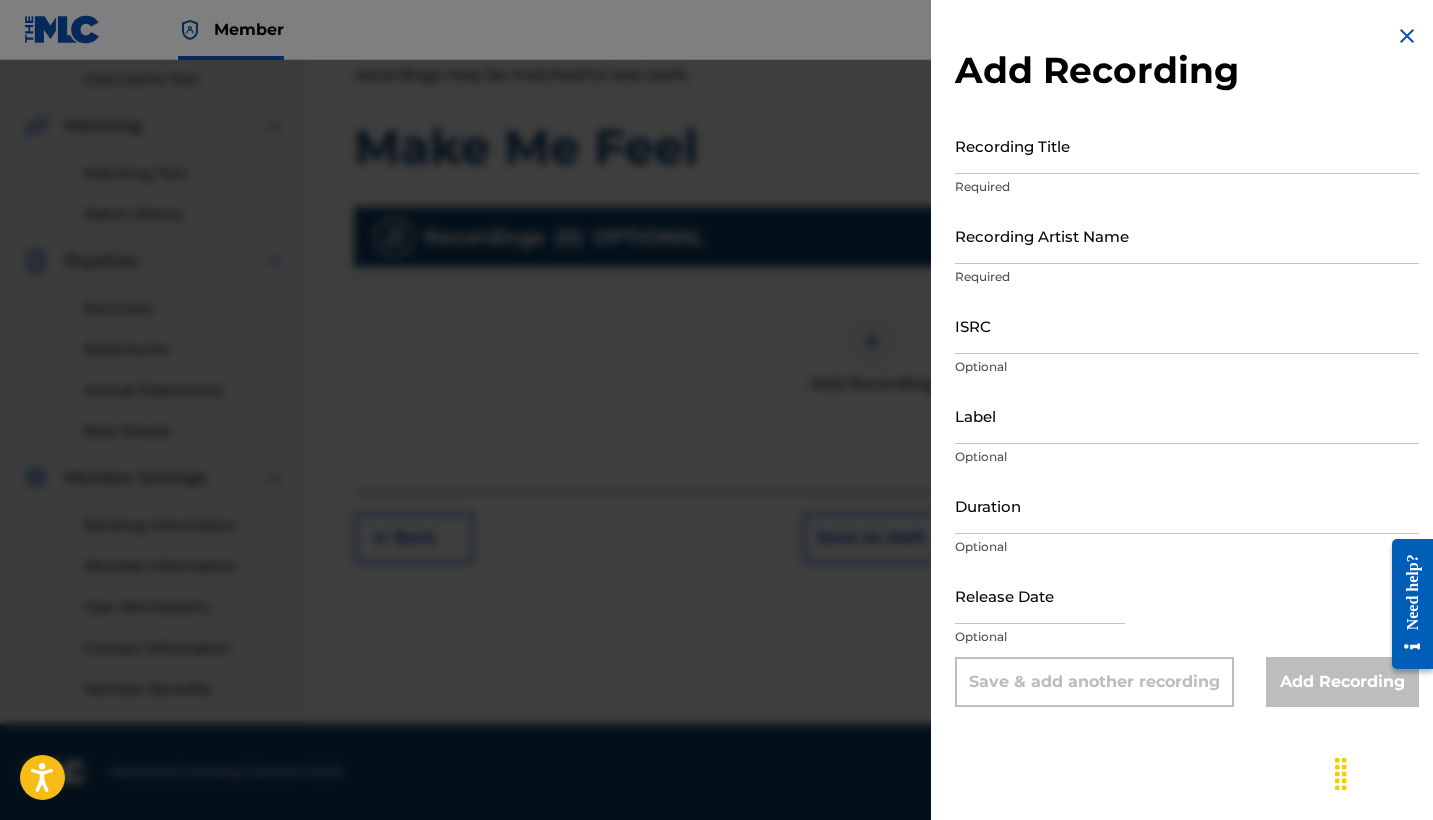 scroll, scrollTop: 420, scrollLeft: 0, axis: vertical 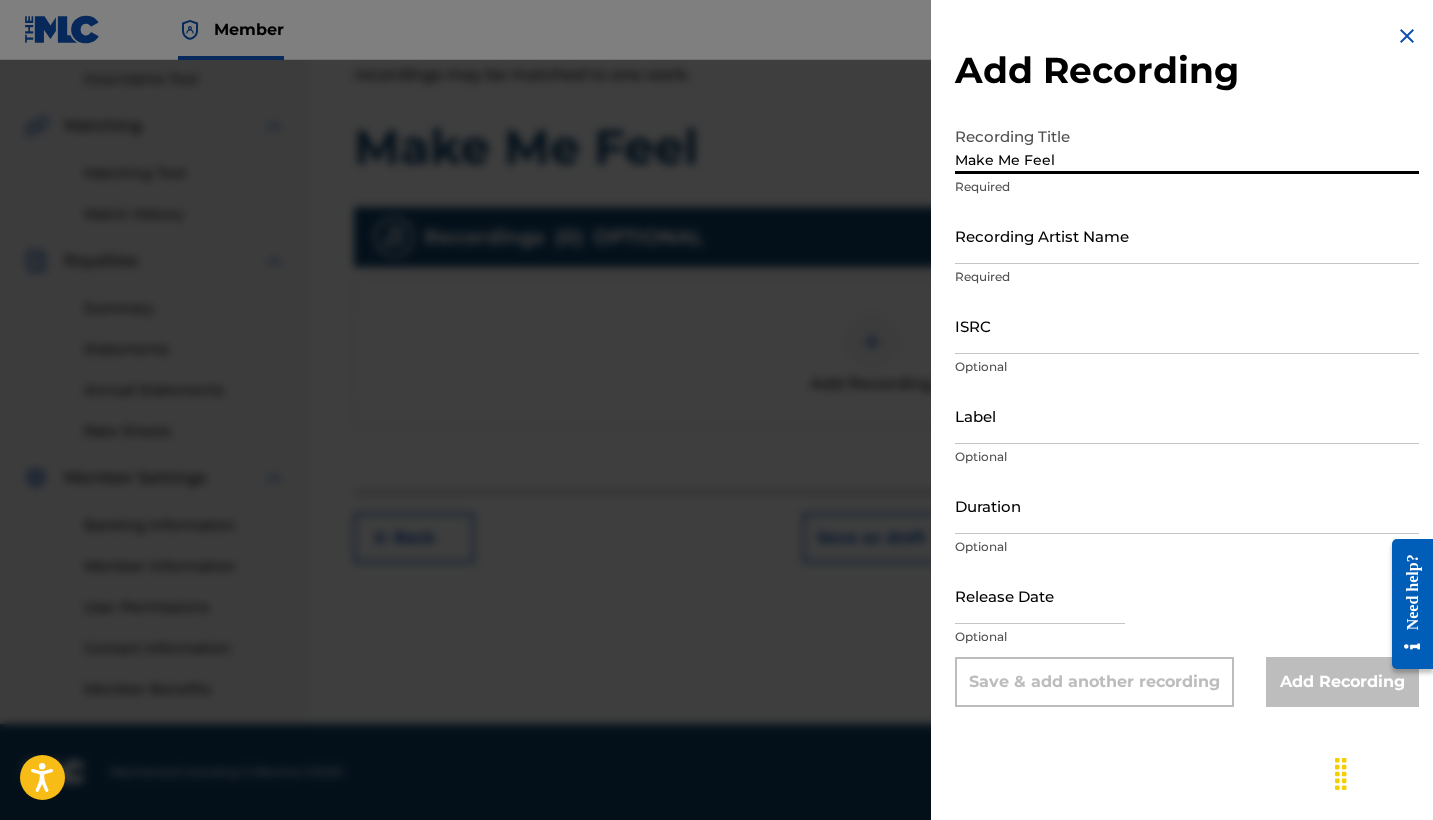 type on "Make Me Feel" 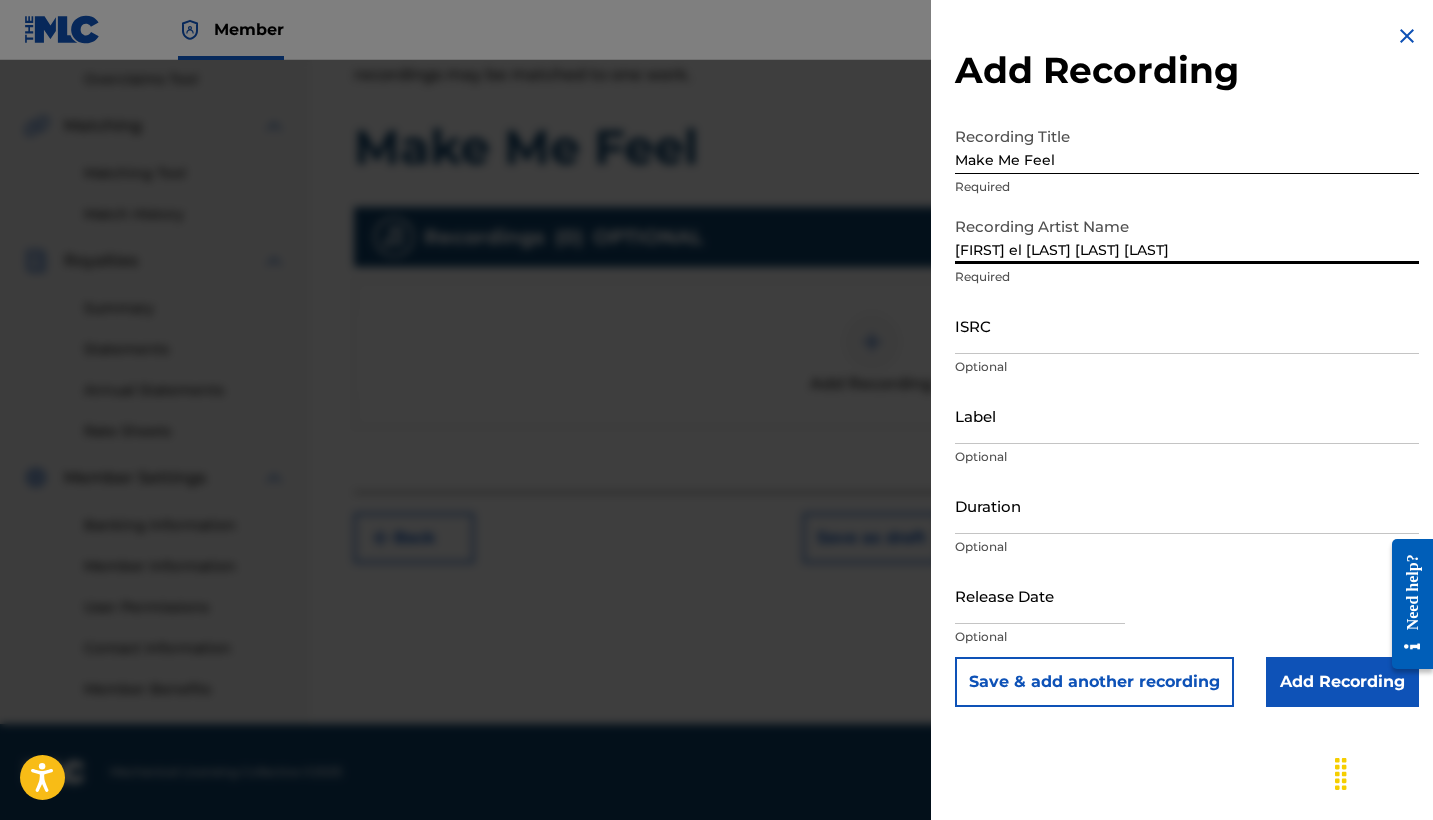 type on "[FIRST] el [LAST] [LAST] [LAST]" 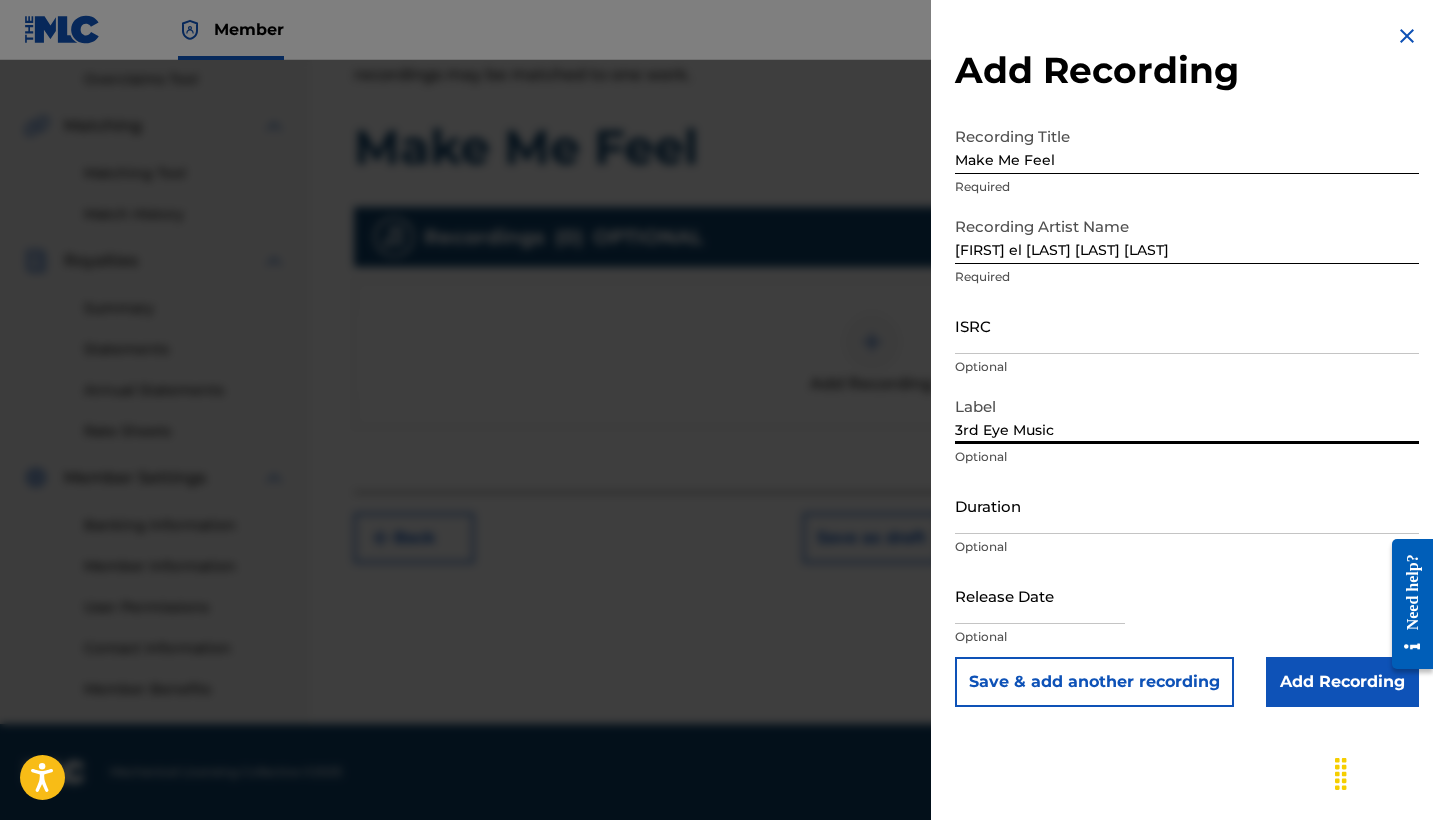 type on "3rd Eye Music" 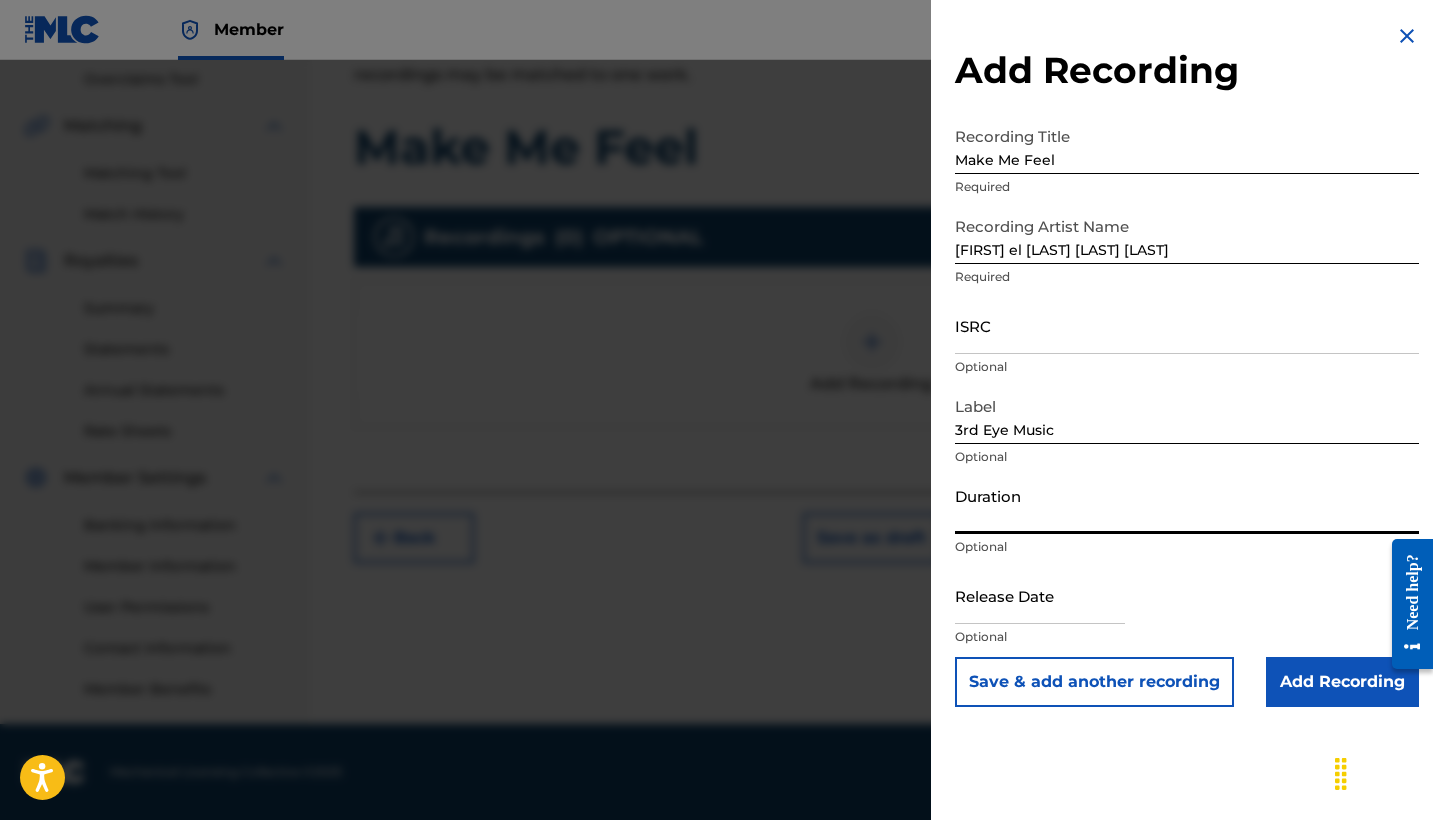 click on "Duration" at bounding box center [1187, 505] 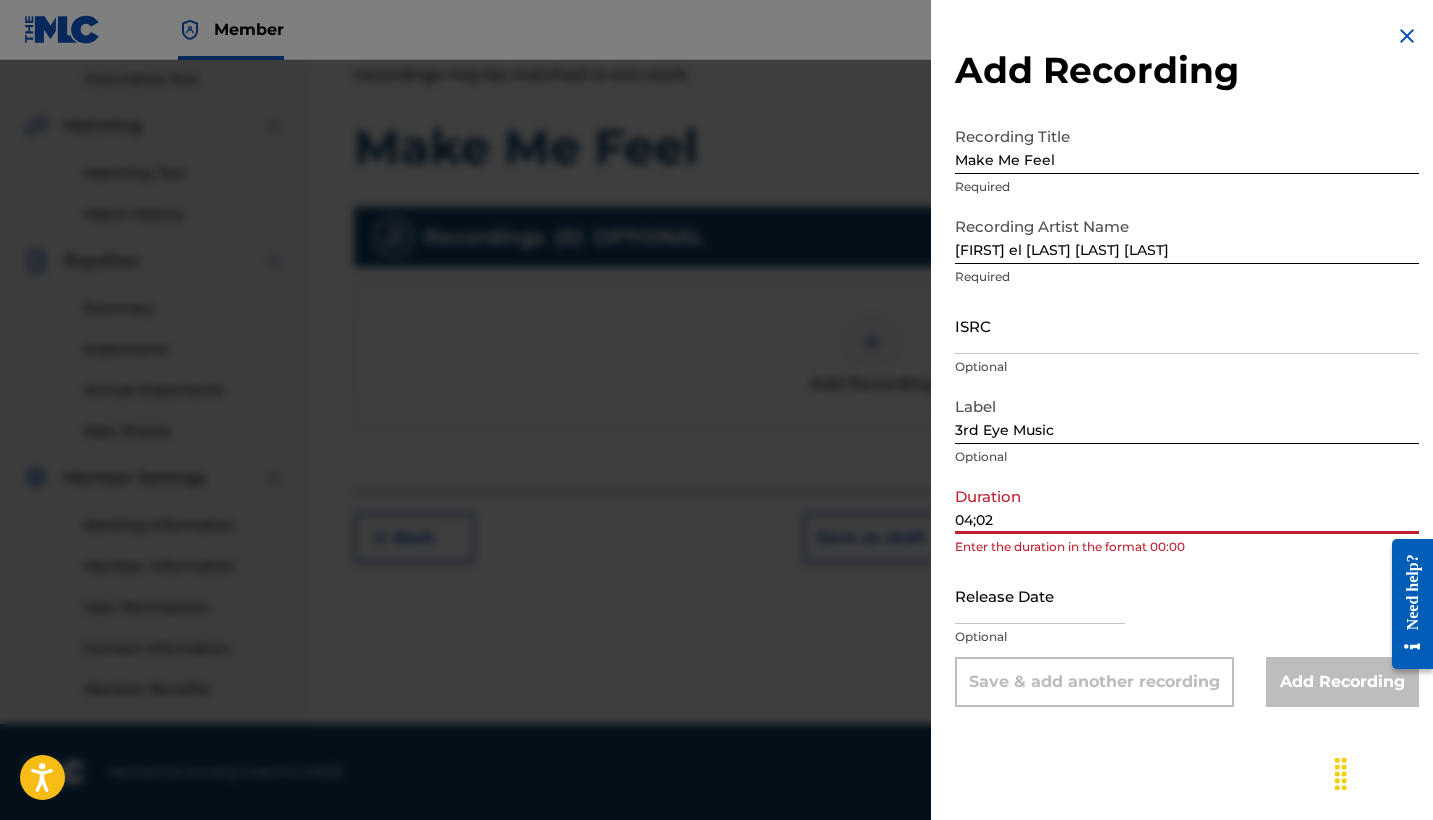 click on "04;02" at bounding box center (1187, 505) 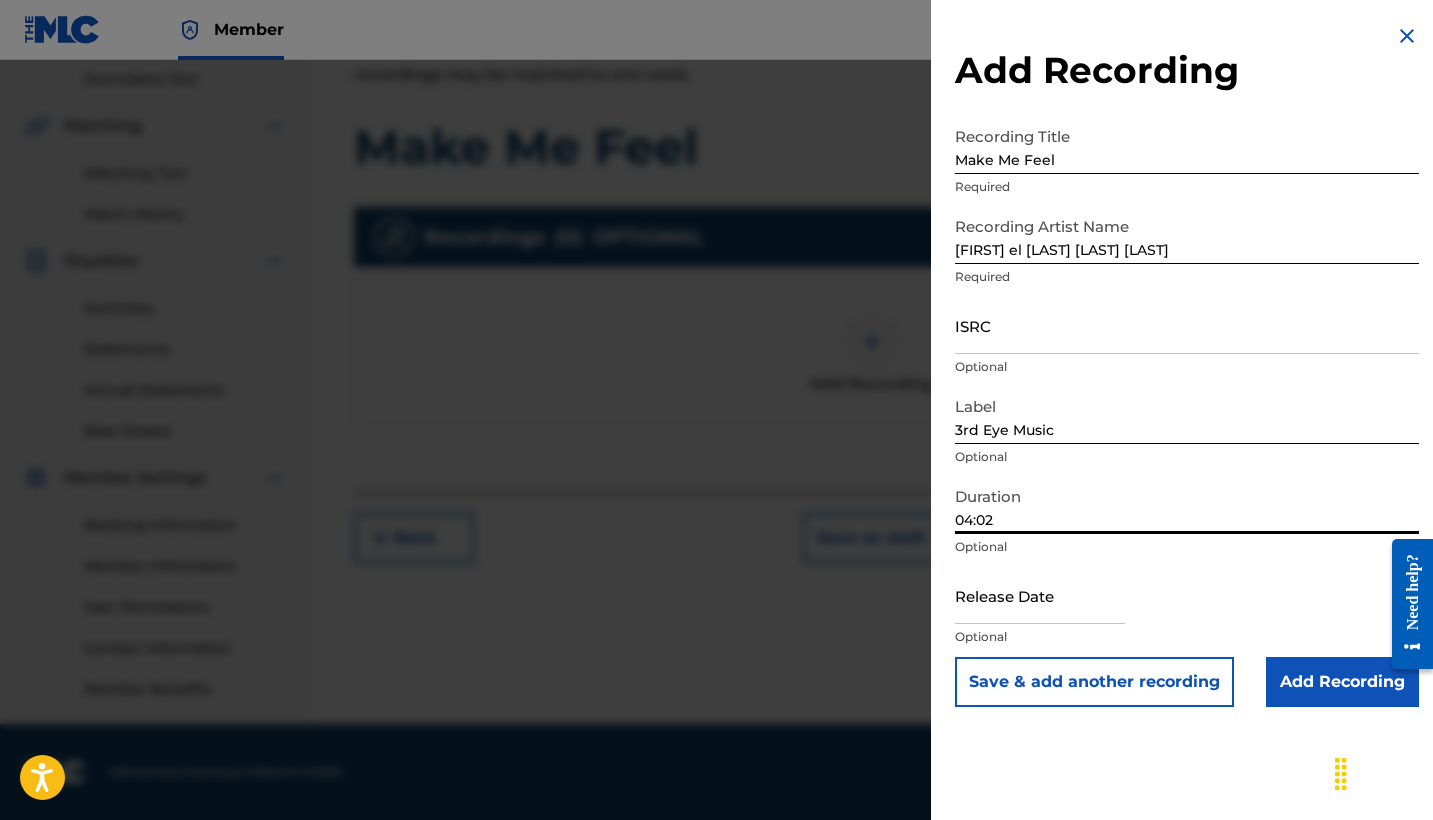 type on "04:02" 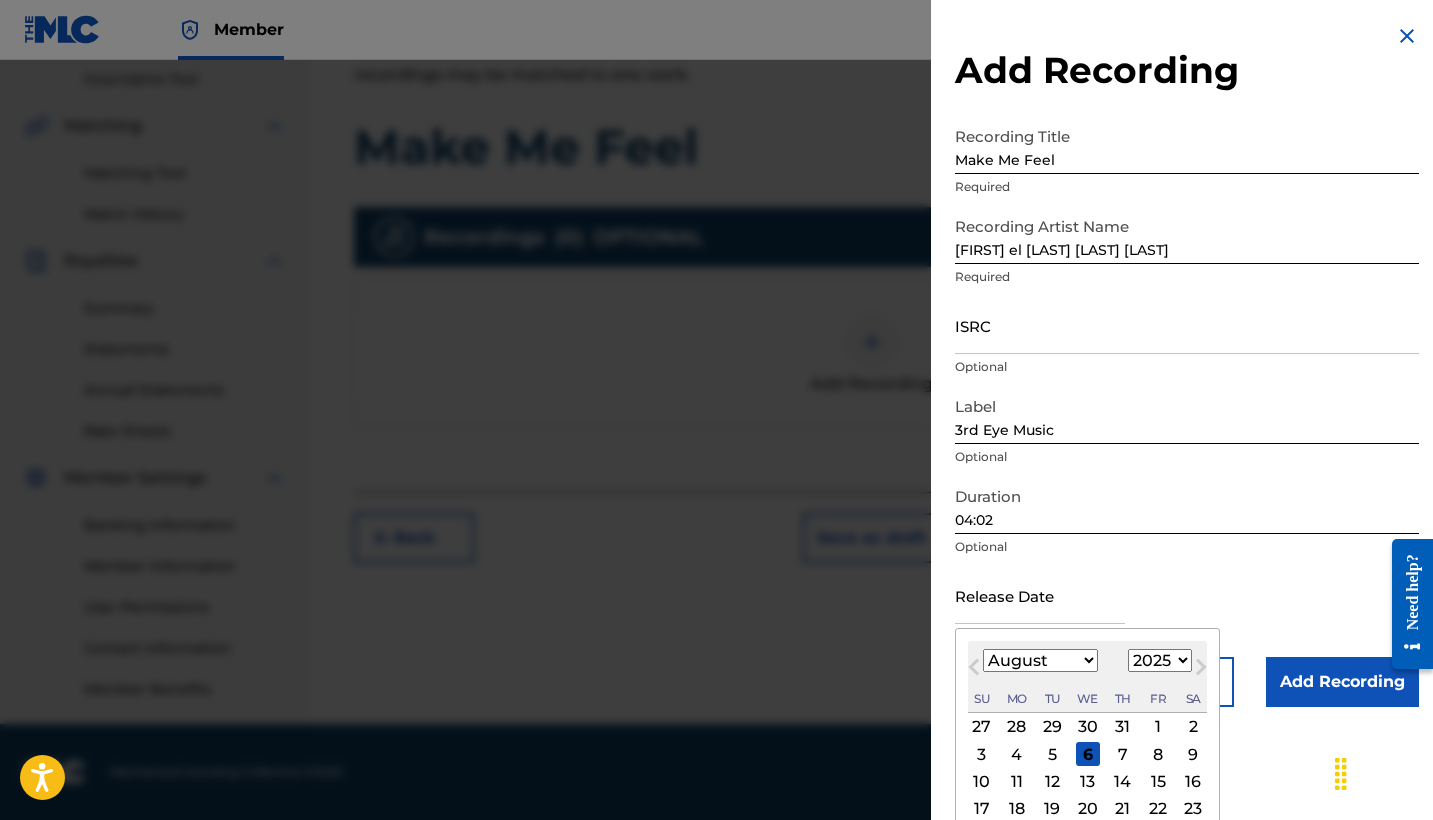 click on "Previous Month" at bounding box center (974, 671) 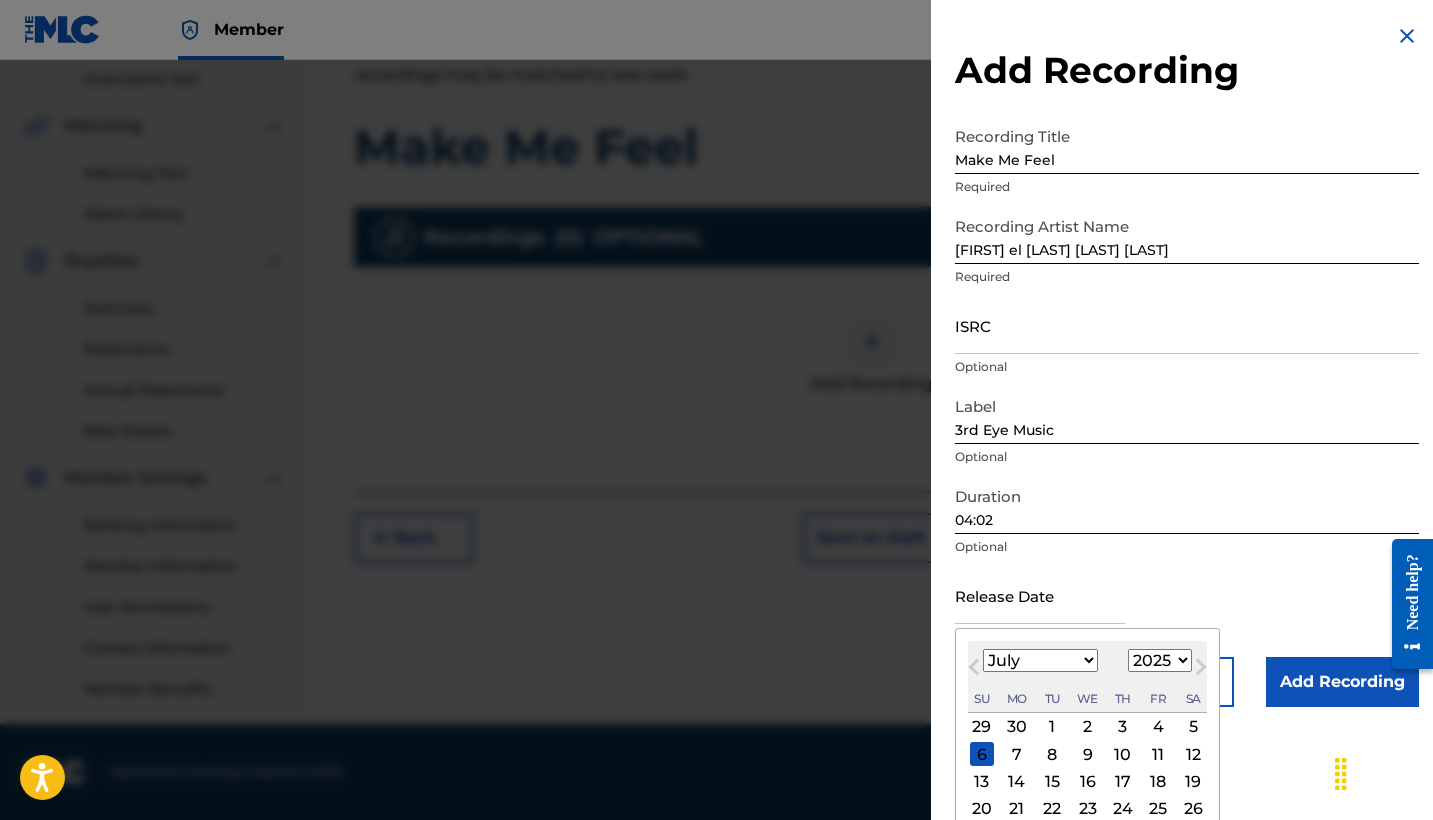 click on "Previous Month" at bounding box center [974, 671] 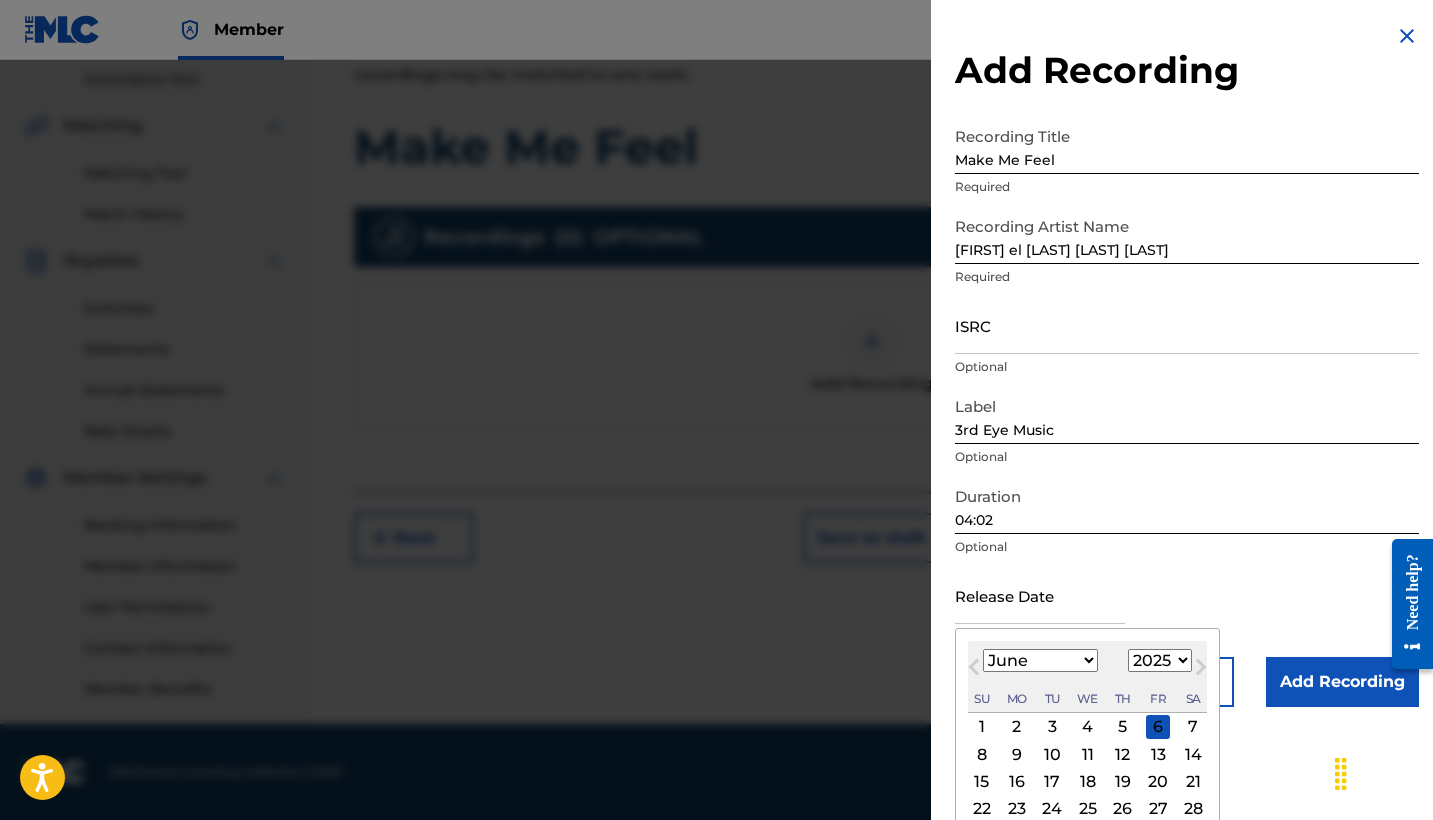 click on "Next Month" at bounding box center (1199, 670) 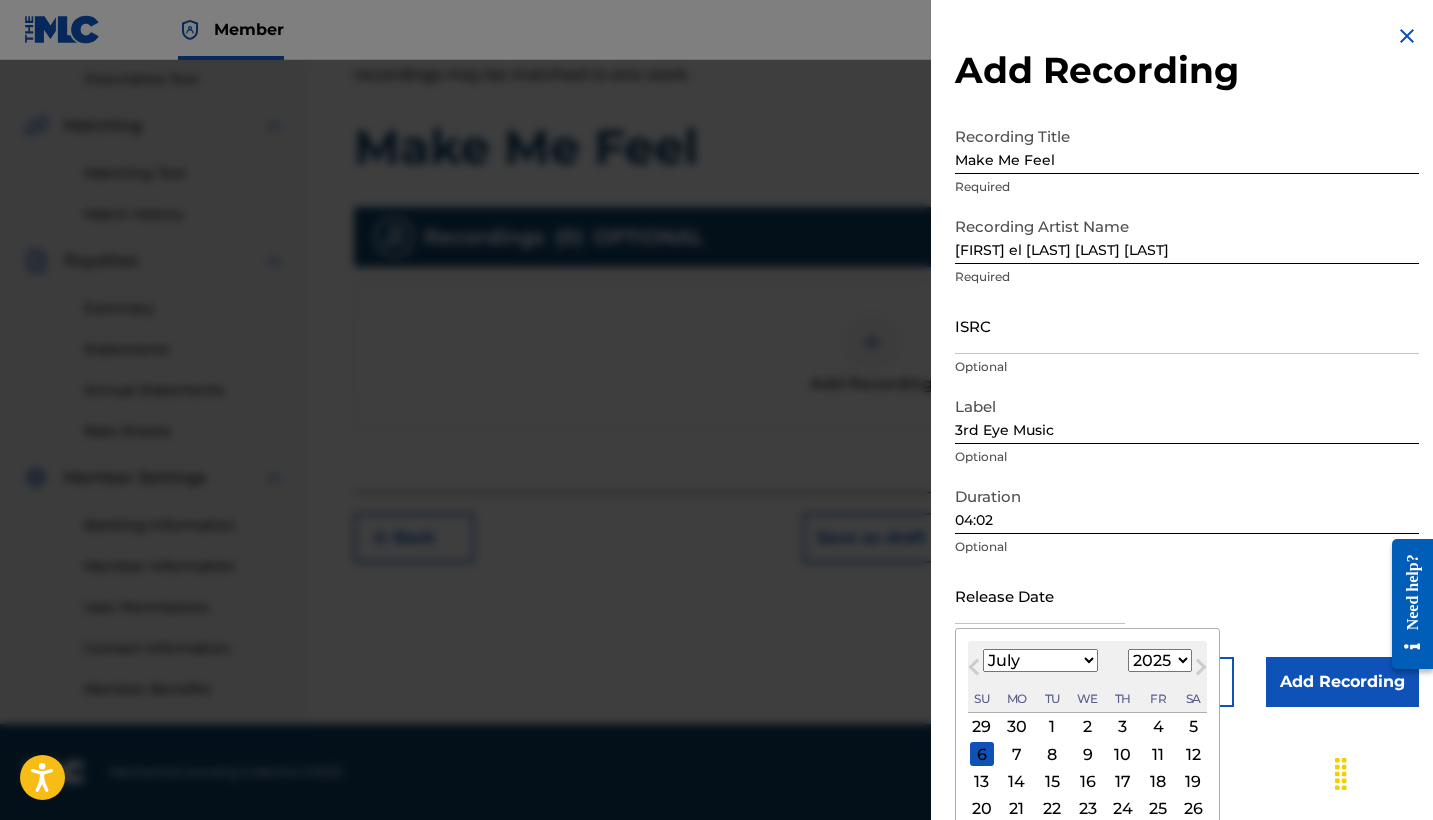 click on "11" at bounding box center [1158, 754] 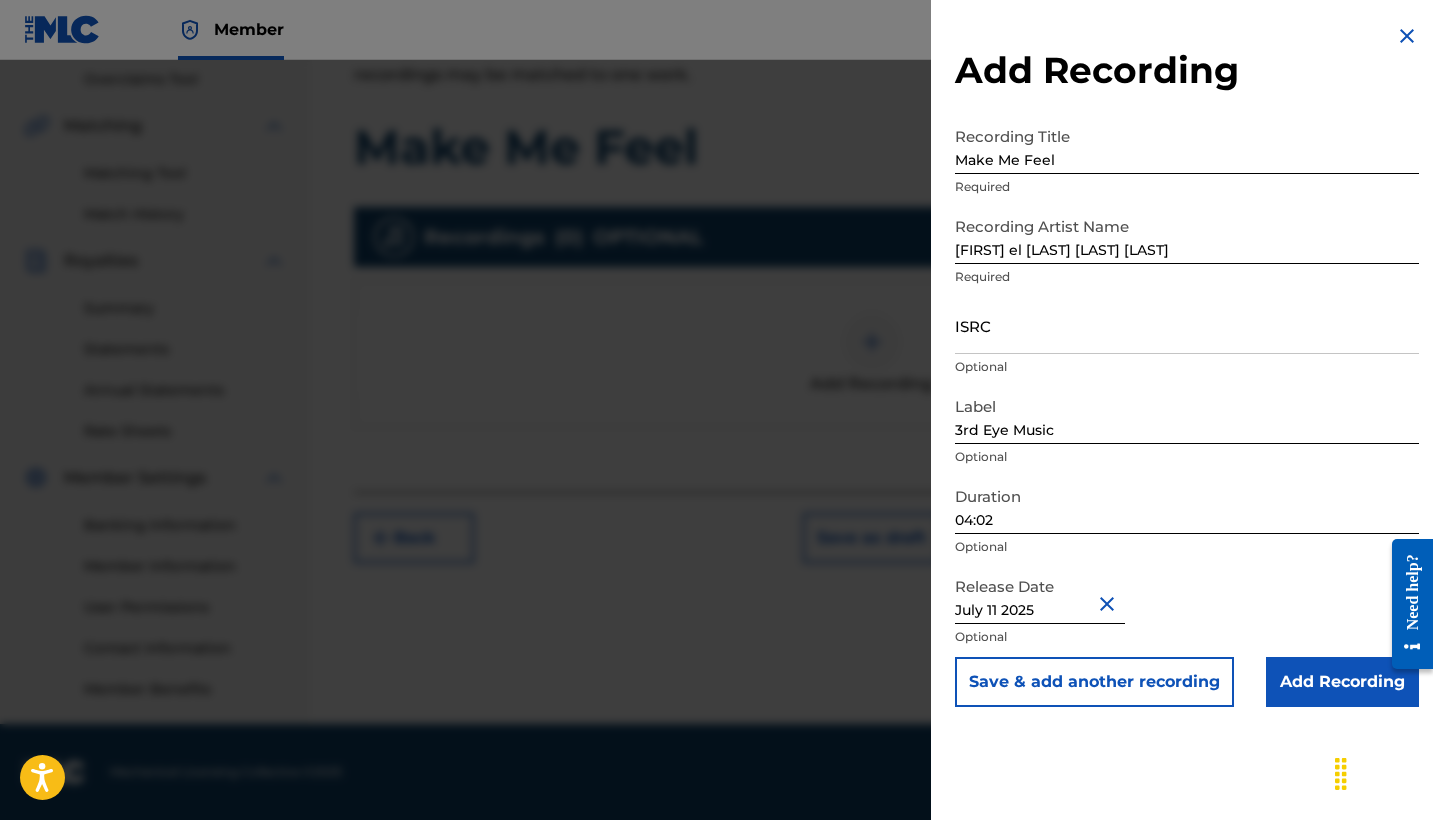 type on "July 11 2025" 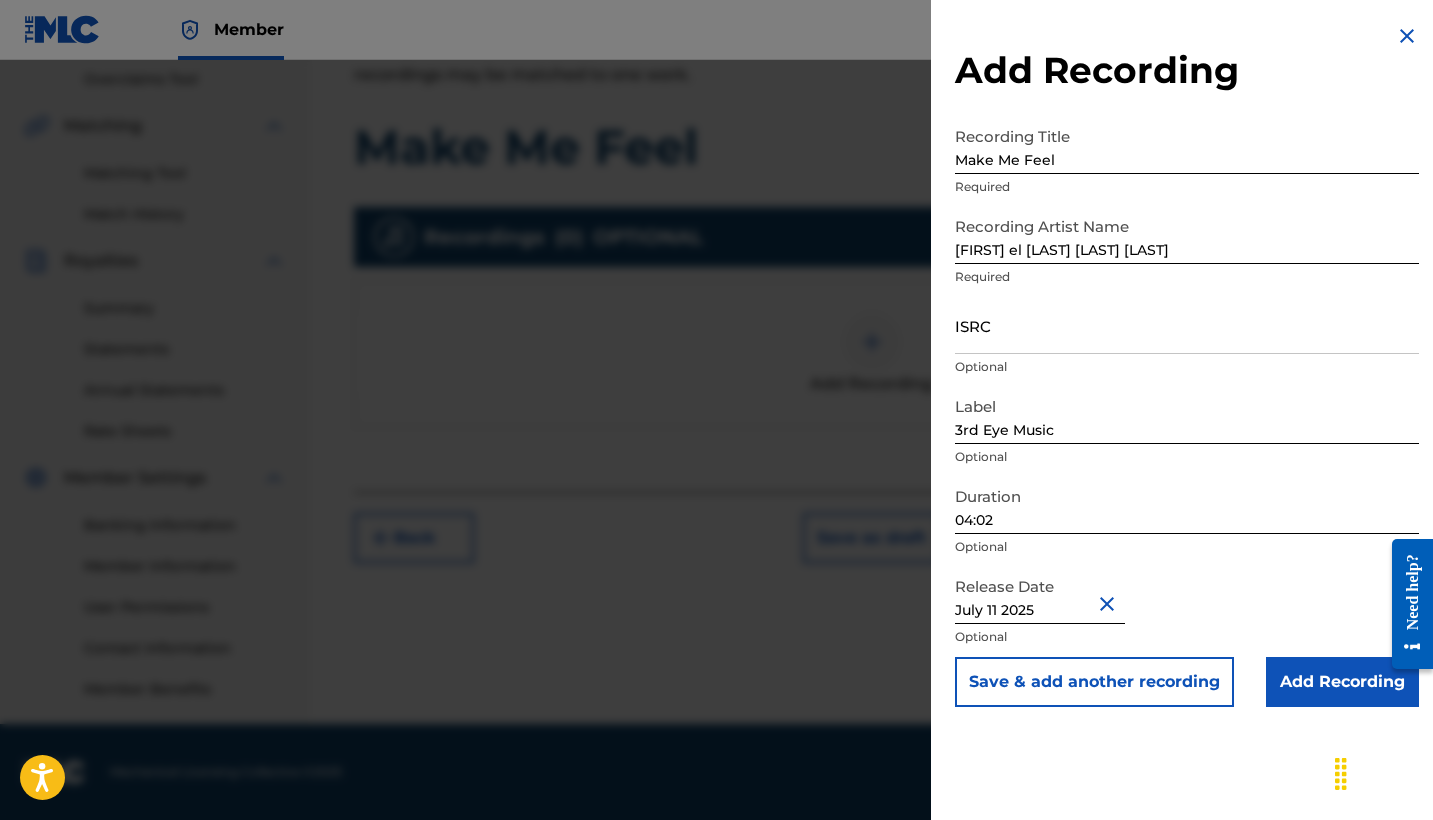 scroll, scrollTop: 420, scrollLeft: 0, axis: vertical 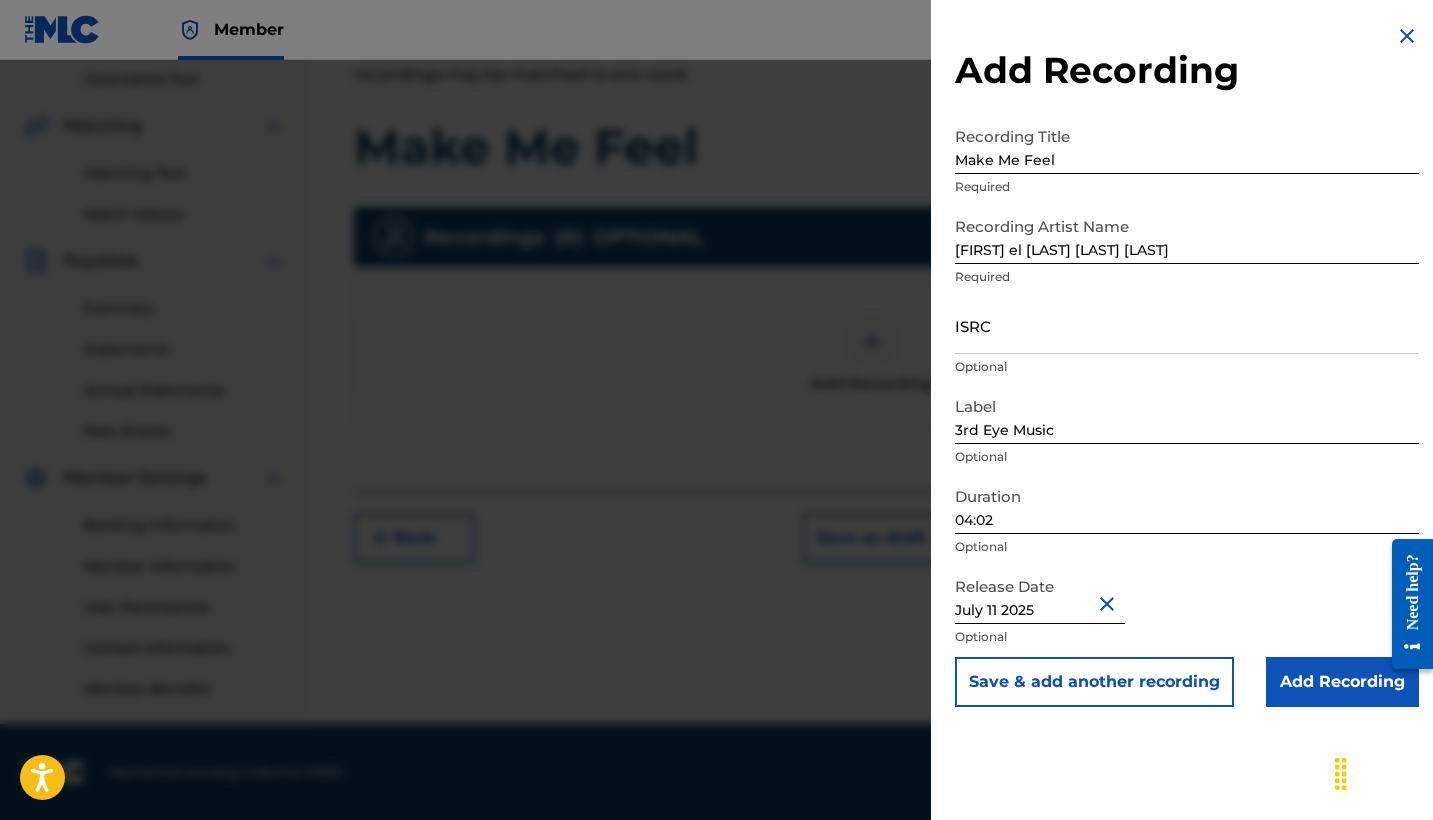 click on "Add Recording" at bounding box center (1342, 682) 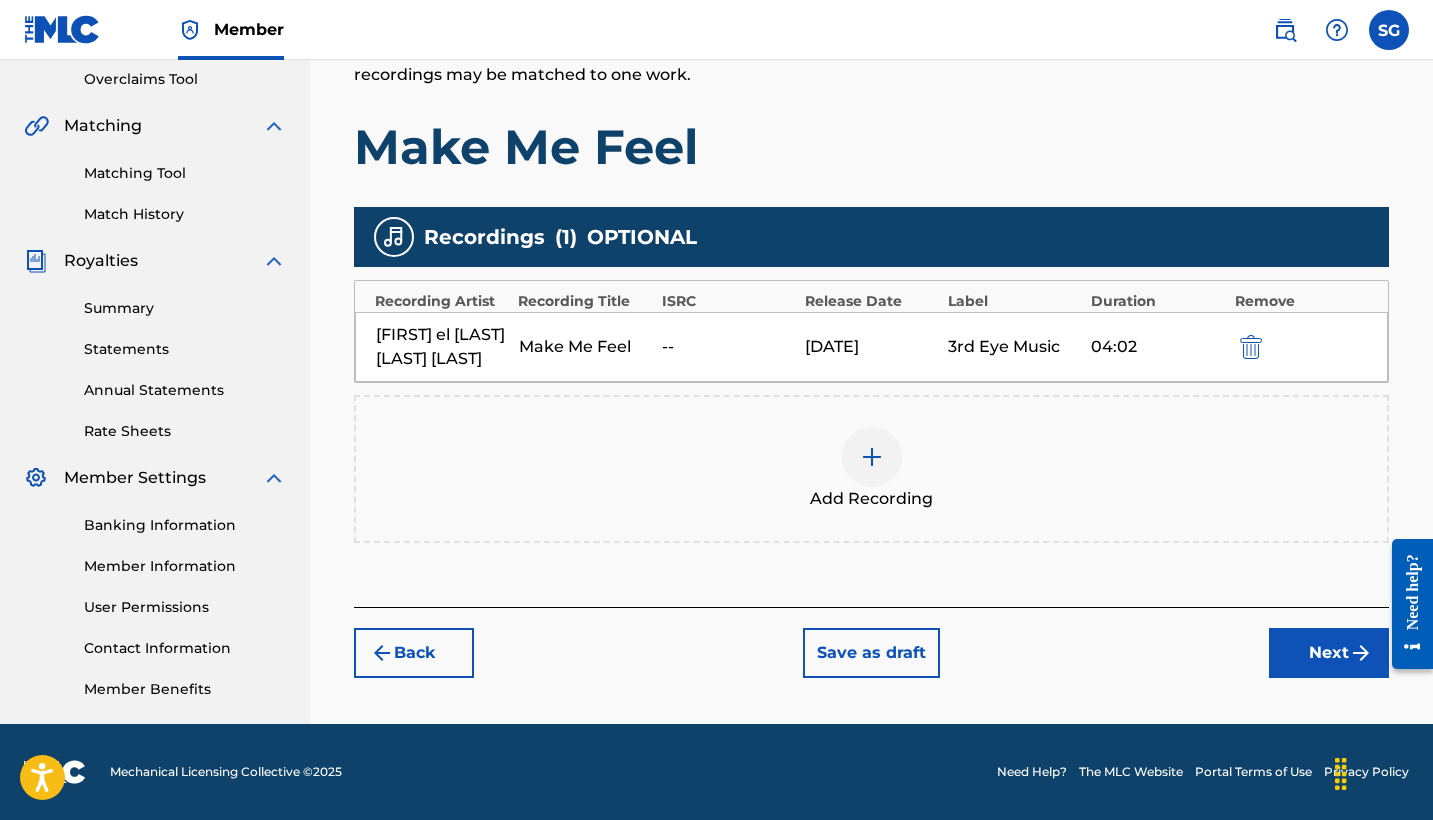 click on "Next" at bounding box center (1329, 653) 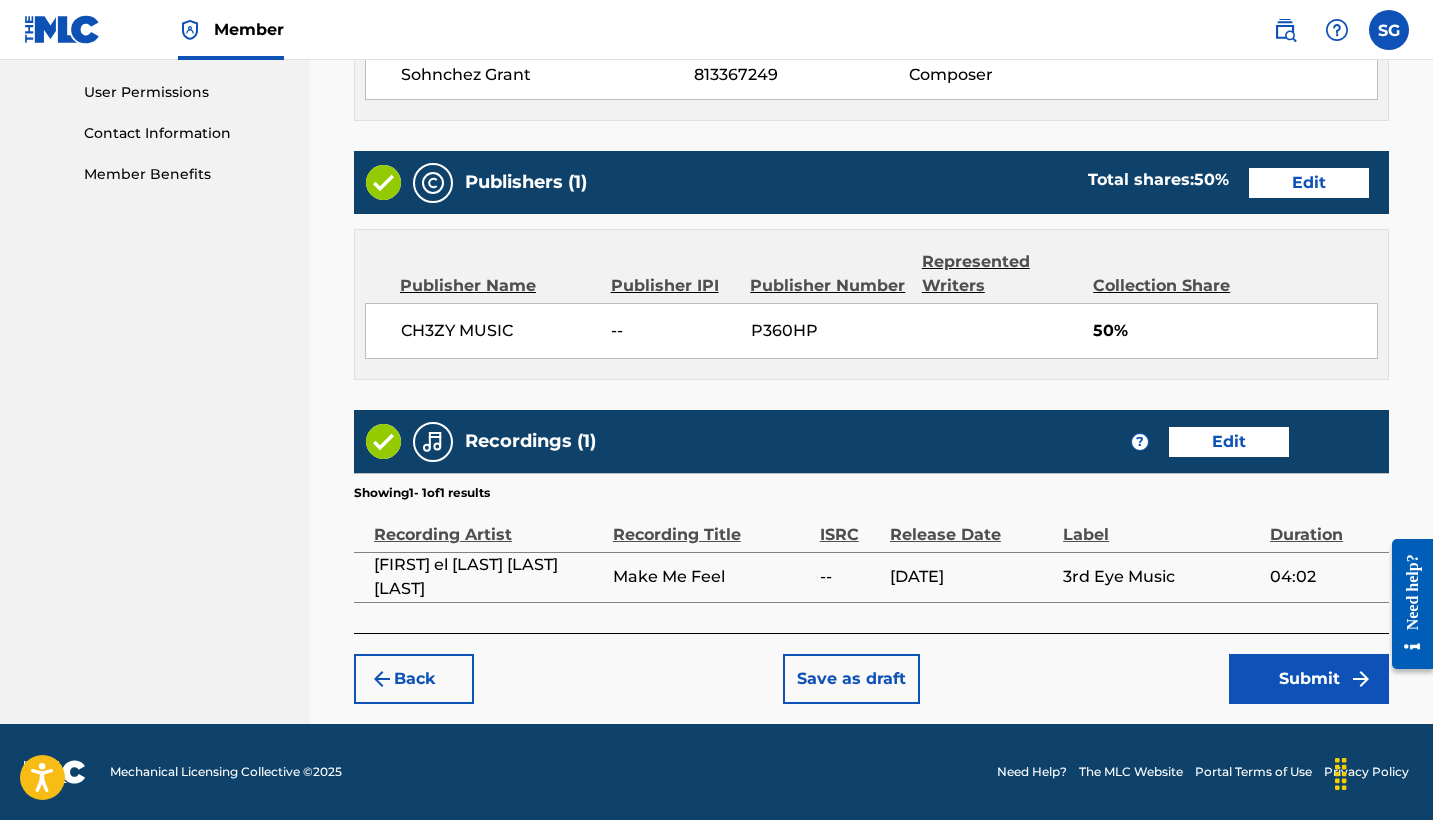 scroll, scrollTop: 934, scrollLeft: 0, axis: vertical 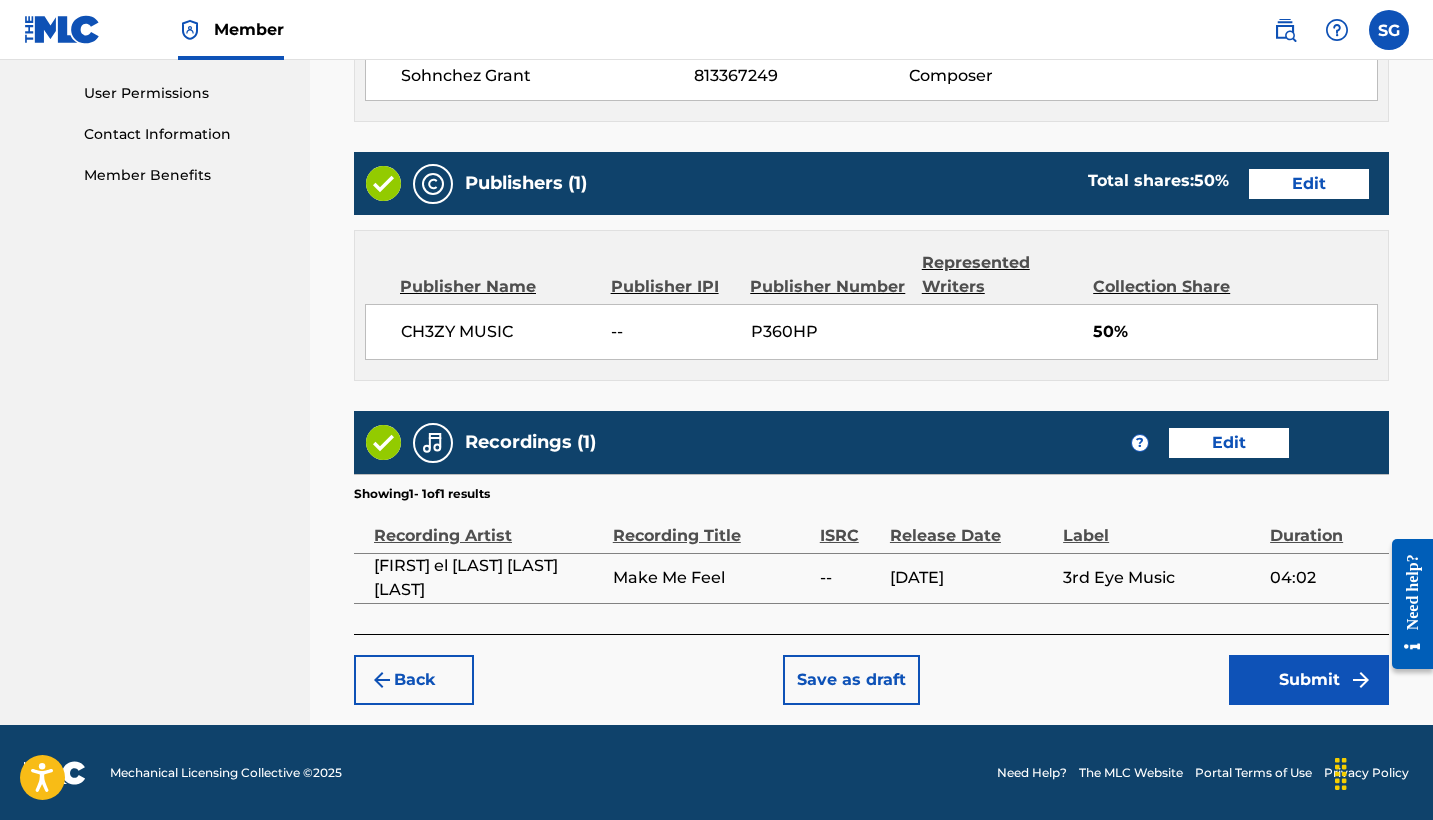 click on "Submit" at bounding box center [1309, 680] 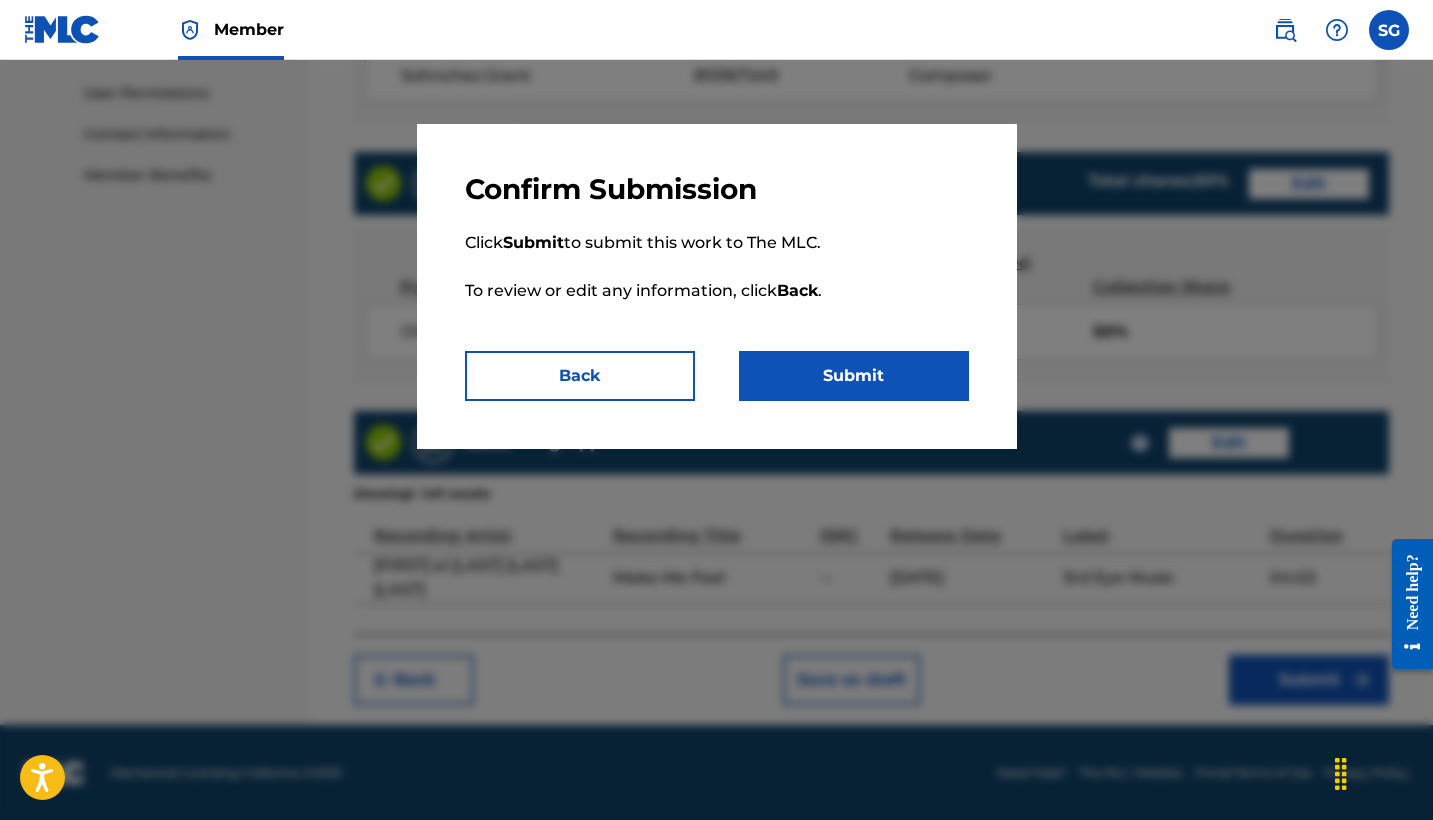 click on "Submit" at bounding box center [854, 376] 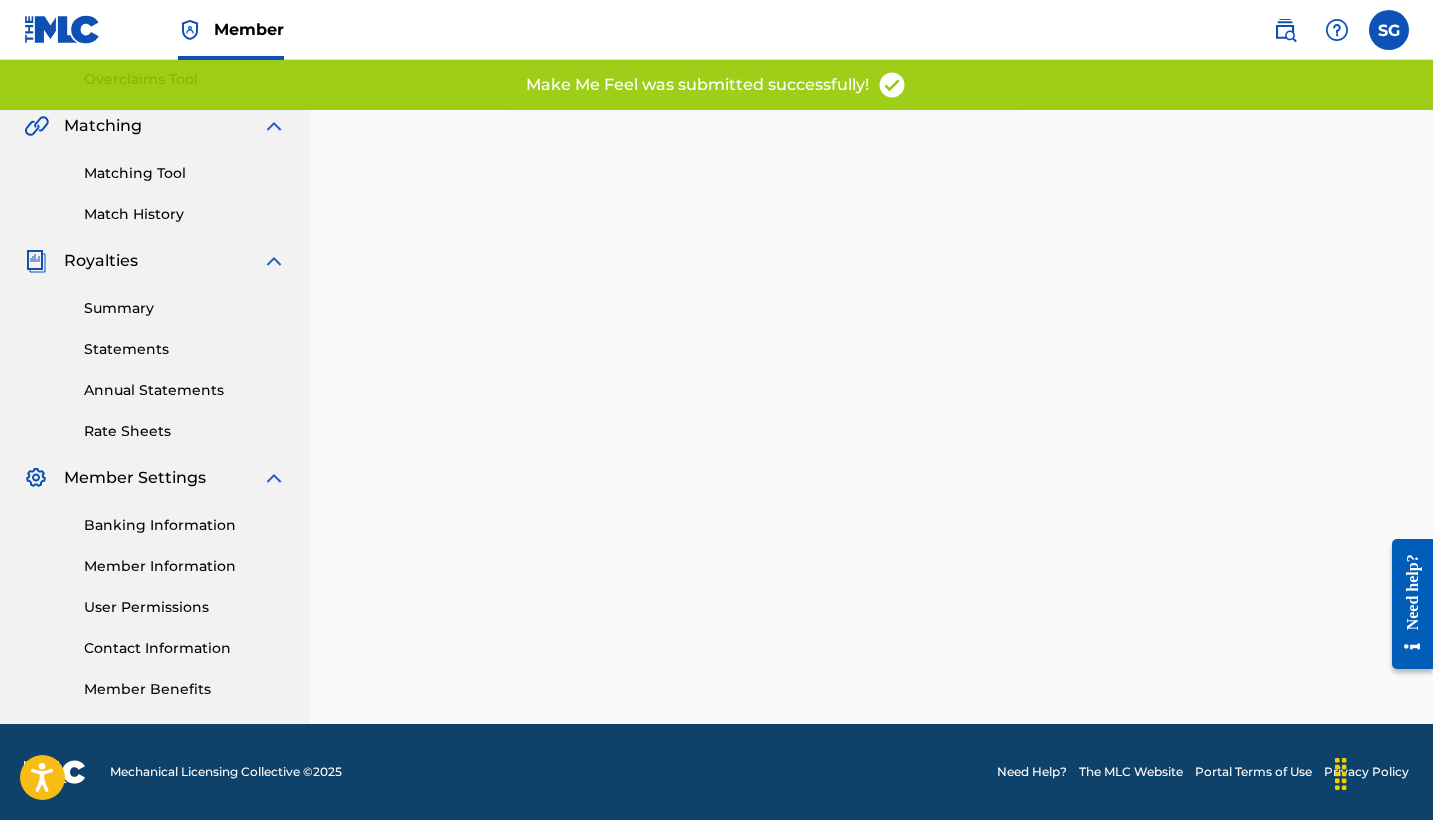 scroll, scrollTop: 0, scrollLeft: 0, axis: both 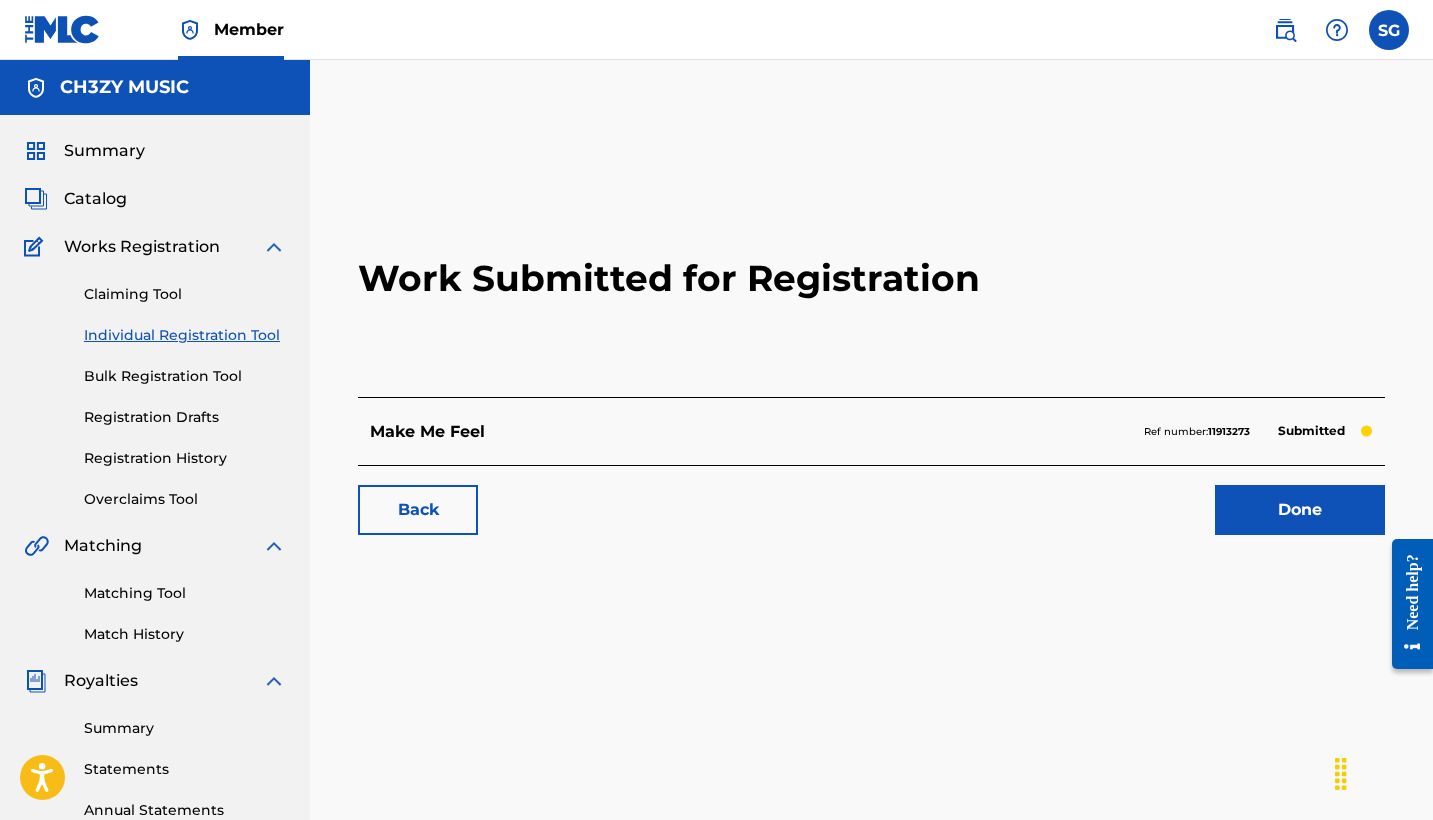 click on "Catalog" at bounding box center (95, 199) 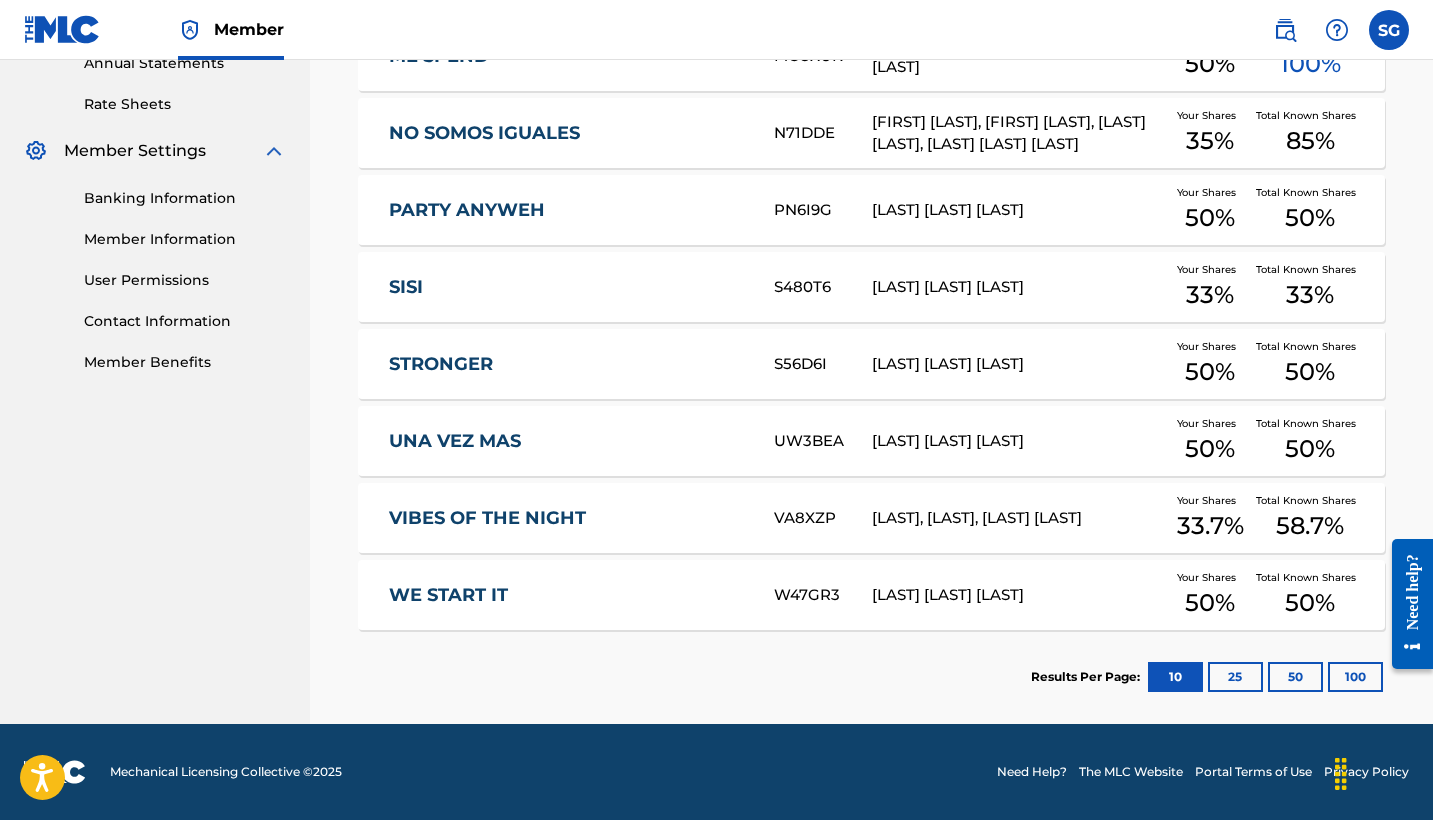 scroll, scrollTop: 102, scrollLeft: 0, axis: vertical 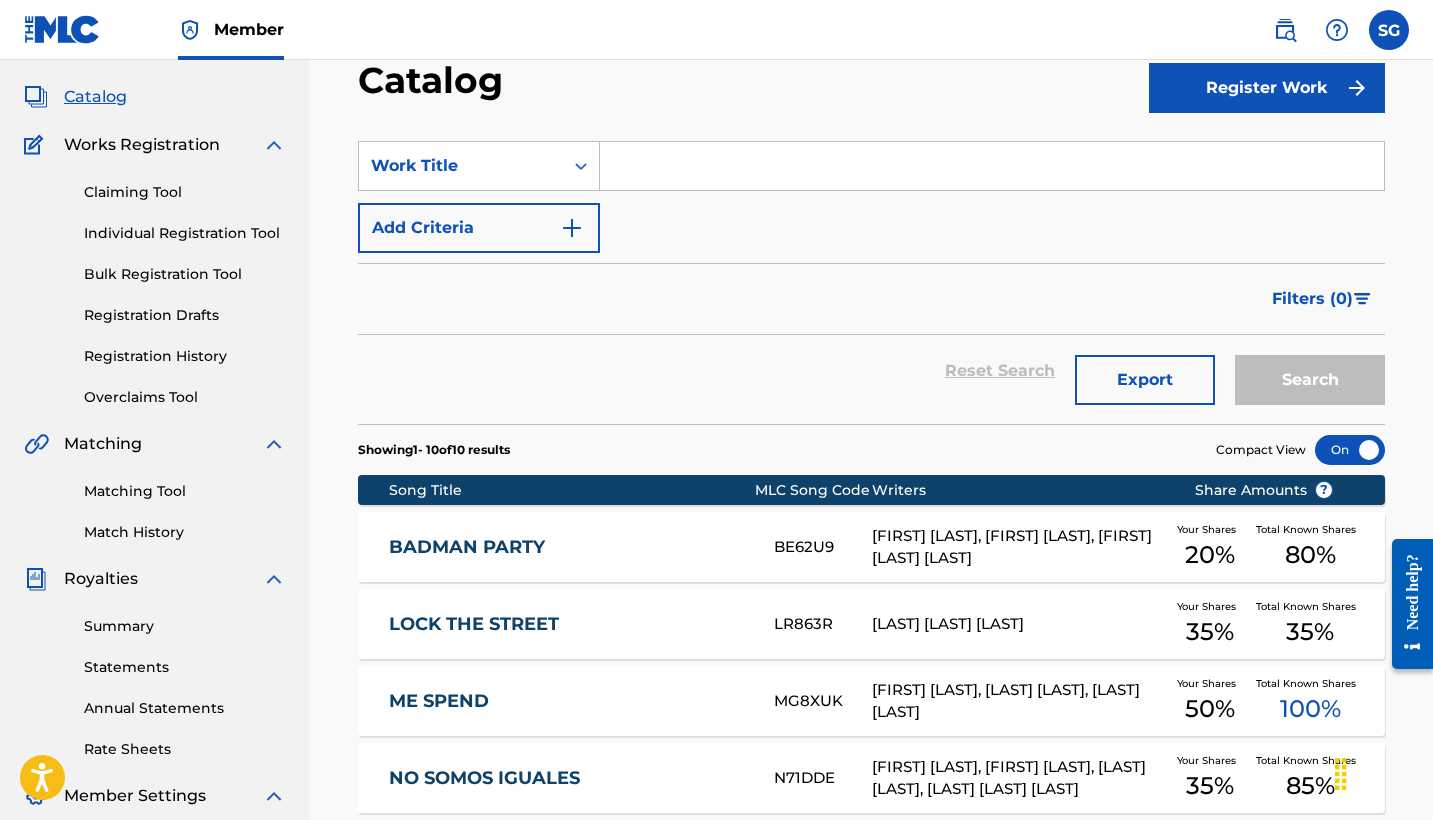 click on "Catalog" at bounding box center (95, 97) 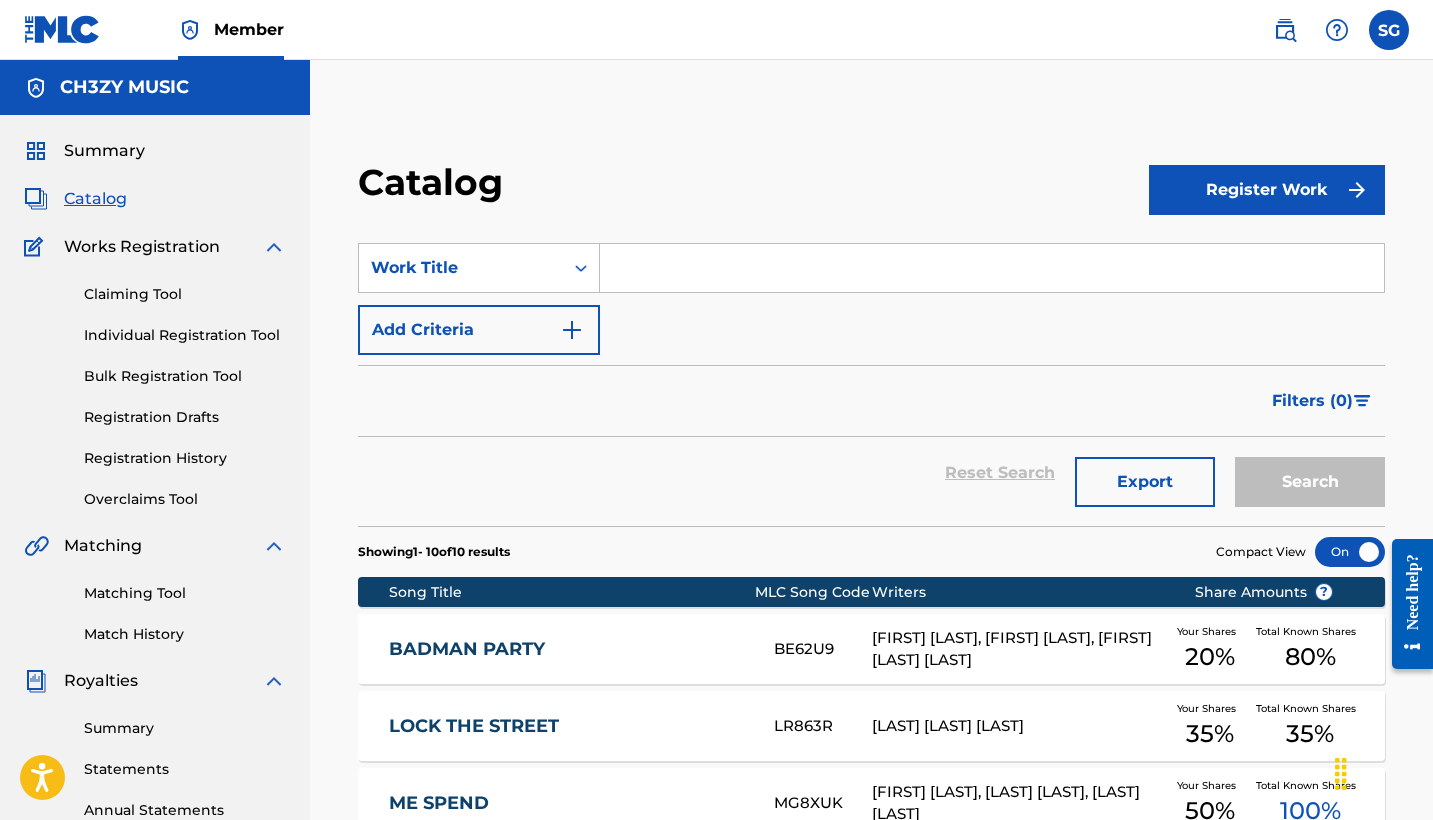 click on "Catalog" at bounding box center [95, 199] 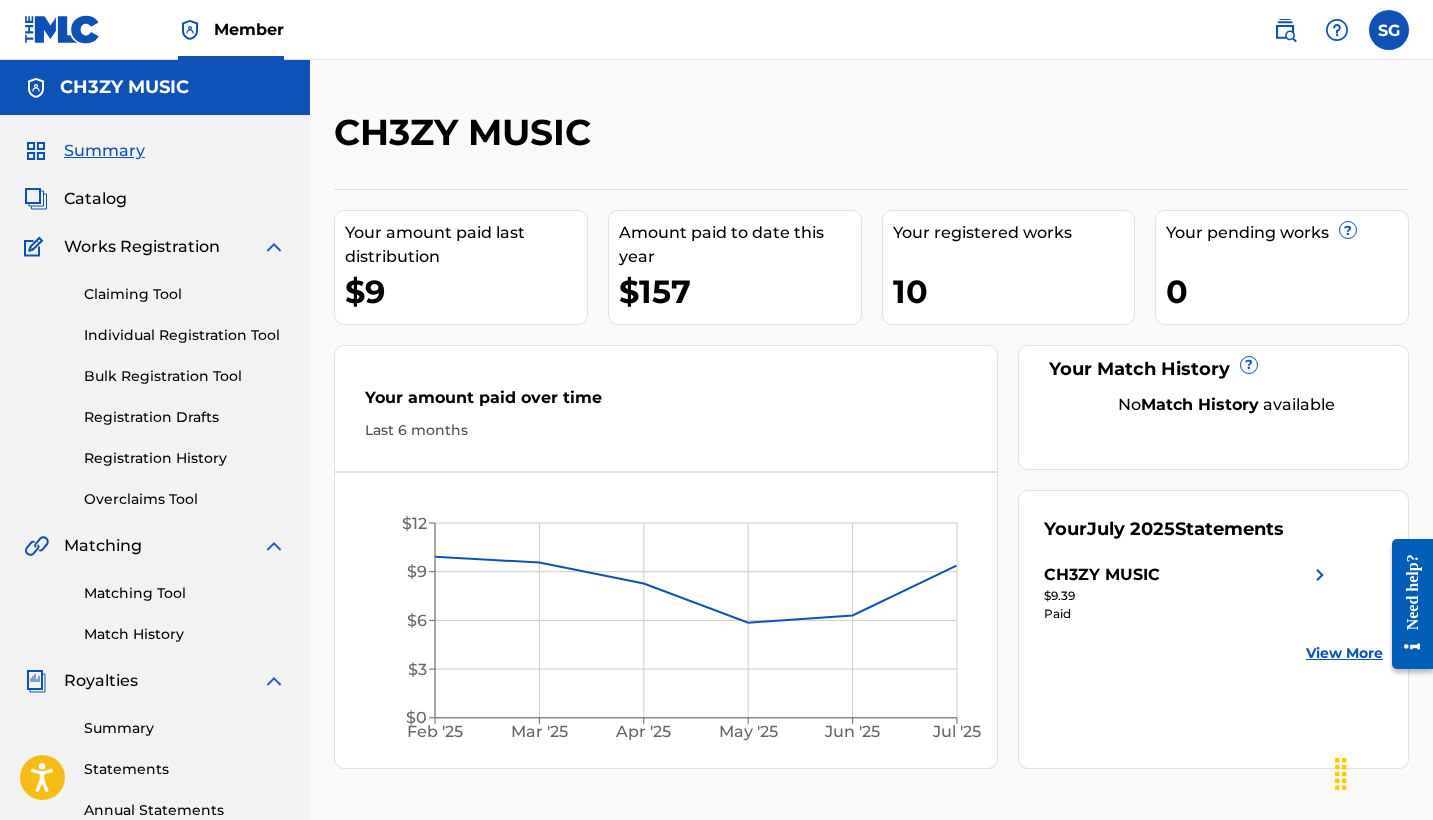 click on "Catalog" at bounding box center (95, 199) 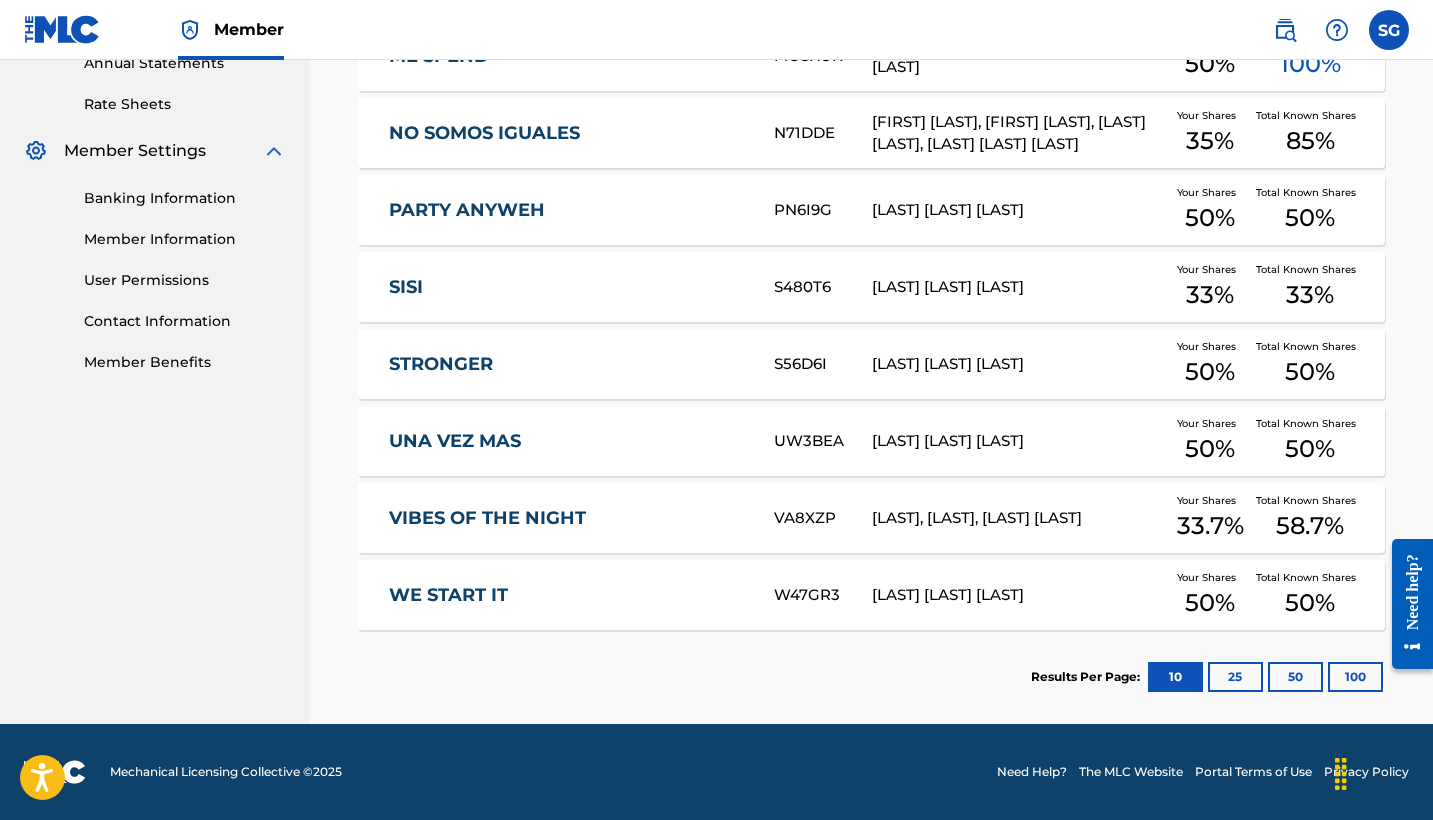 scroll, scrollTop: 747, scrollLeft: 0, axis: vertical 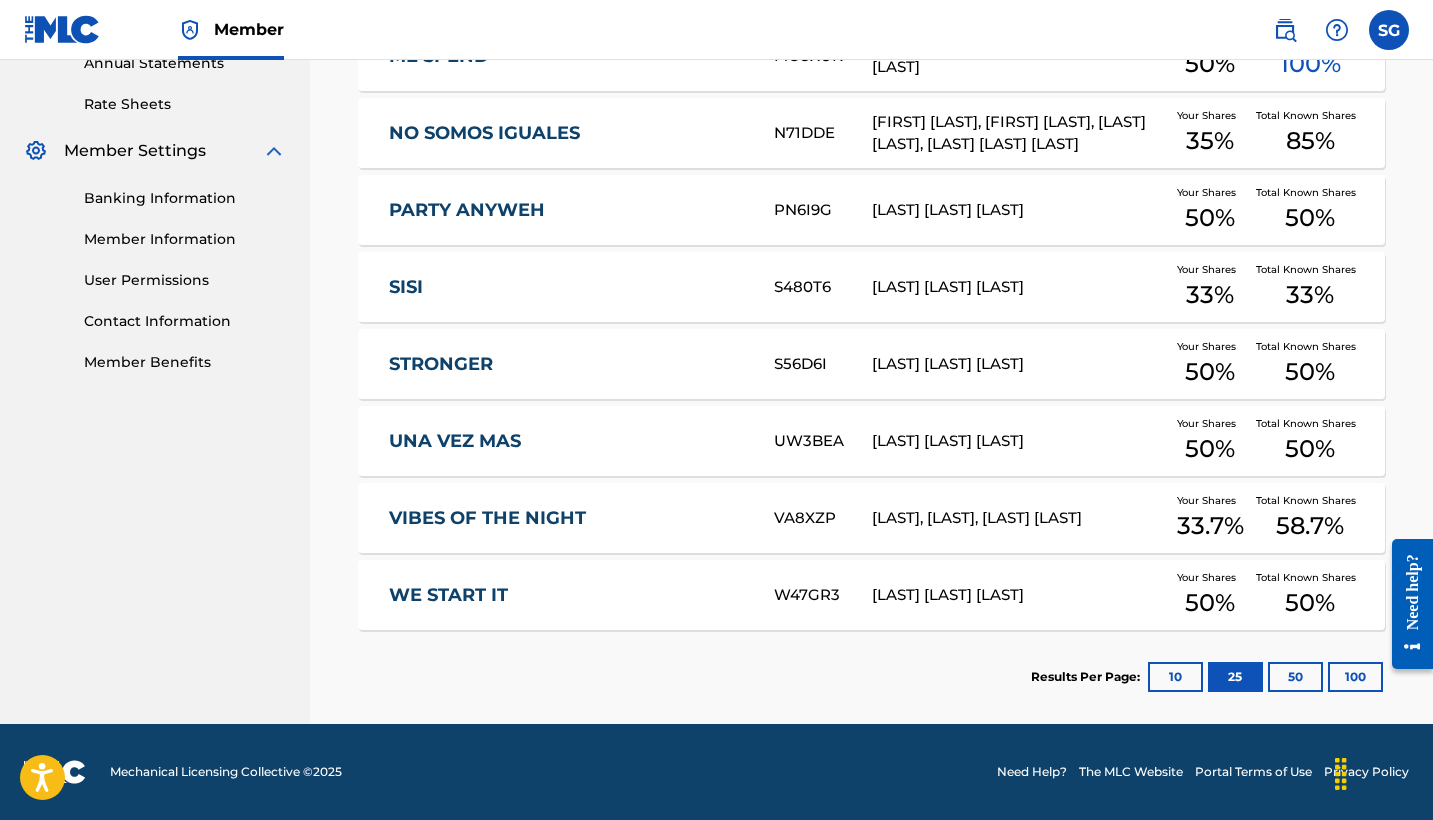 click on "50" at bounding box center (1295, 677) 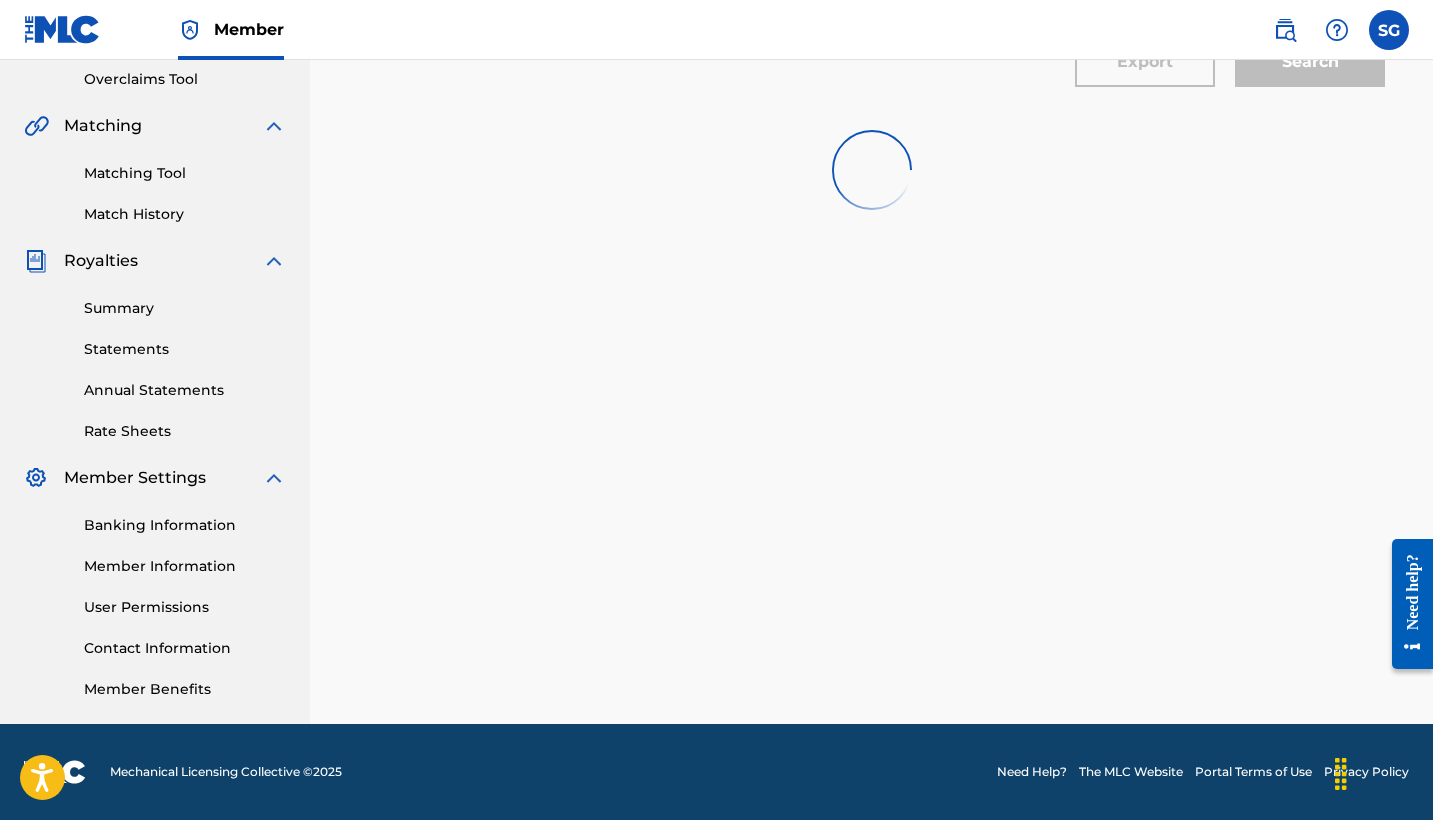scroll, scrollTop: 420, scrollLeft: 0, axis: vertical 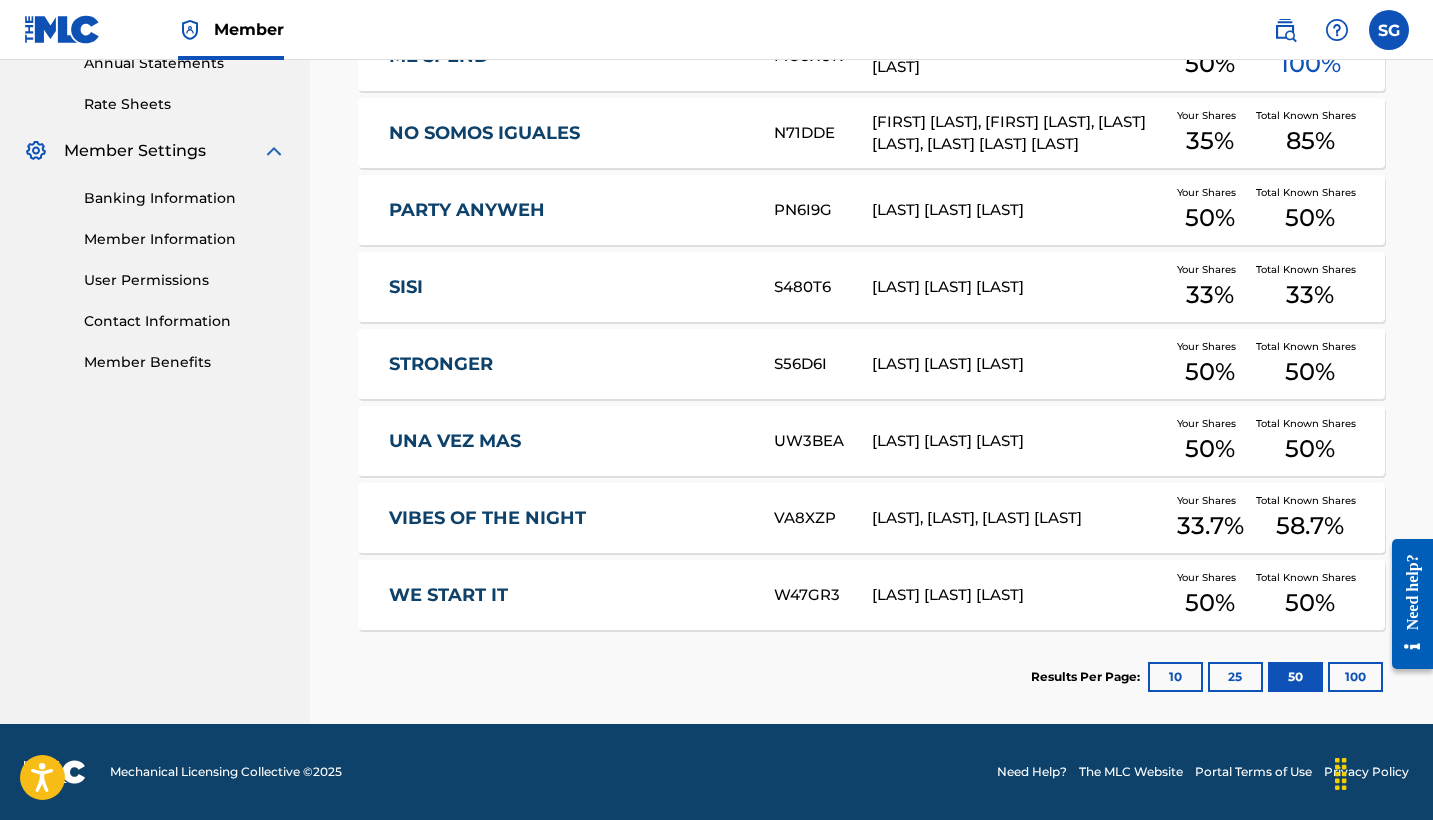 click on "100" at bounding box center [1355, 677] 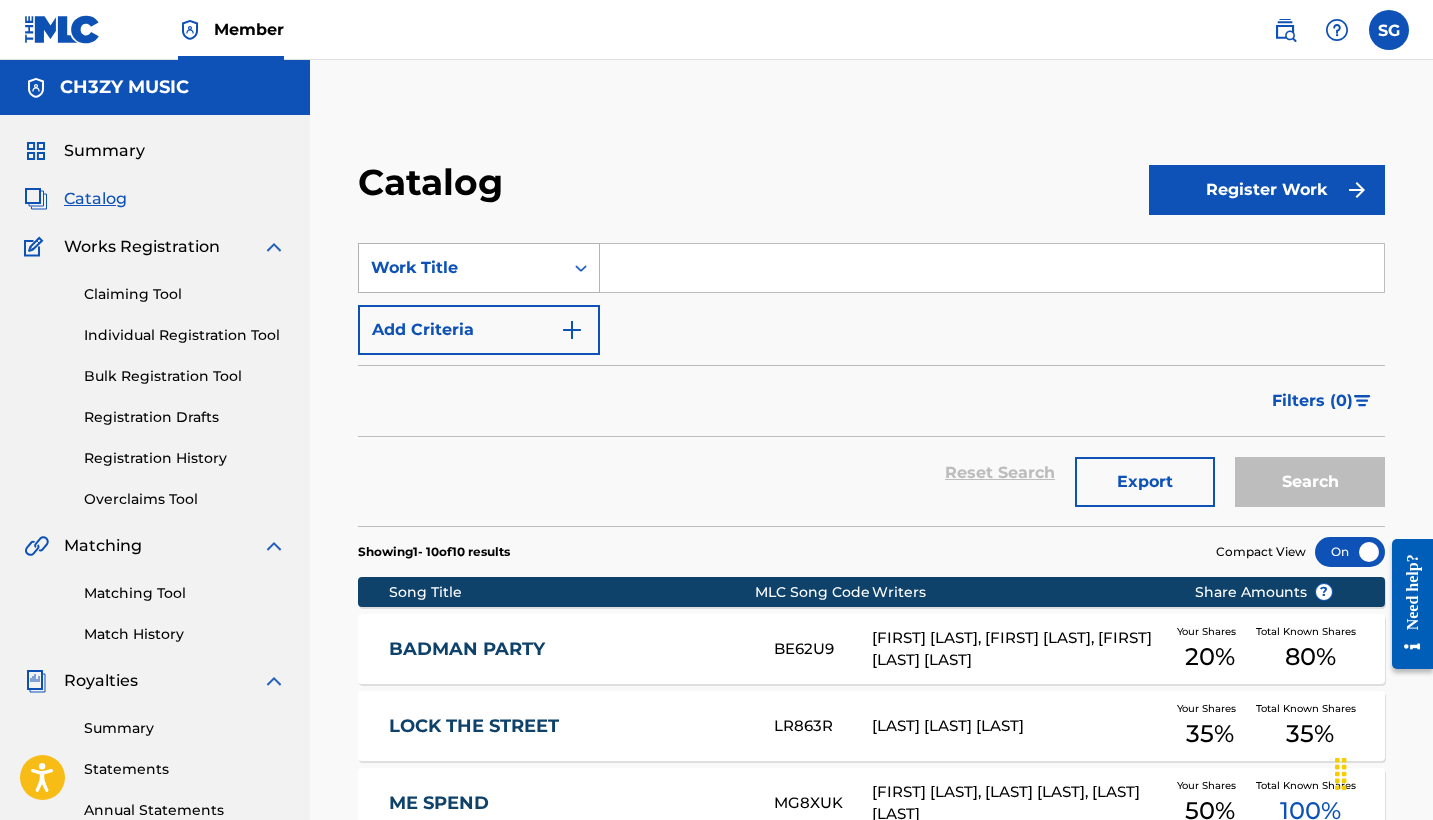 scroll, scrollTop: 0, scrollLeft: 0, axis: both 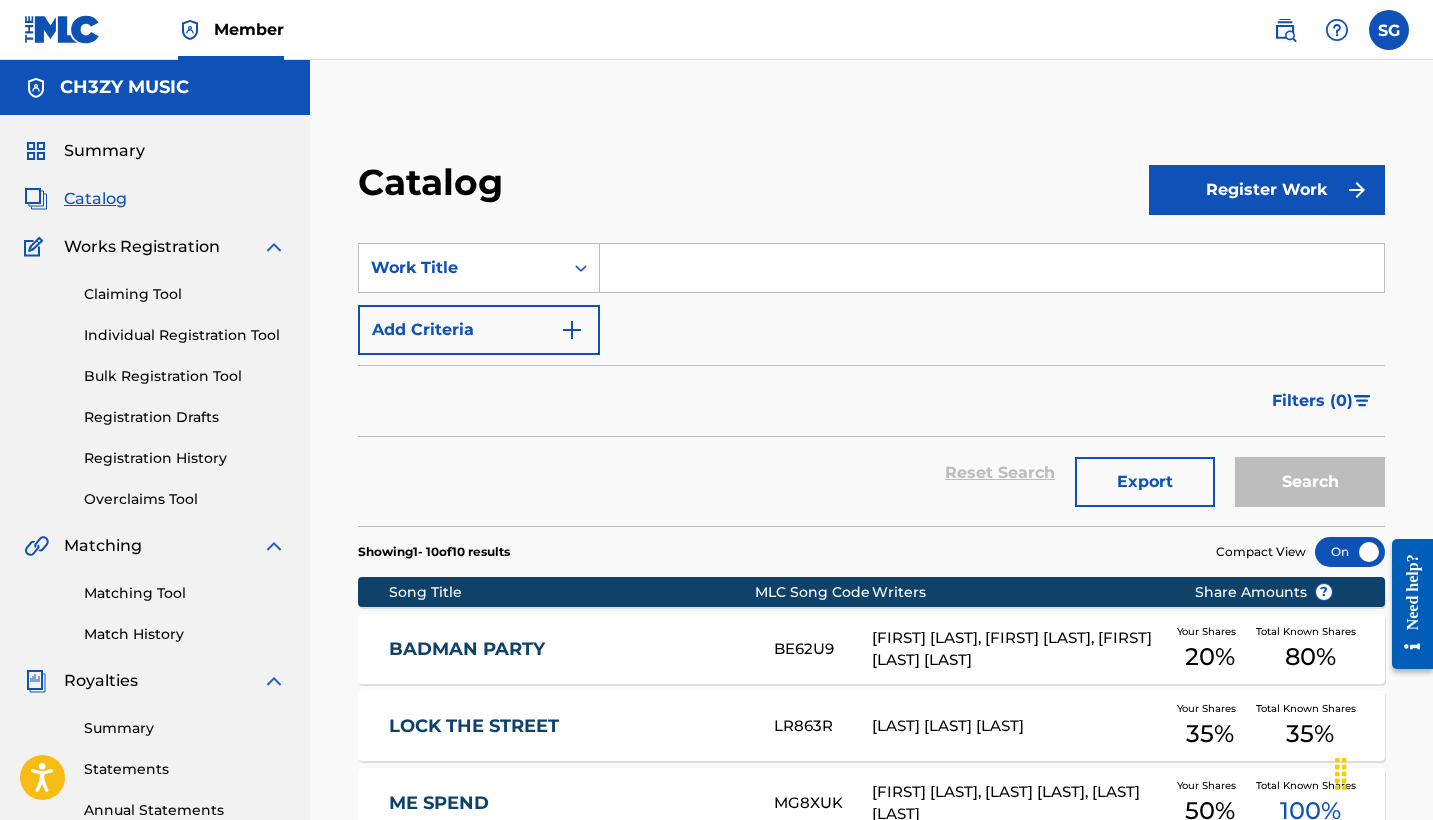 click on "Works Registration" at bounding box center (142, 247) 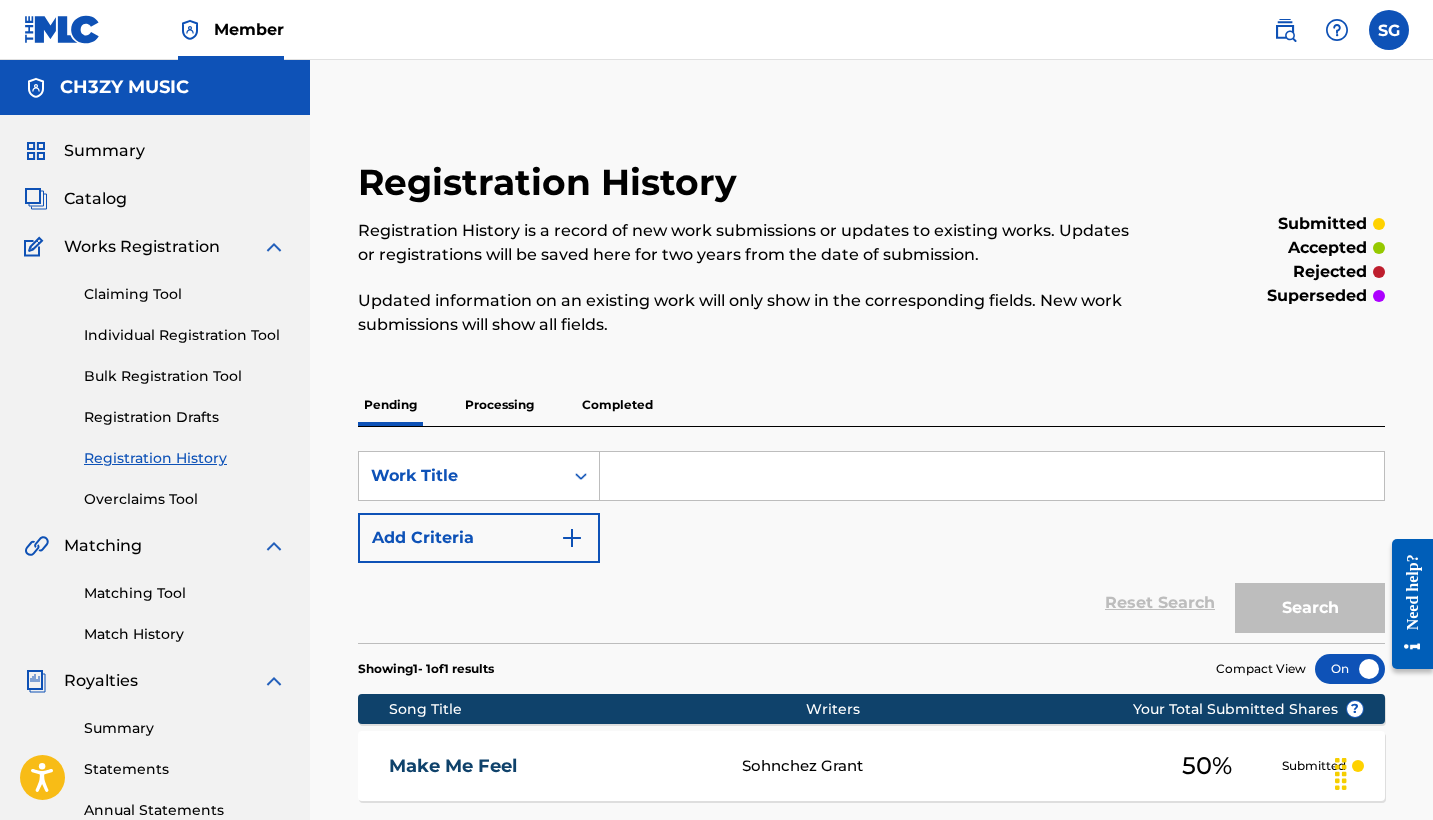 scroll, scrollTop: 0, scrollLeft: 0, axis: both 